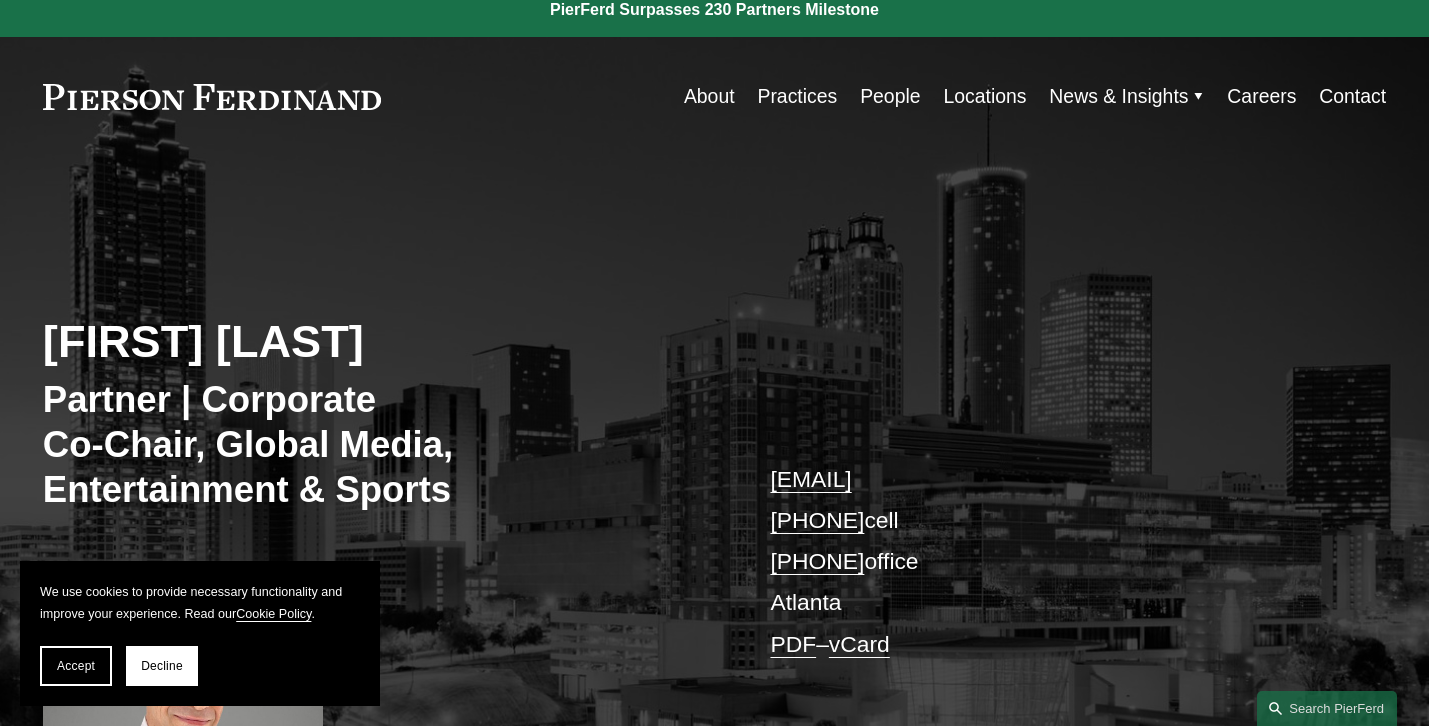 scroll, scrollTop: 26, scrollLeft: 0, axis: vertical 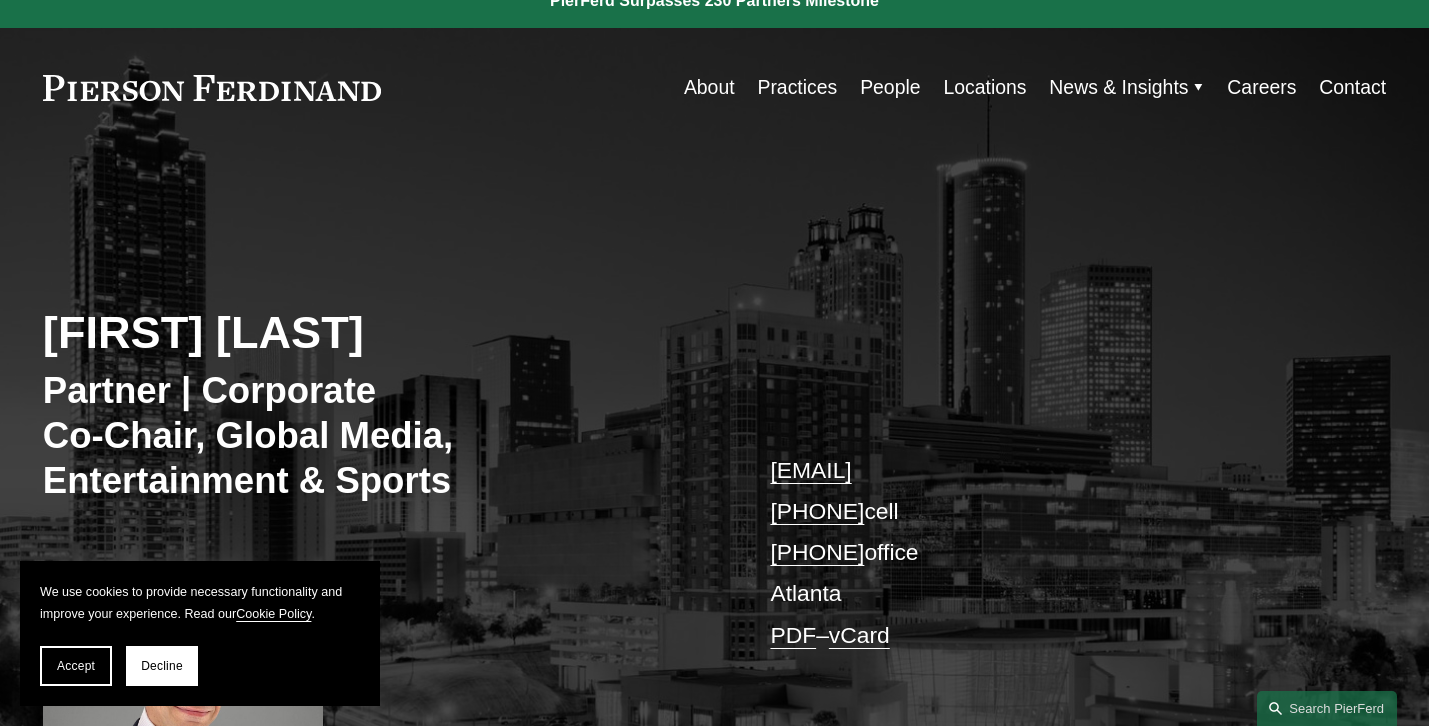 drag, startPoint x: 1093, startPoint y: 483, endPoint x: 733, endPoint y: 317, distance: 396.42905 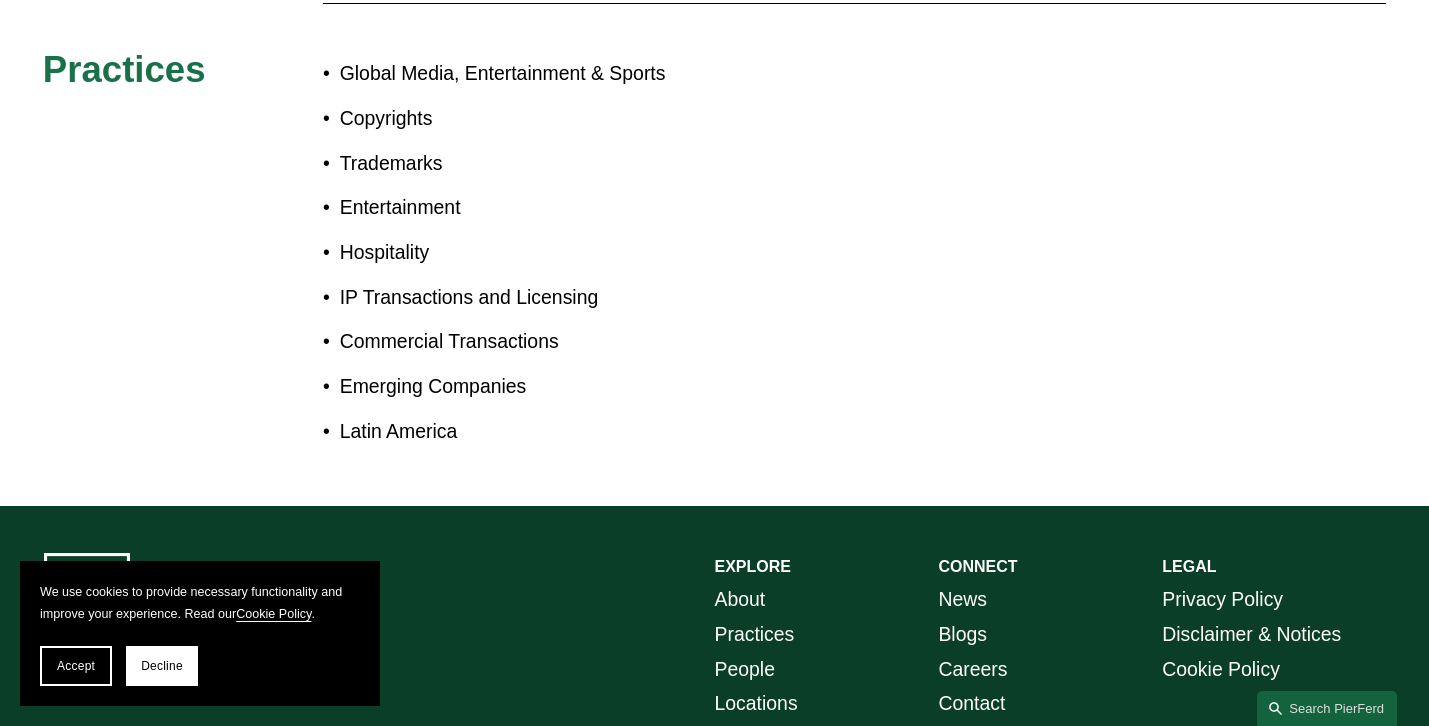 scroll, scrollTop: 165, scrollLeft: 0, axis: vertical 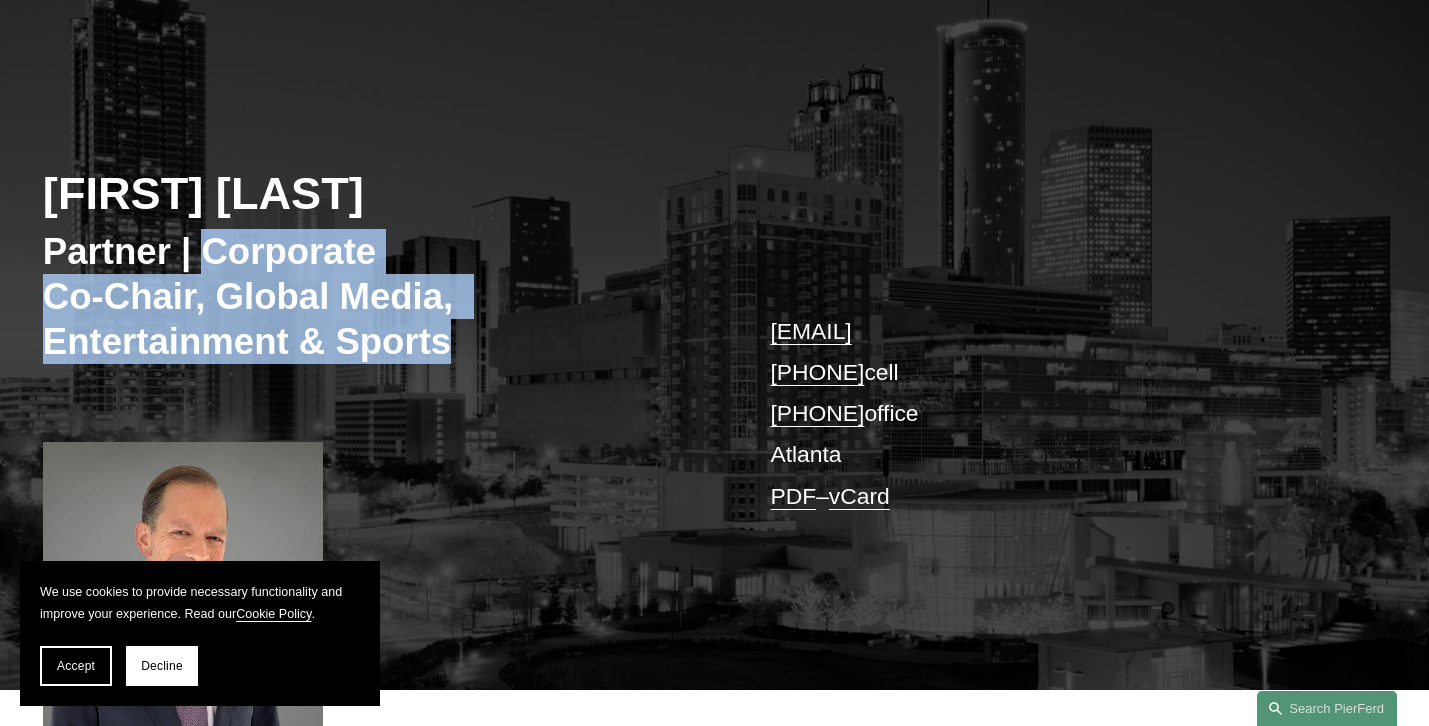 drag, startPoint x: 206, startPoint y: 254, endPoint x: 483, endPoint y: 350, distance: 293.1638 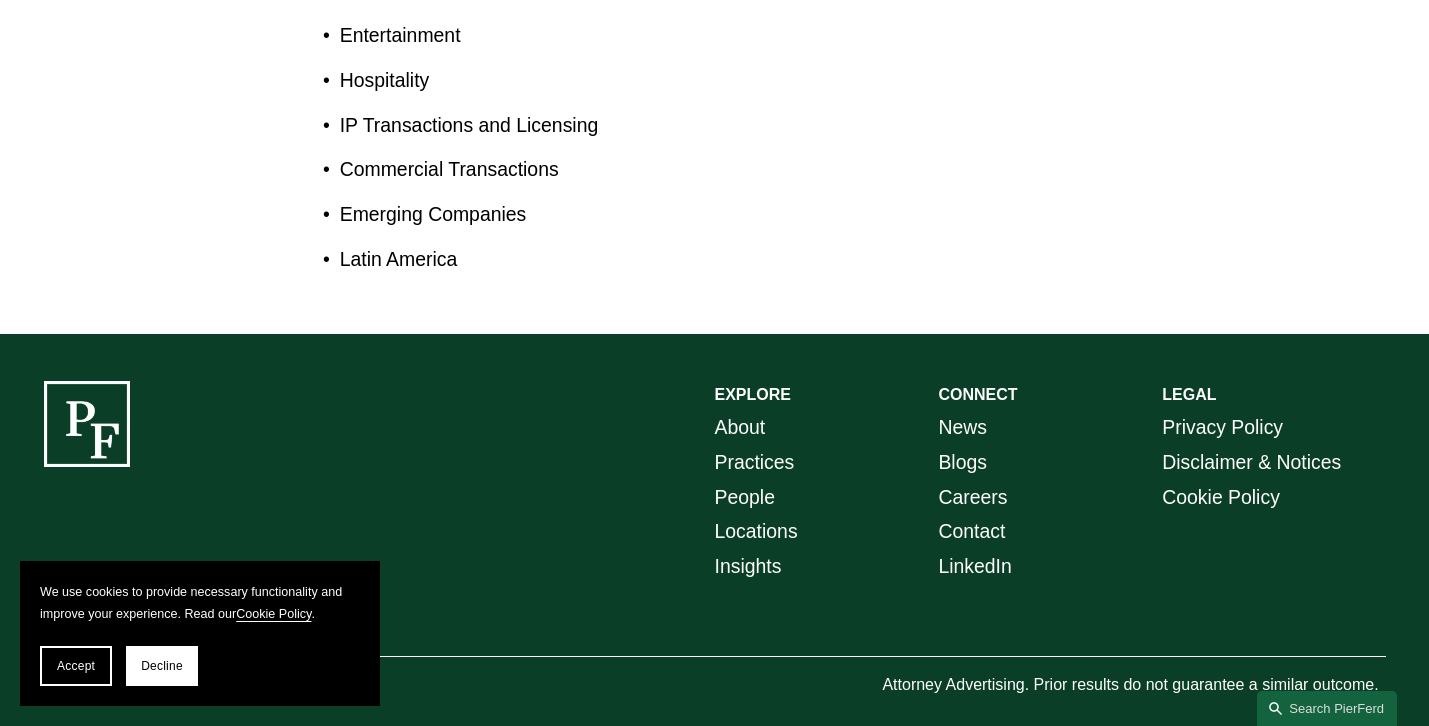 scroll, scrollTop: 1409, scrollLeft: 0, axis: vertical 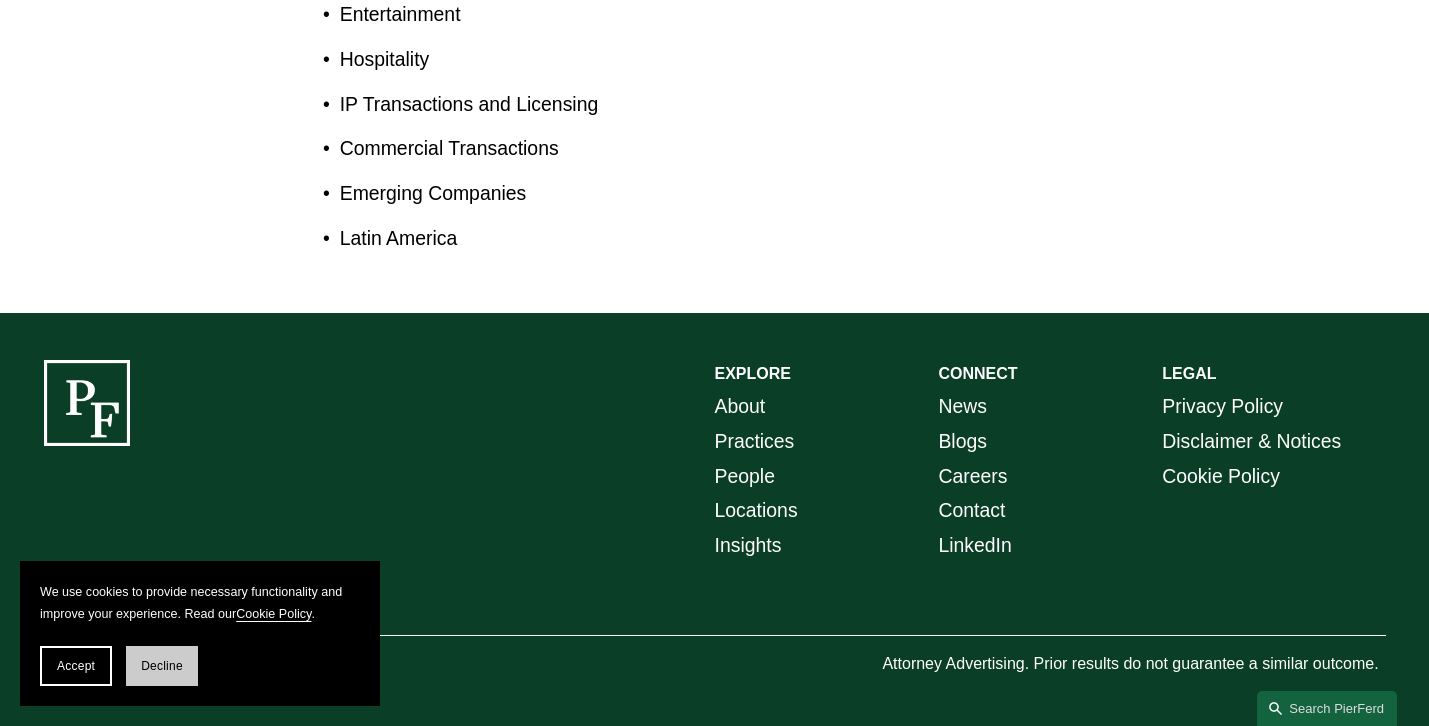 click on "Decline" at bounding box center (162, 666) 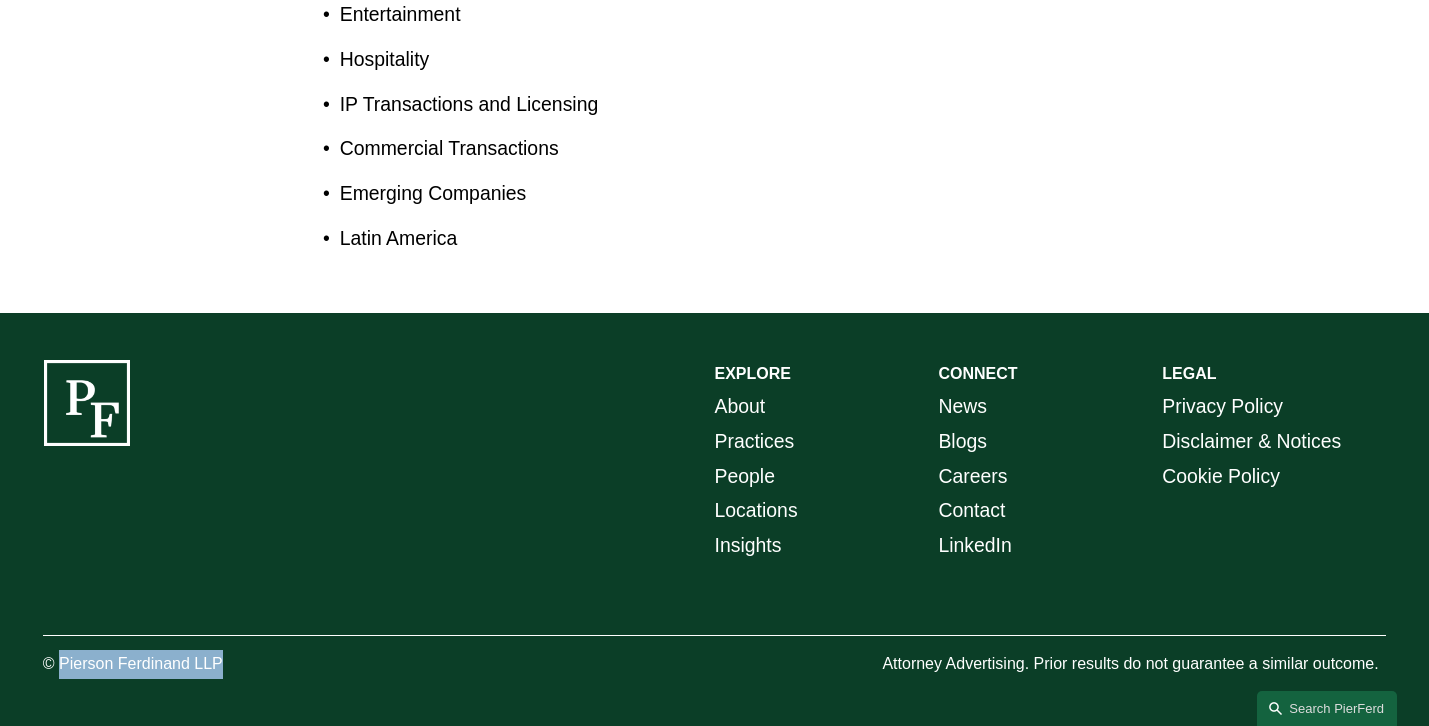 drag, startPoint x: 240, startPoint y: 679, endPoint x: 79, endPoint y: 650, distance: 163.59096 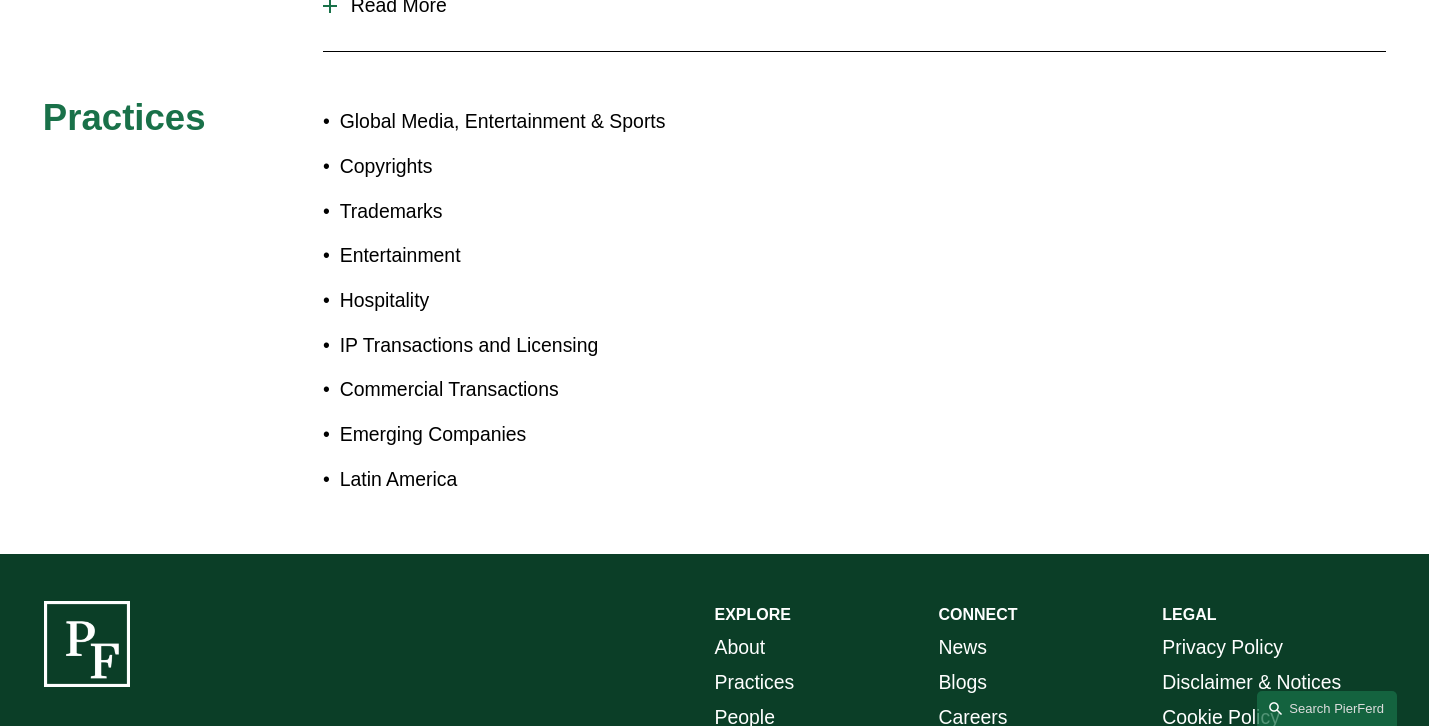 scroll, scrollTop: 808, scrollLeft: 0, axis: vertical 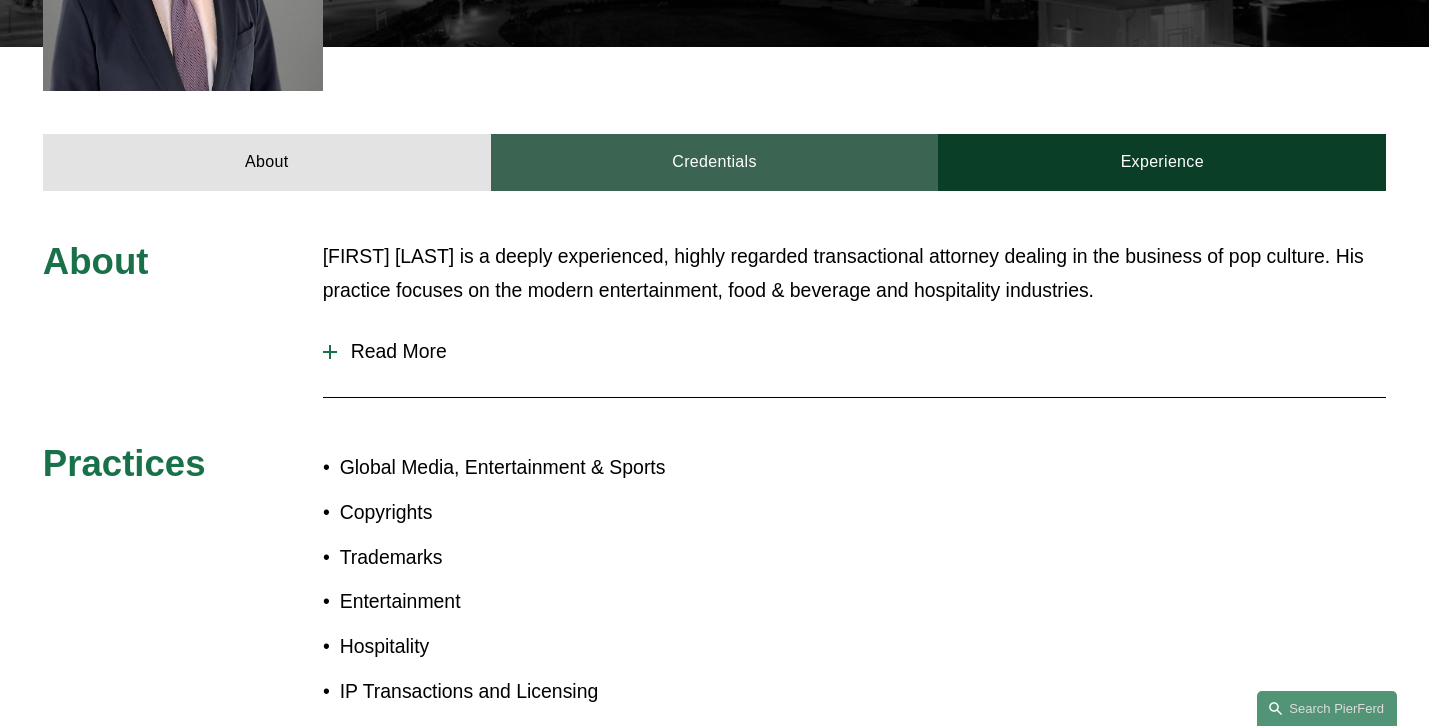 click on "Credentials" at bounding box center [715, 163] 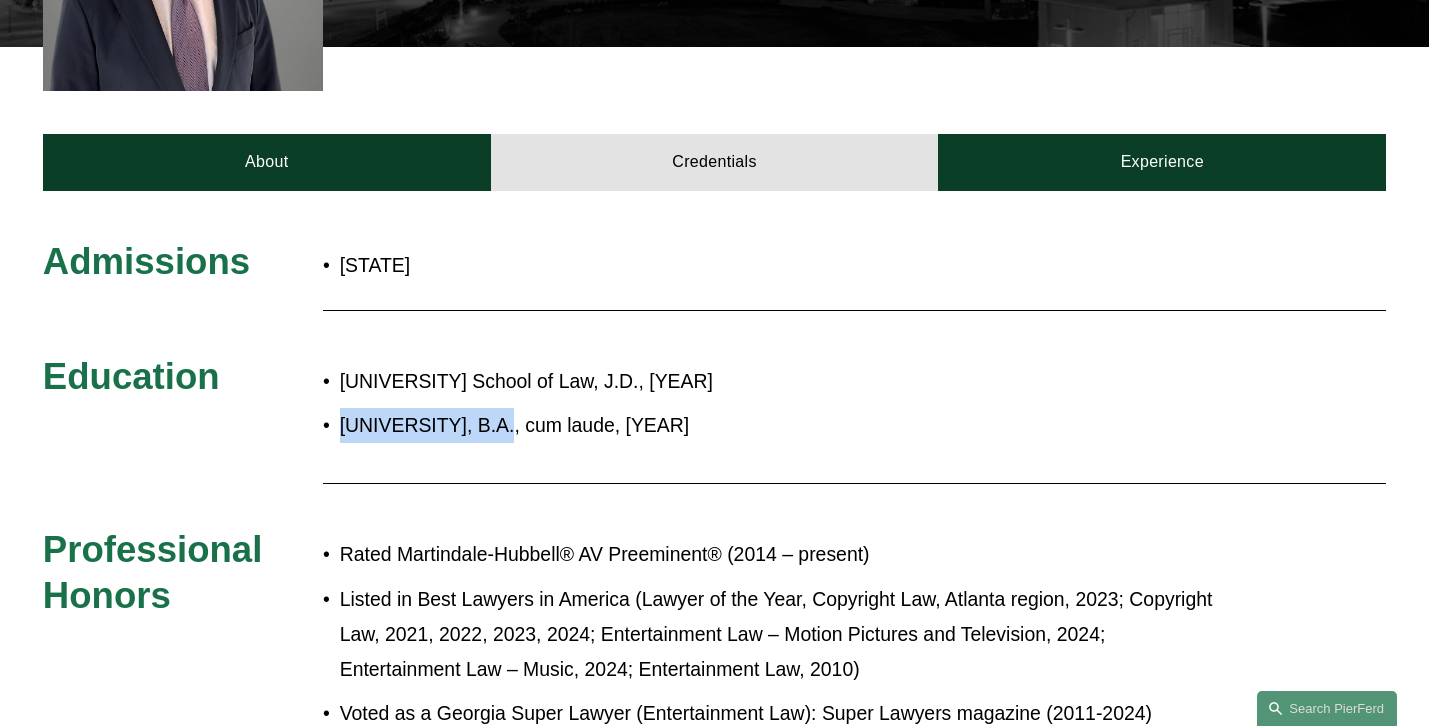 drag, startPoint x: 495, startPoint y: 439, endPoint x: 337, endPoint y: 436, distance: 158.02847 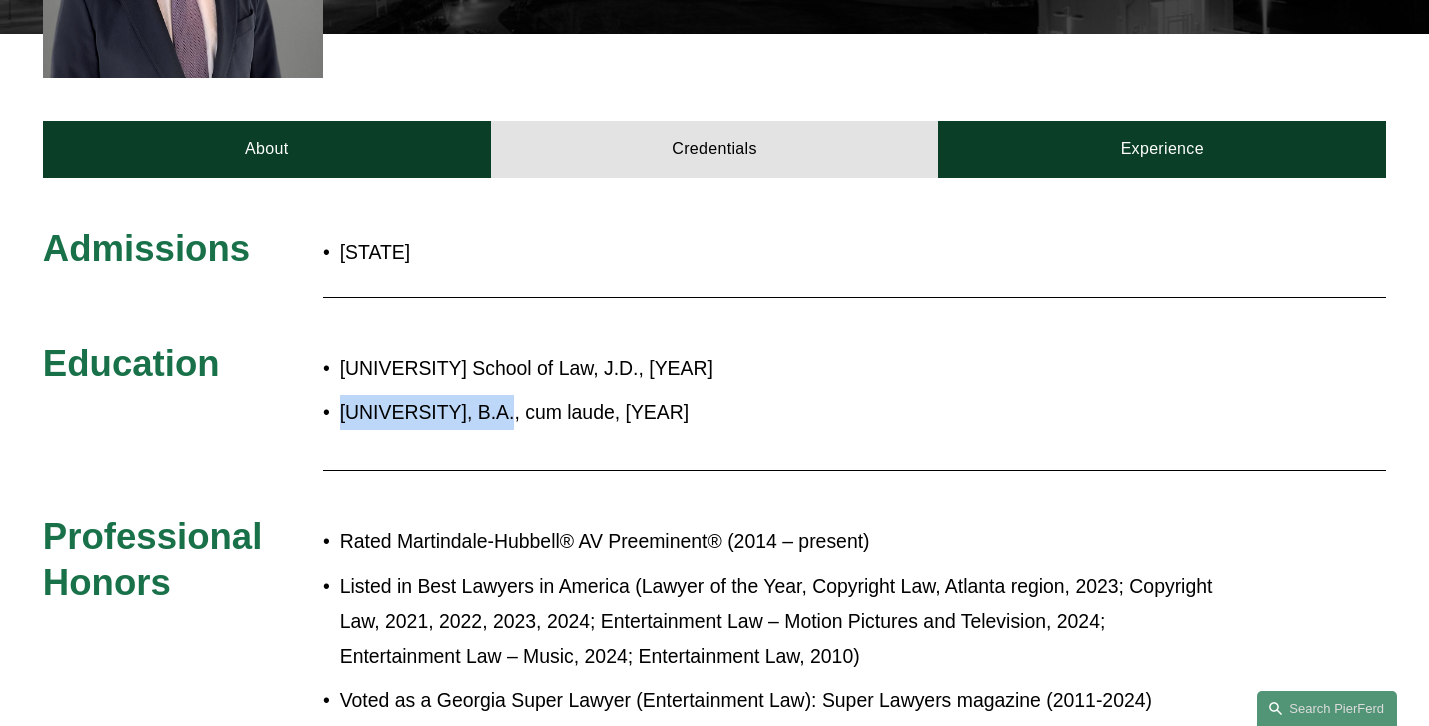 scroll, scrollTop: 807, scrollLeft: 0, axis: vertical 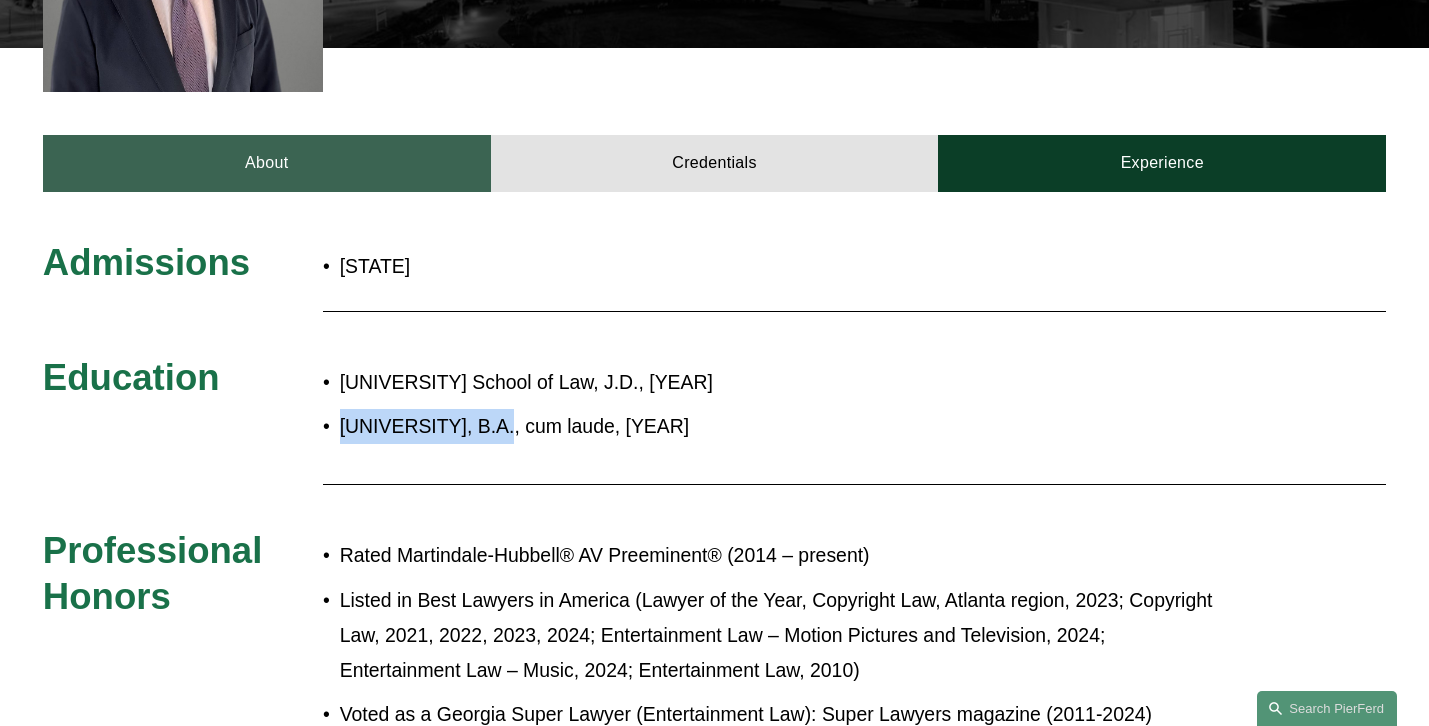 click on "About" at bounding box center [267, 164] 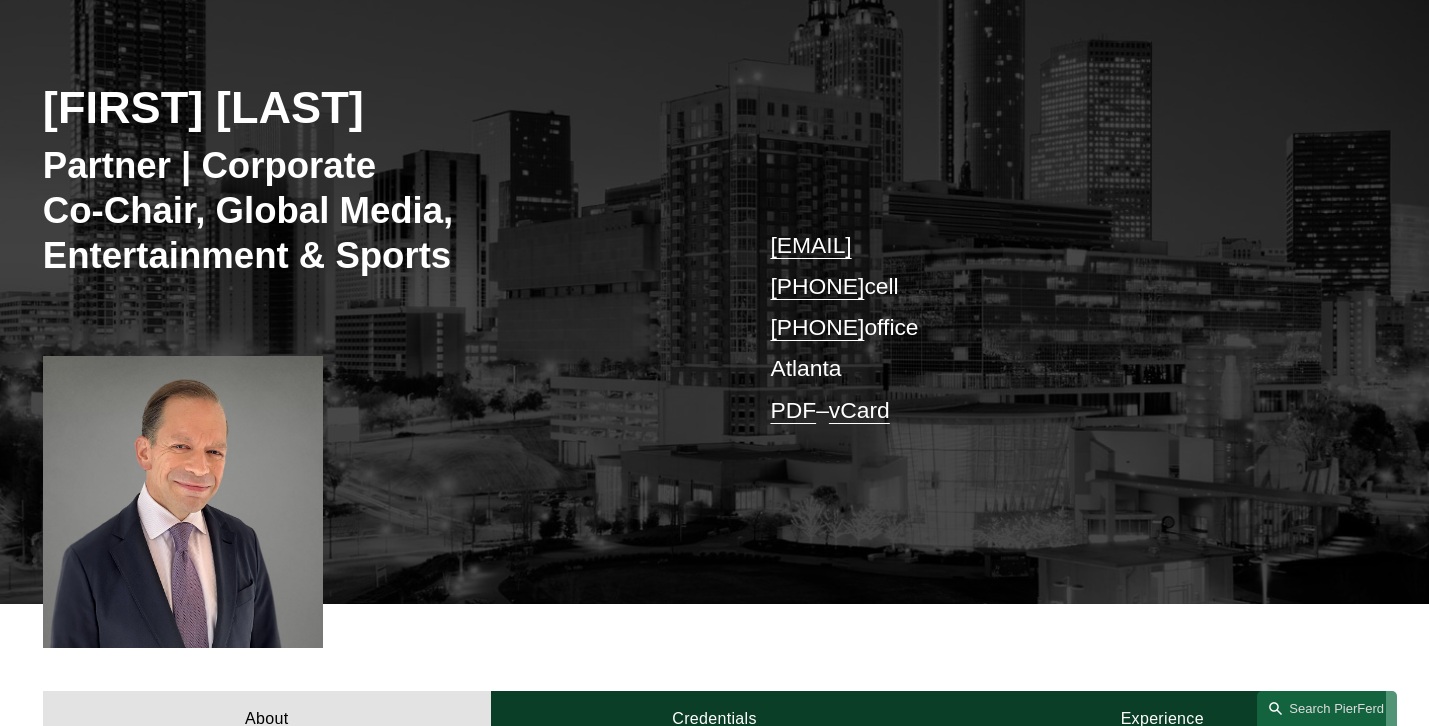 scroll, scrollTop: 96, scrollLeft: 0, axis: vertical 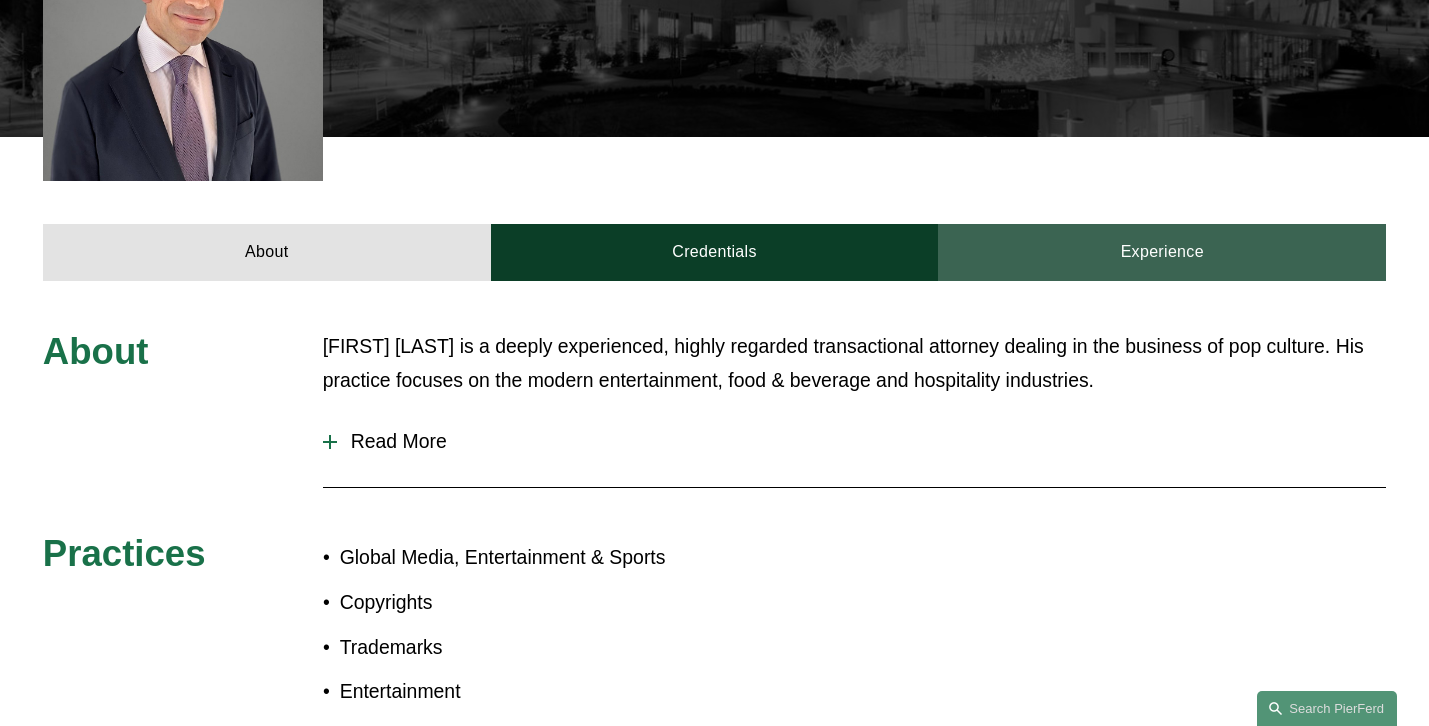 click on "Experience" at bounding box center [1162, 253] 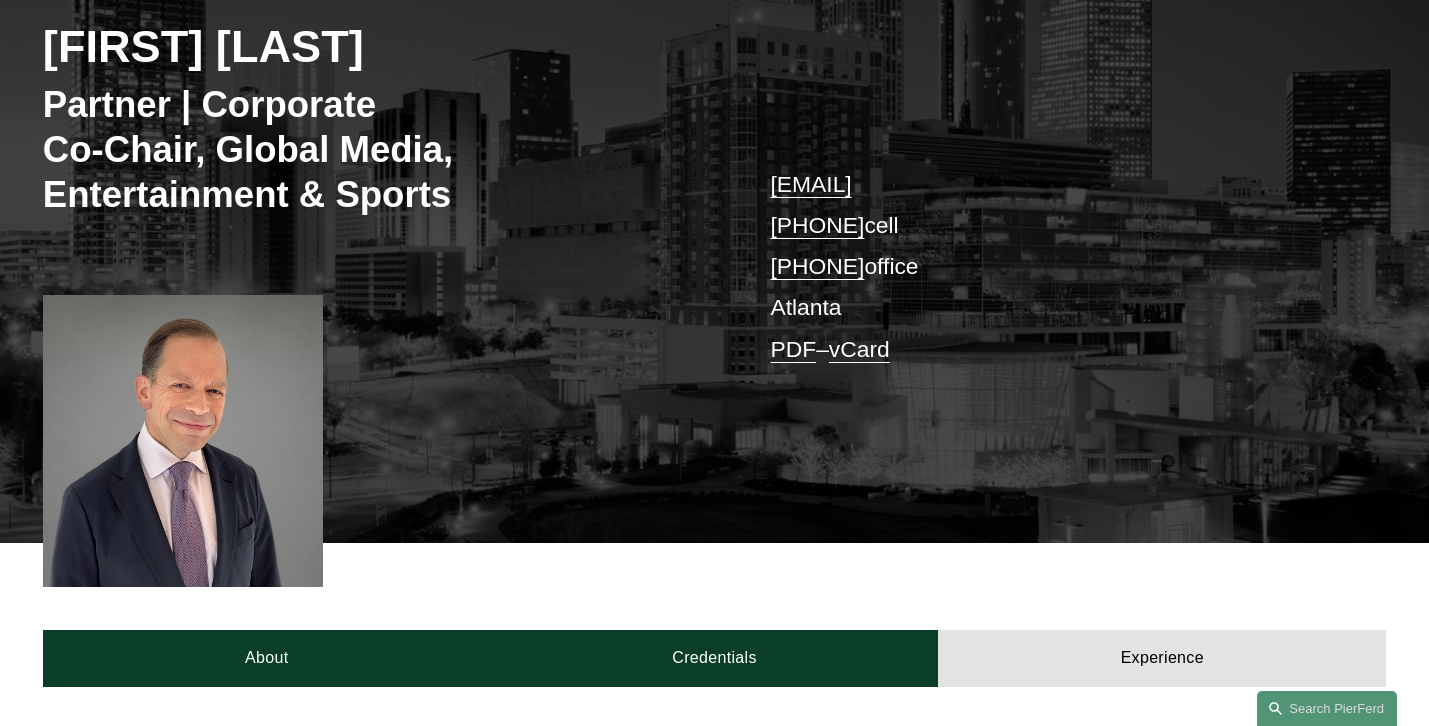 scroll, scrollTop: 304, scrollLeft: 0, axis: vertical 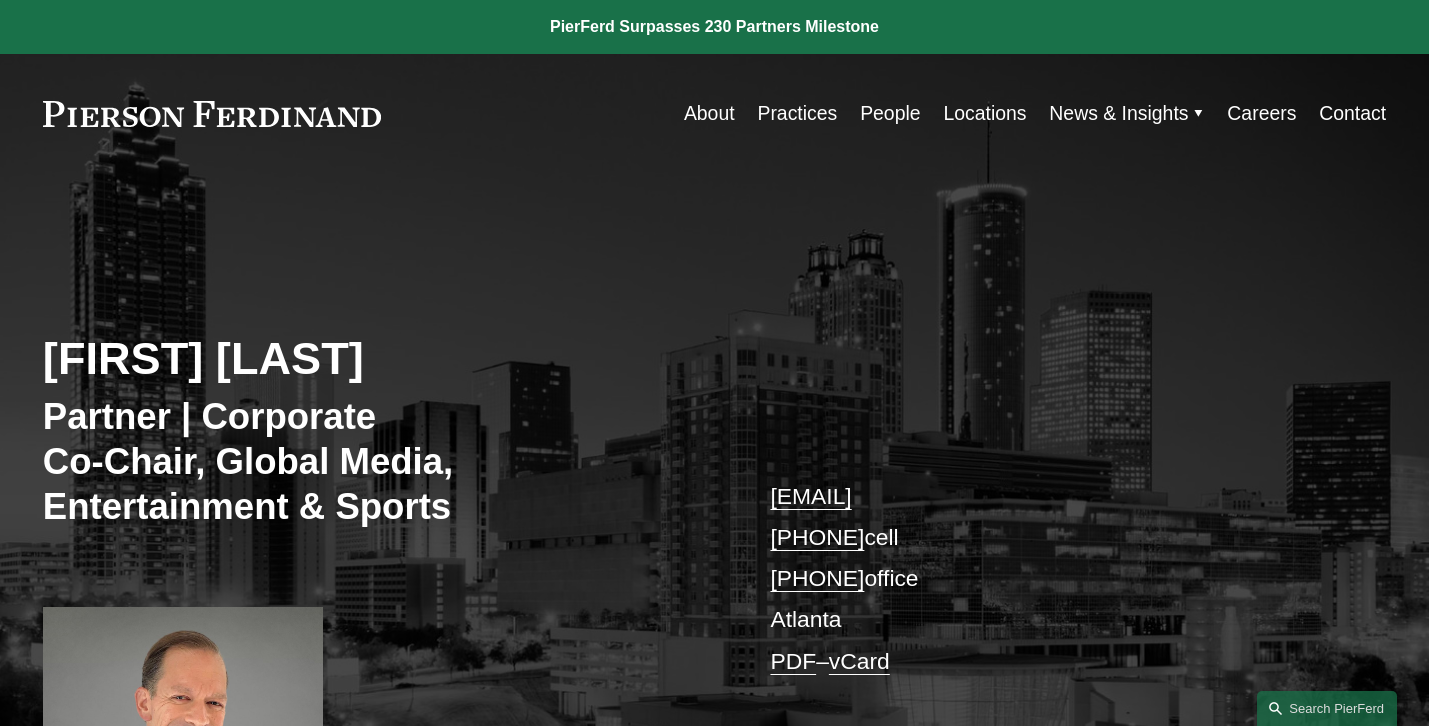 click on "People" at bounding box center (890, 113) 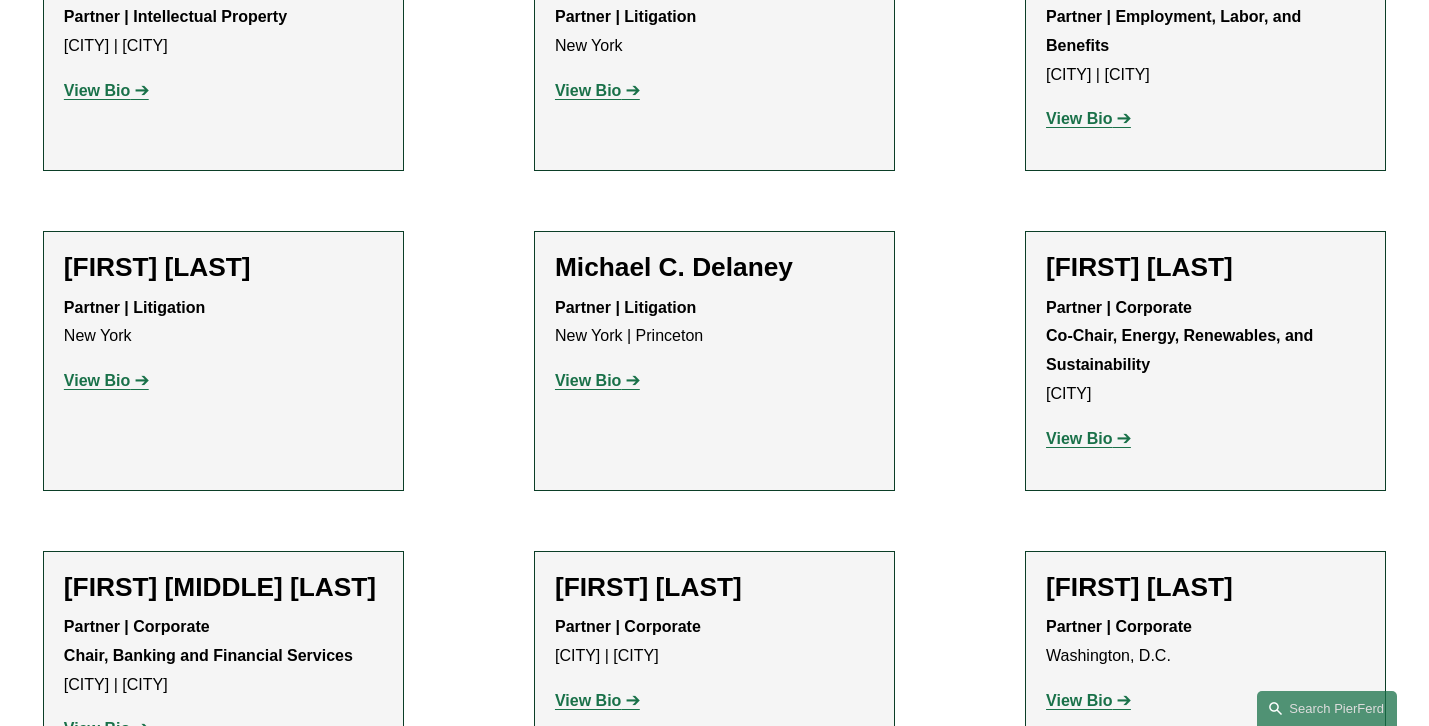 scroll, scrollTop: 5693, scrollLeft: 0, axis: vertical 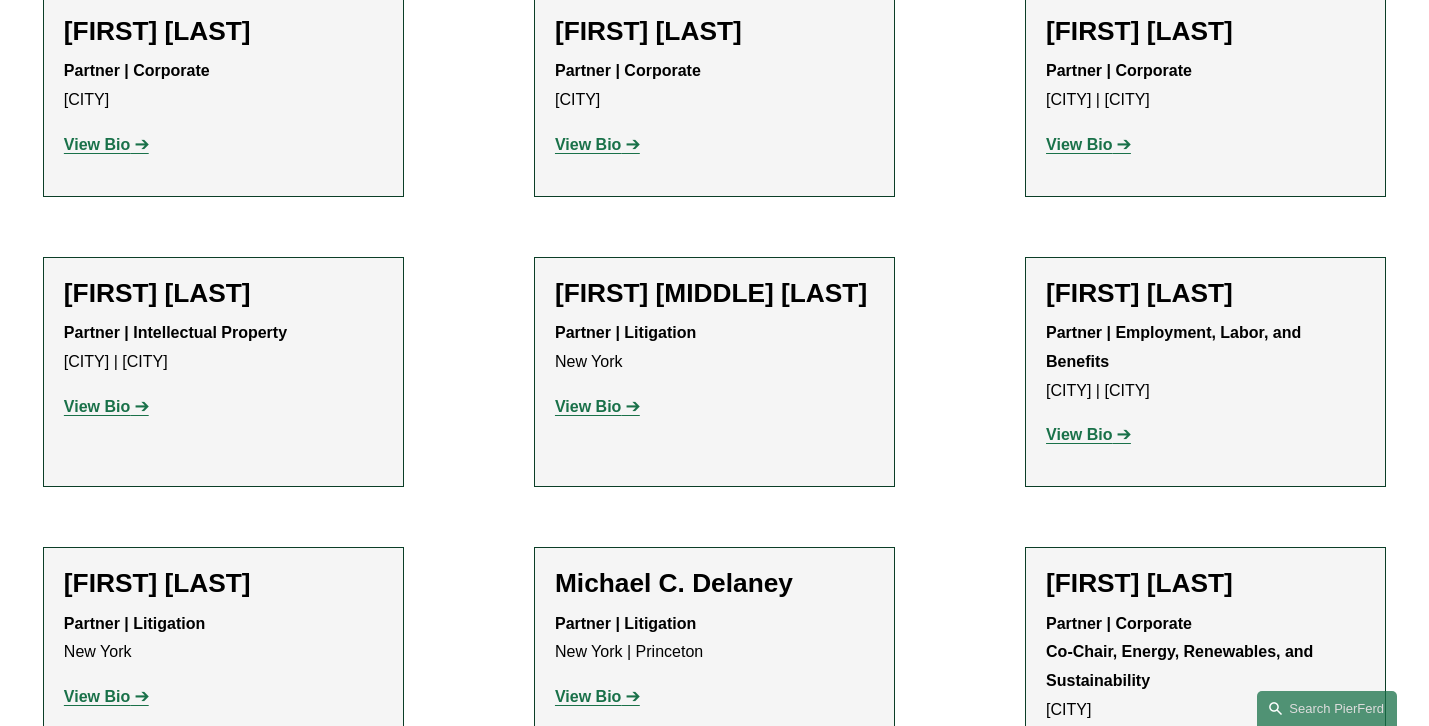 click on "[FIRST] [LAST]" 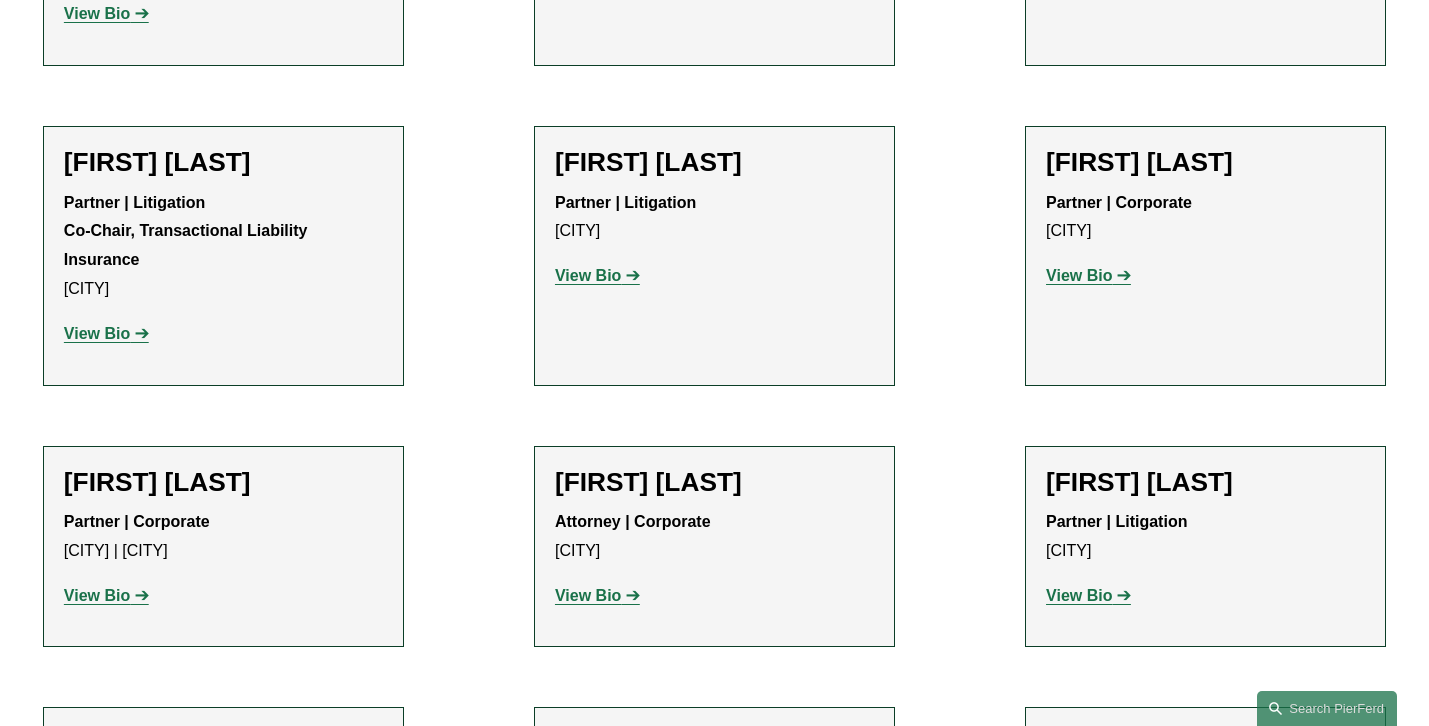 scroll, scrollTop: 6725, scrollLeft: 0, axis: vertical 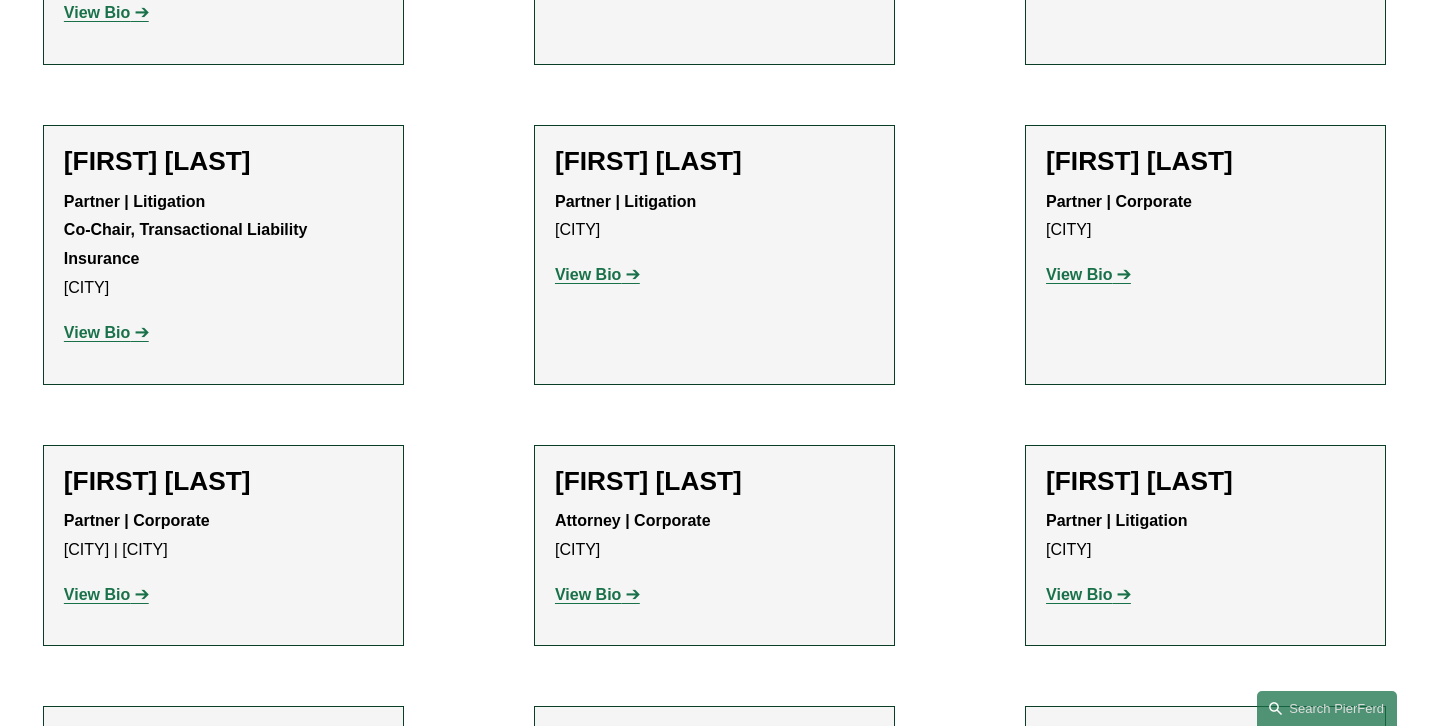 click on "View Bio" 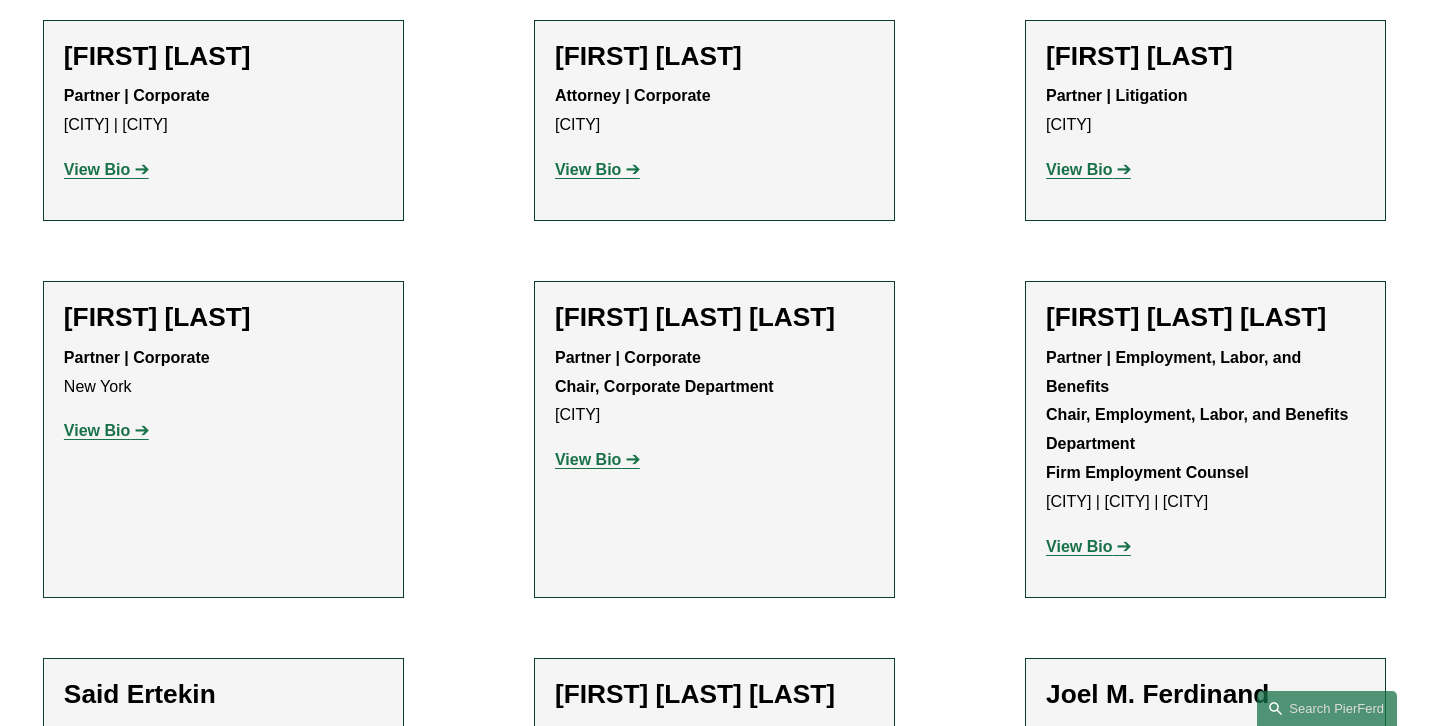 scroll, scrollTop: 7152, scrollLeft: 0, axis: vertical 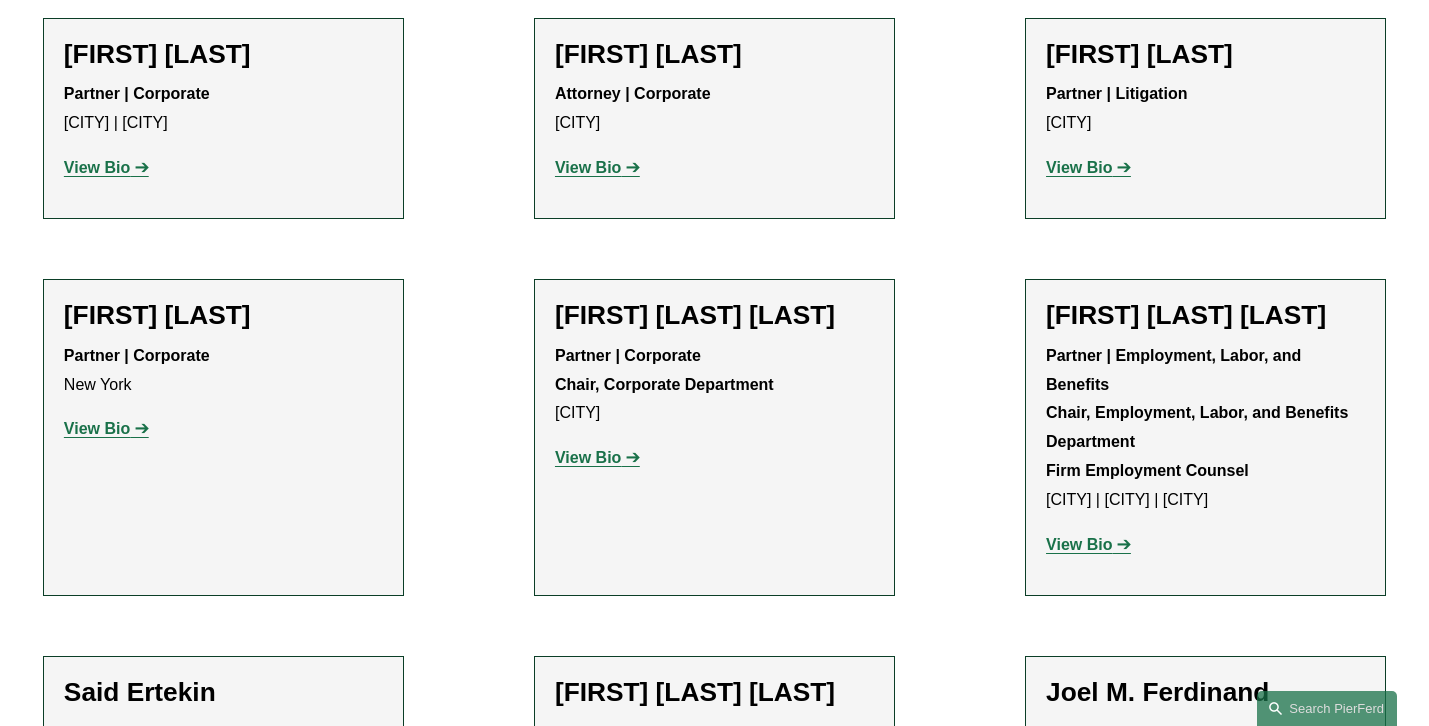 click on "View Bio" 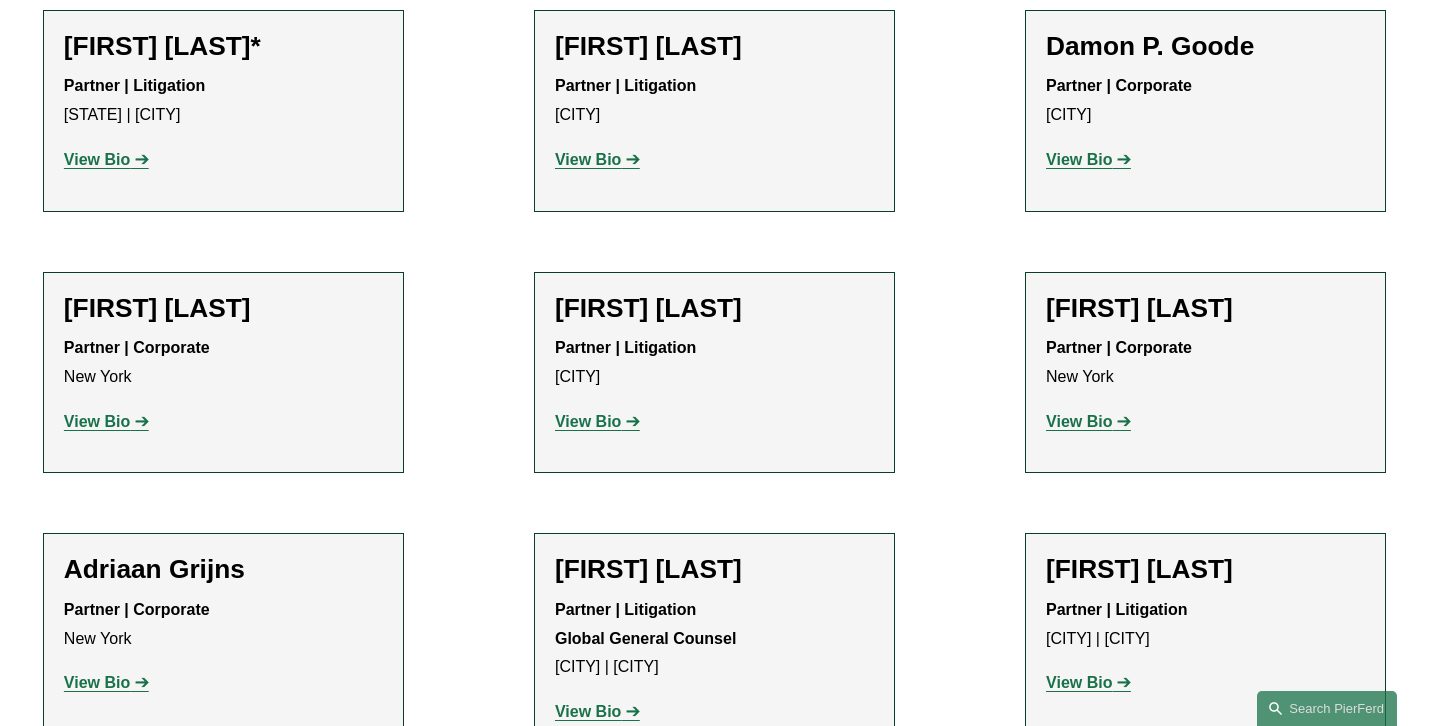 scroll, scrollTop: 9362, scrollLeft: 0, axis: vertical 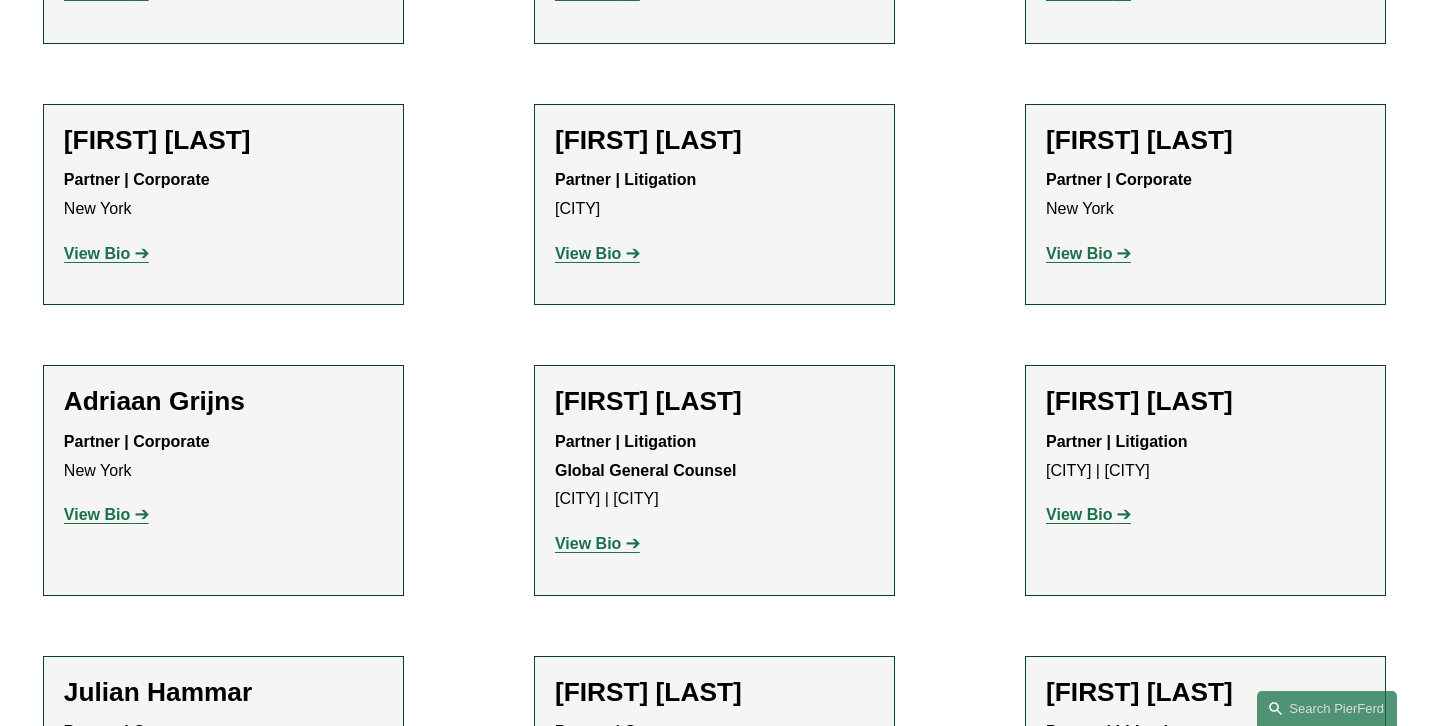 click on "View Bio" 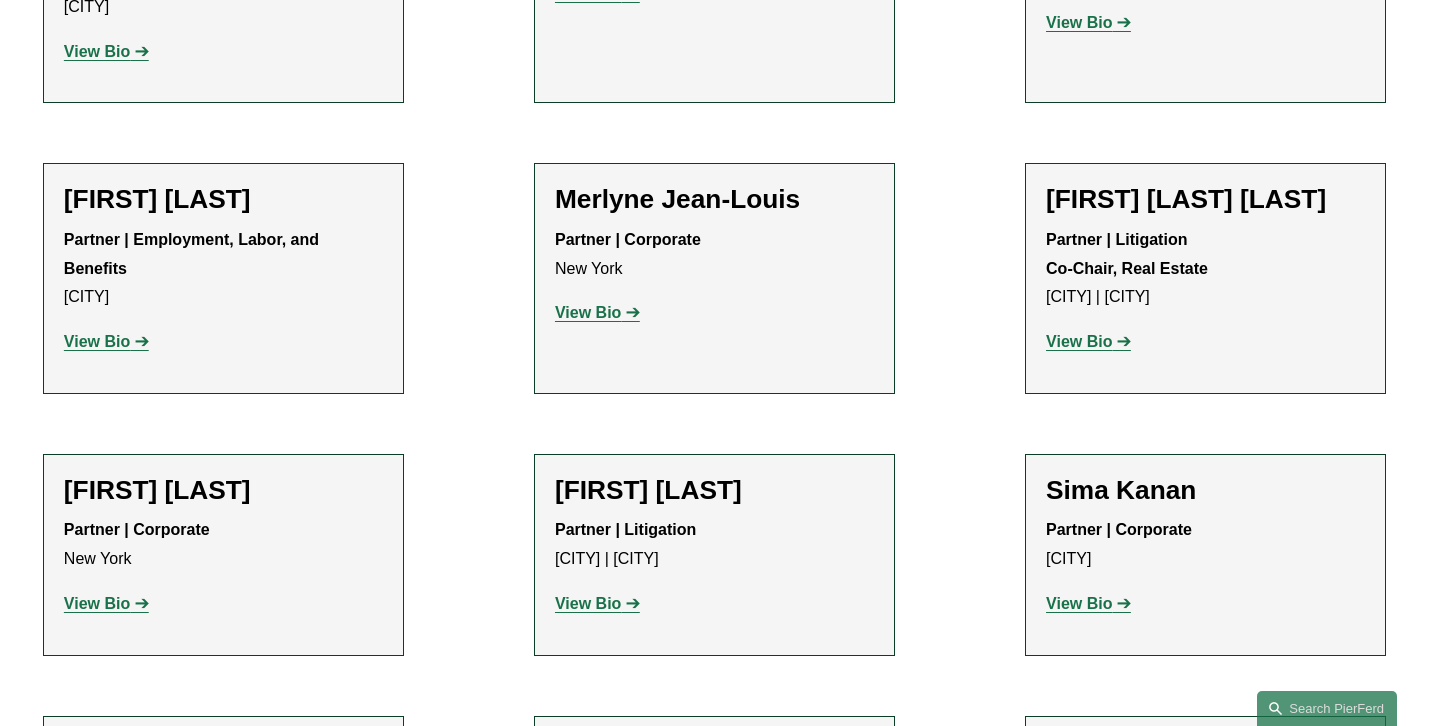 scroll, scrollTop: 11386, scrollLeft: 0, axis: vertical 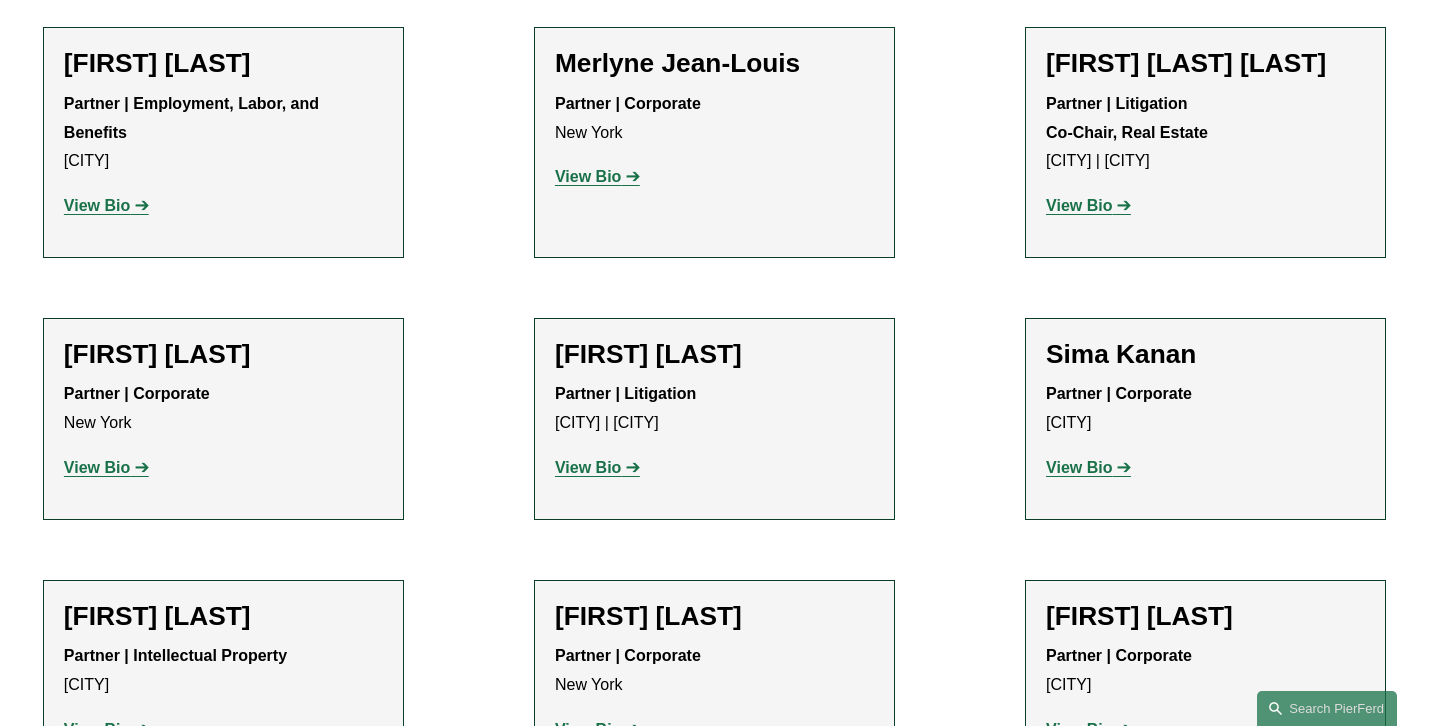 click on "View Bio" 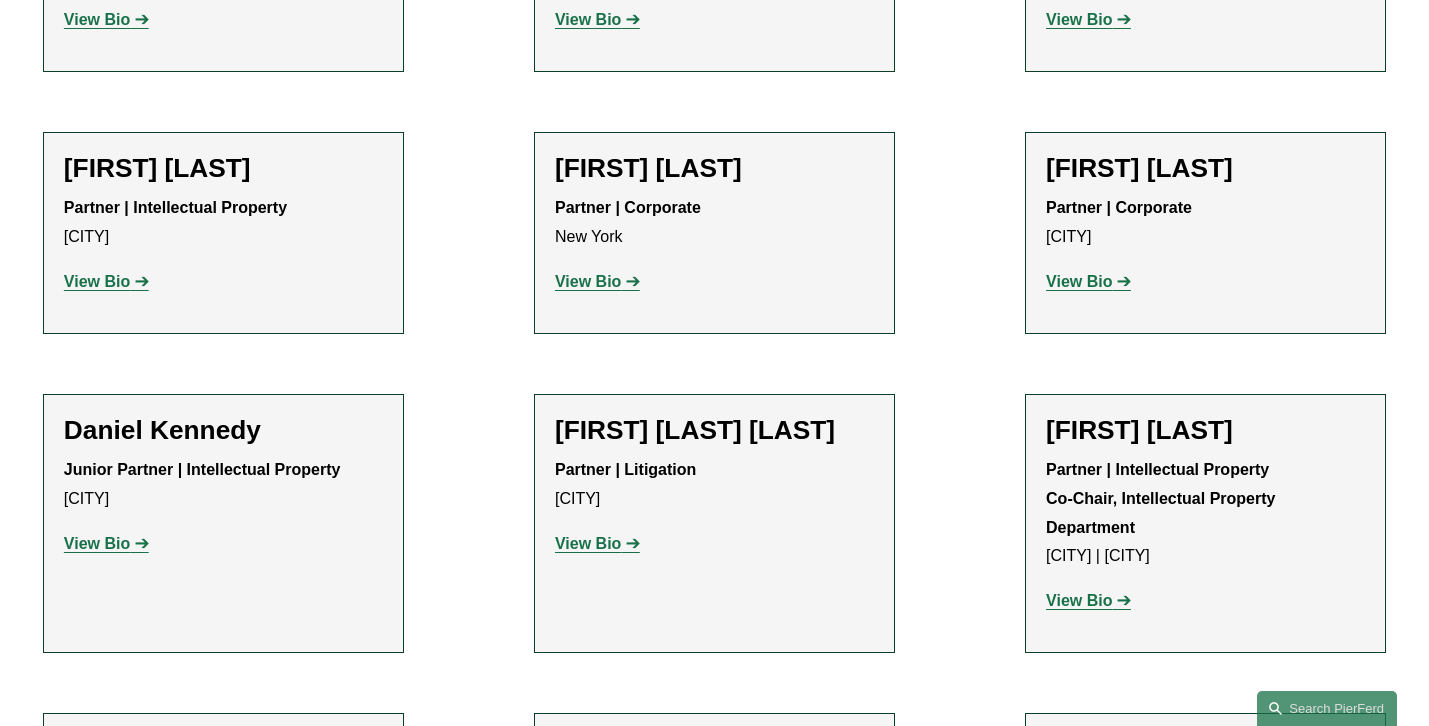 scroll, scrollTop: 11839, scrollLeft: 0, axis: vertical 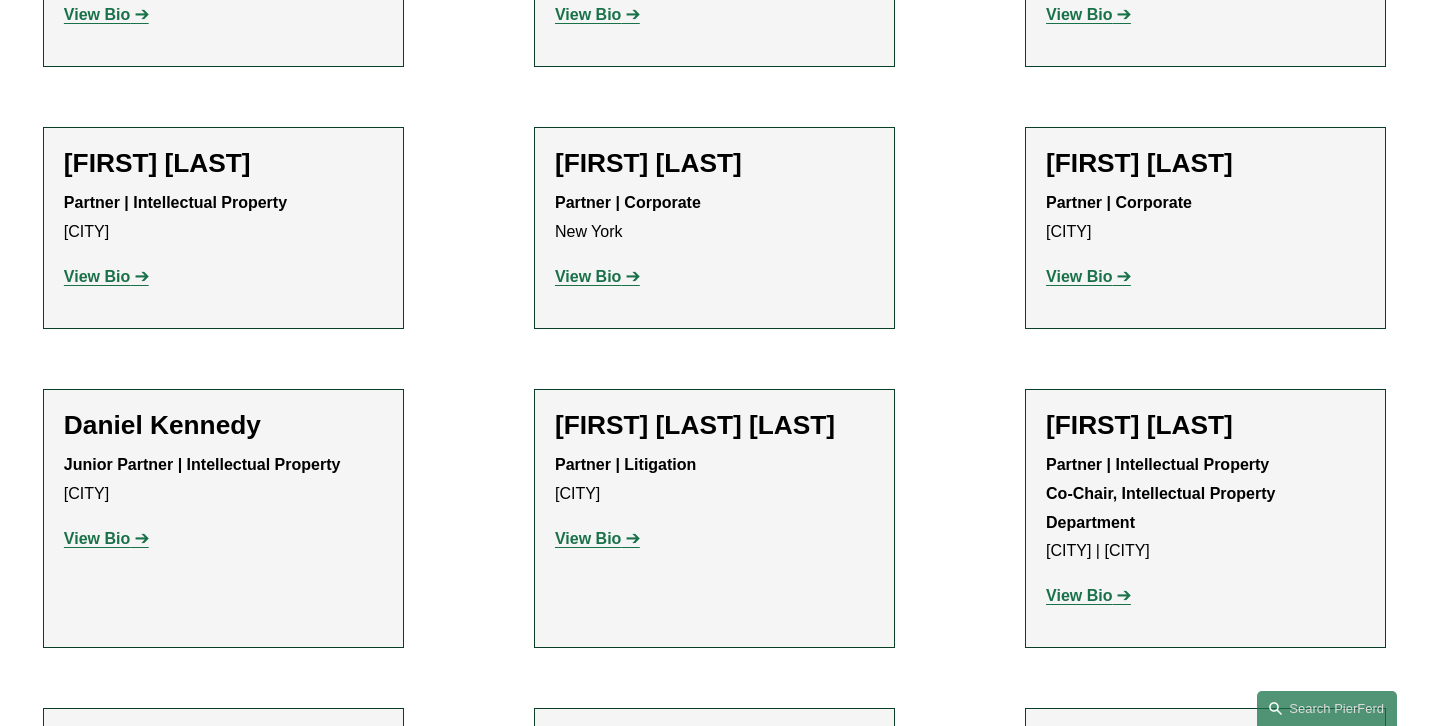click on "View Bio" 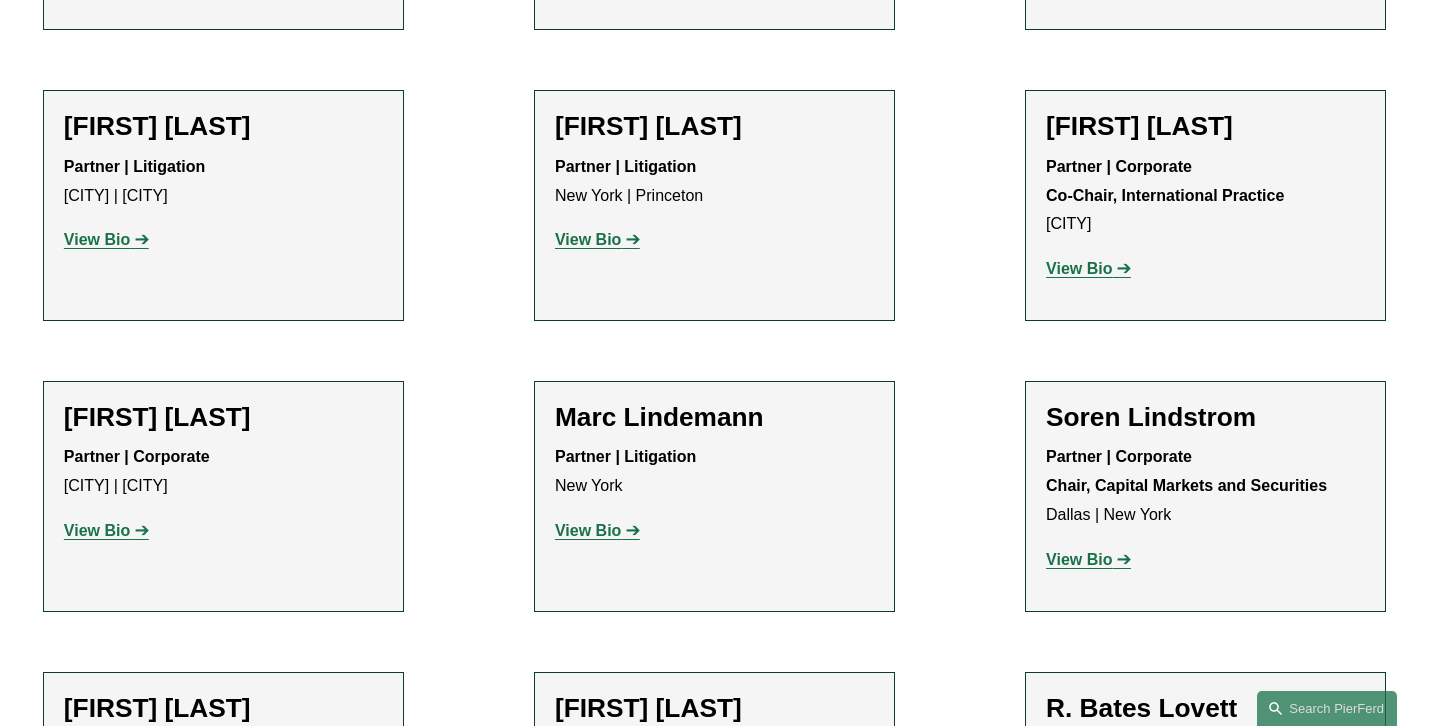 scroll, scrollTop: 13014, scrollLeft: 0, axis: vertical 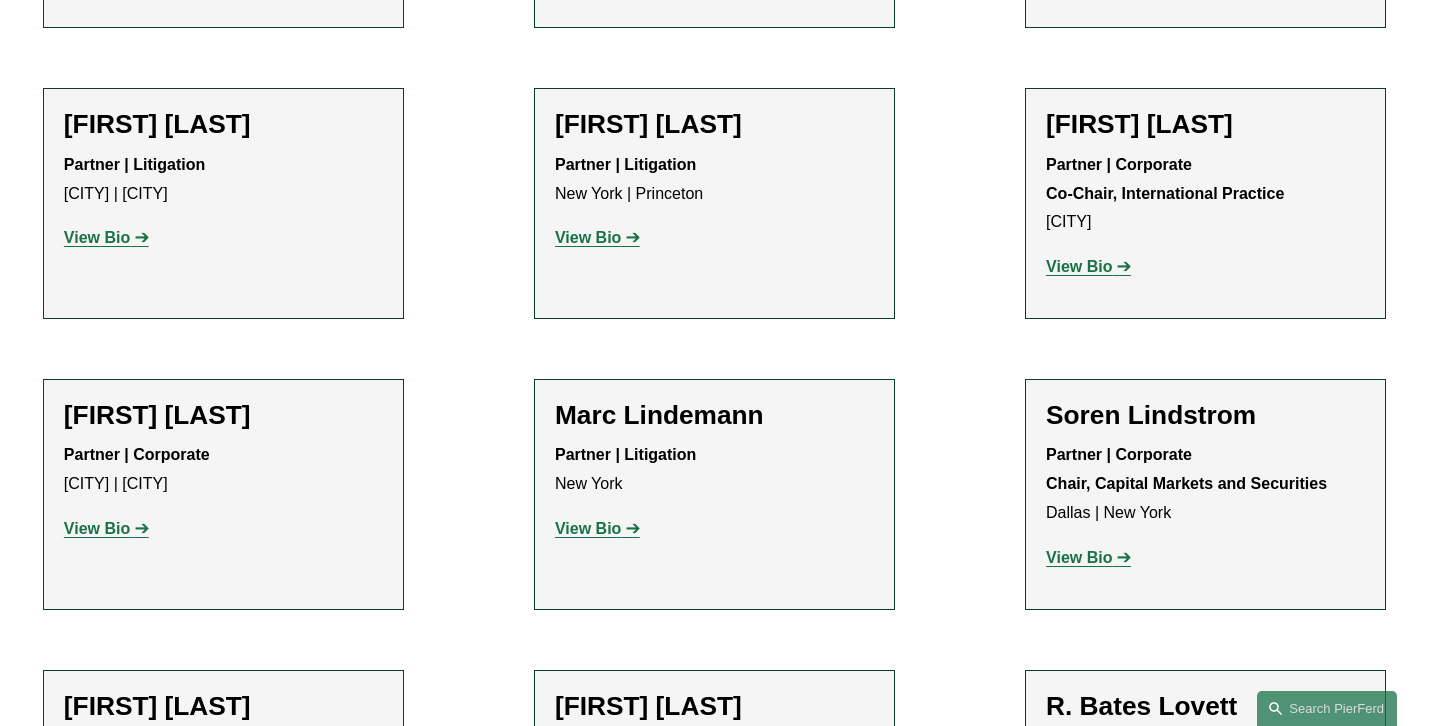 click on "View Bio" 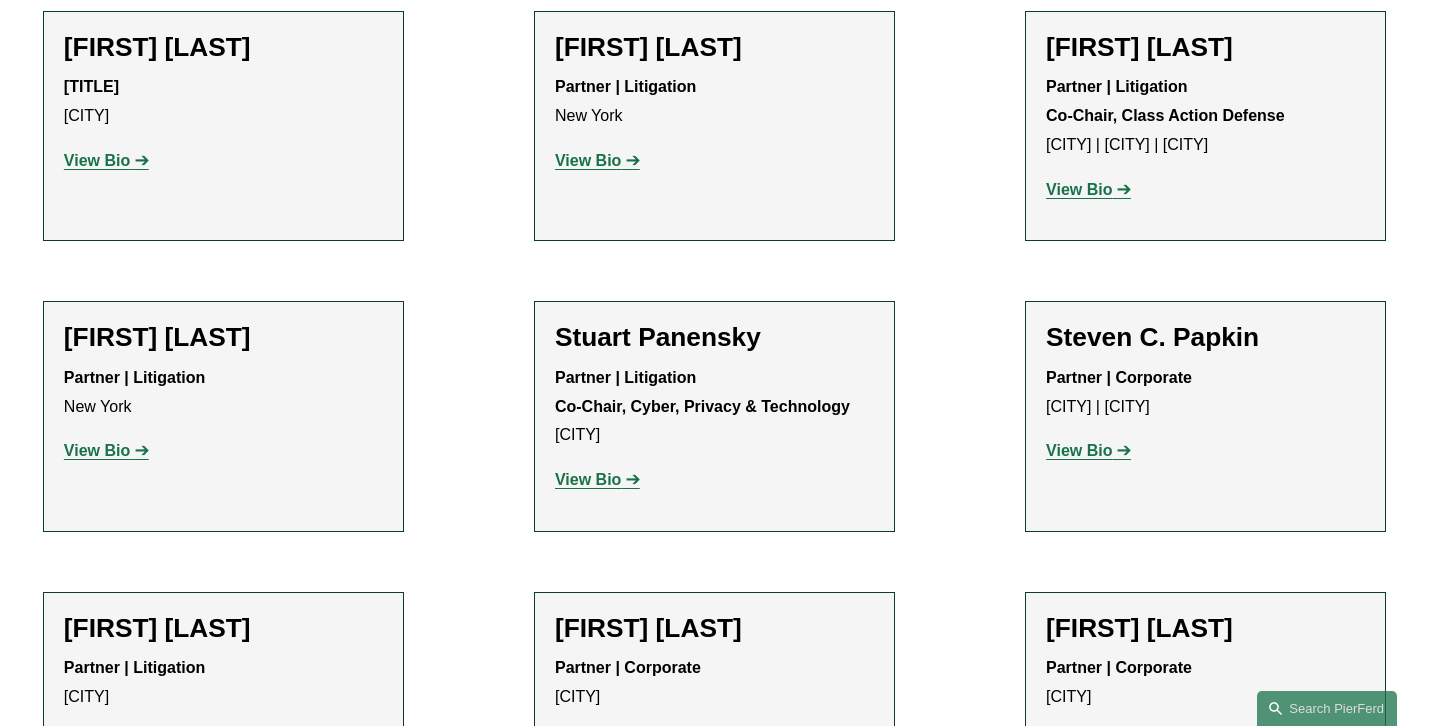 scroll, scrollTop: 16612, scrollLeft: 0, axis: vertical 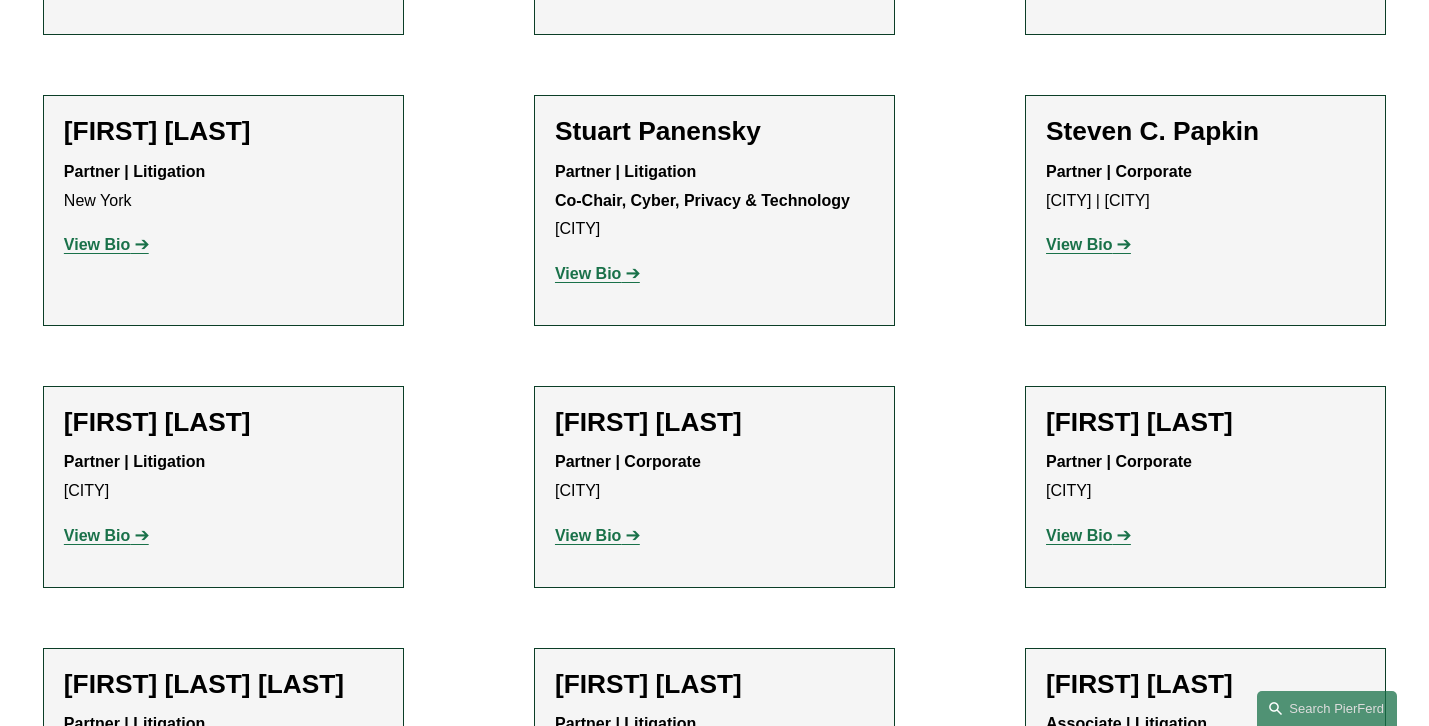 click on "Steven C. Papkin" 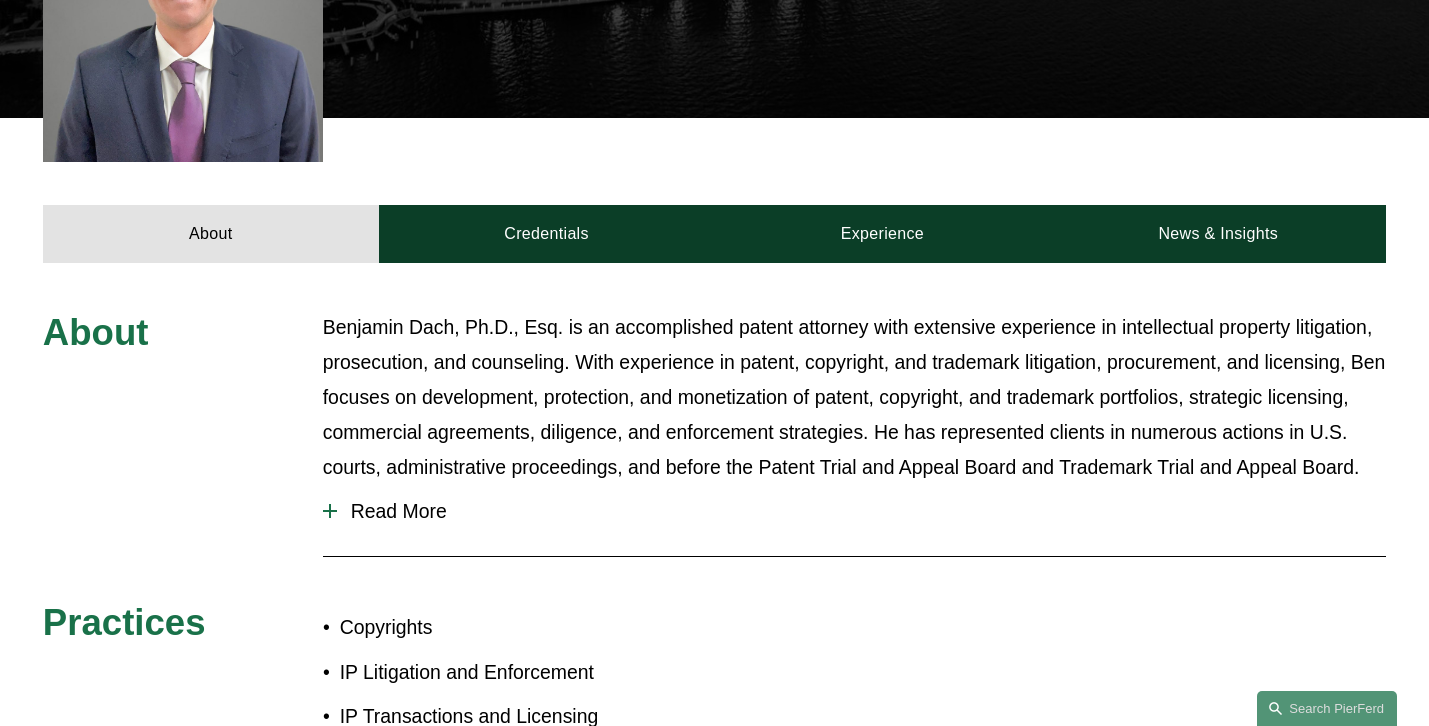 scroll, scrollTop: 647, scrollLeft: 0, axis: vertical 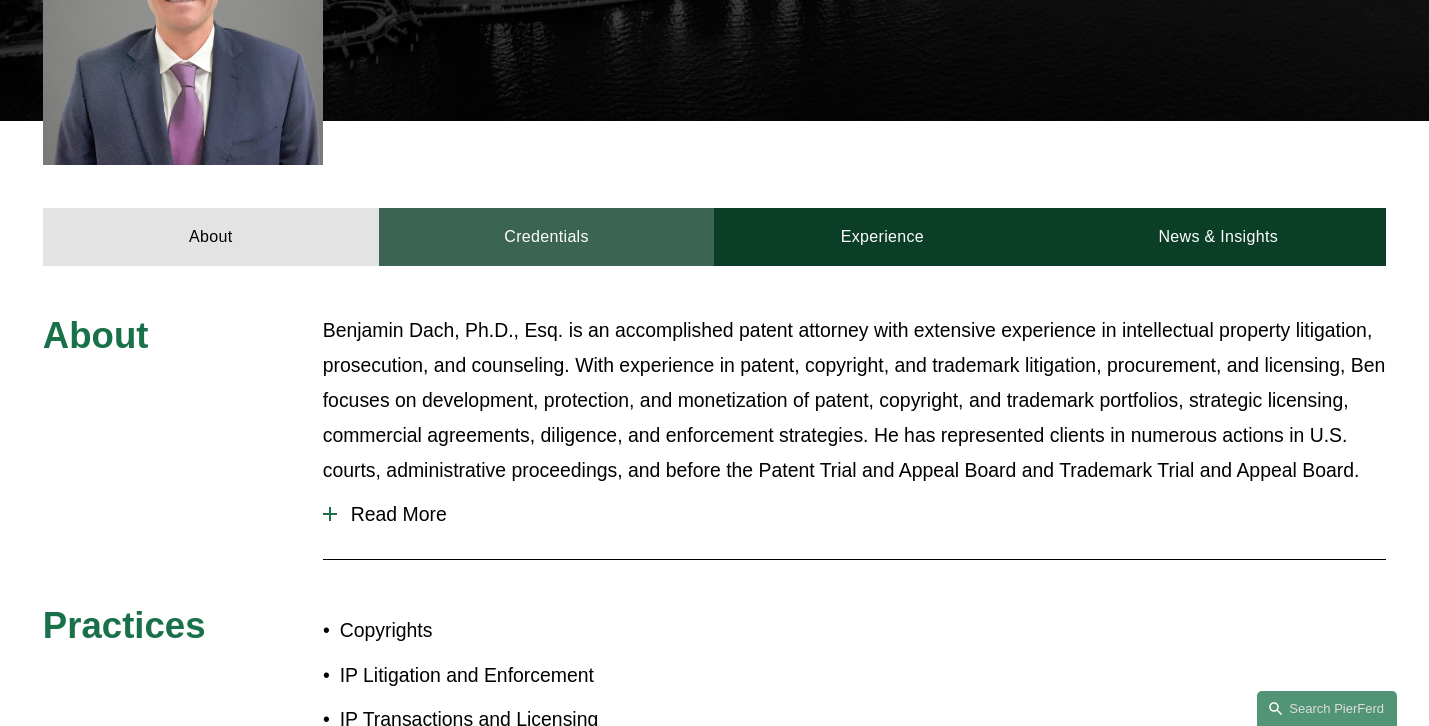 click on "Credentials" at bounding box center (547, 237) 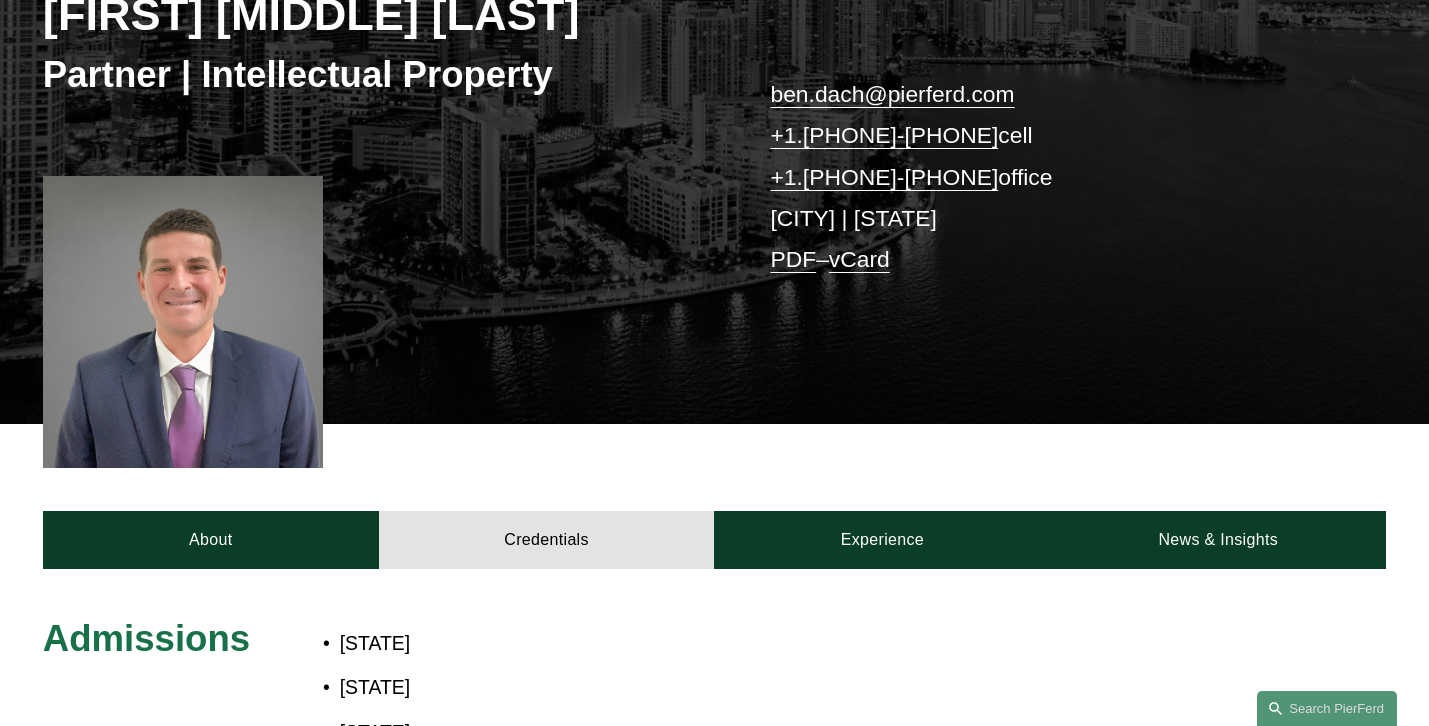 scroll, scrollTop: 0, scrollLeft: 0, axis: both 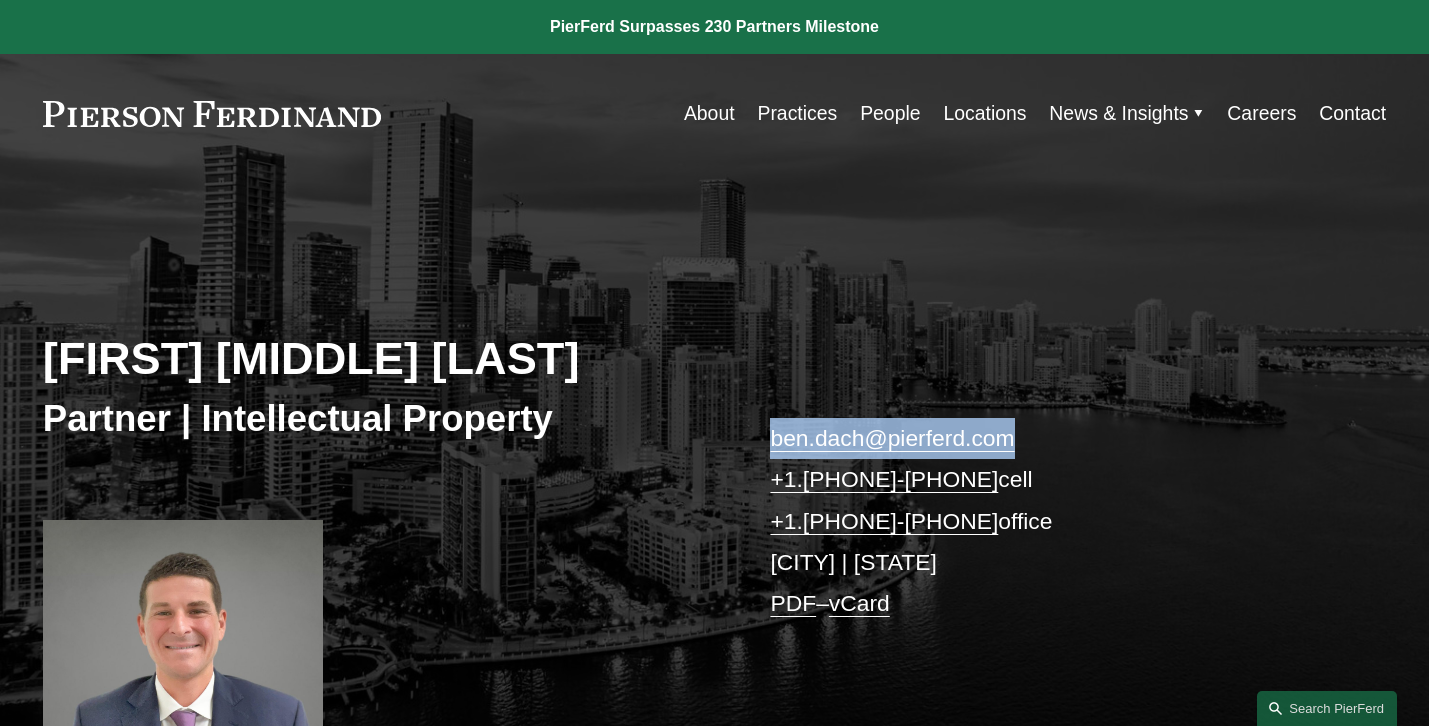 drag, startPoint x: 1027, startPoint y: 444, endPoint x: 757, endPoint y: 268, distance: 322.298 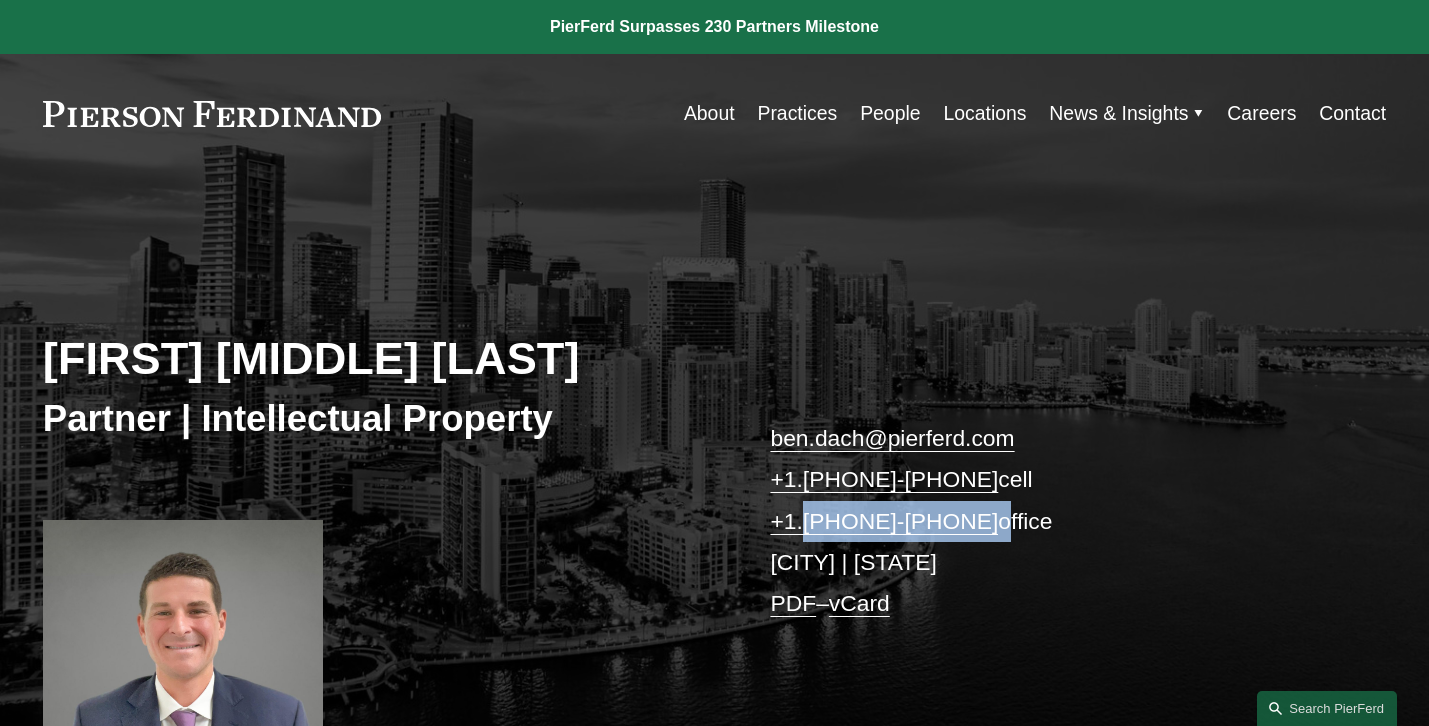 drag, startPoint x: 947, startPoint y: 525, endPoint x: 808, endPoint y: 518, distance: 139.17615 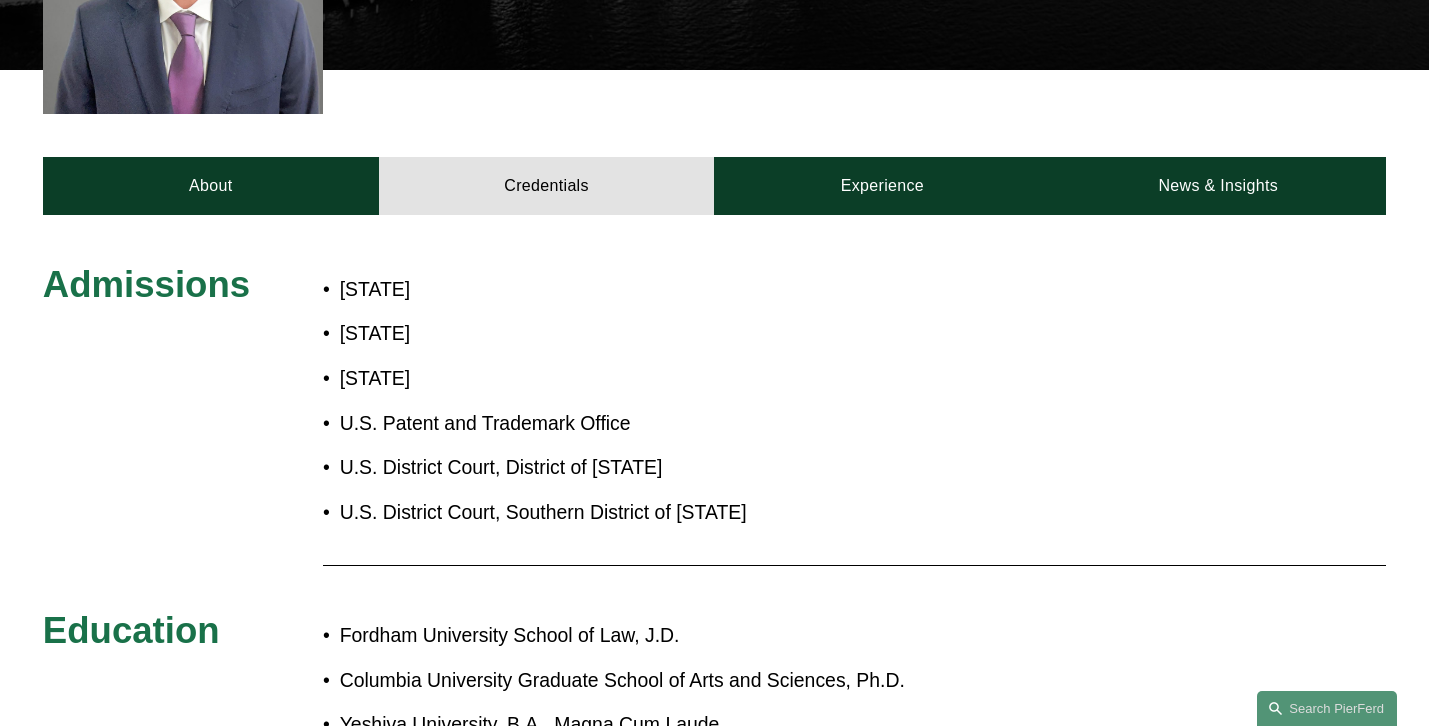 scroll, scrollTop: 880, scrollLeft: 0, axis: vertical 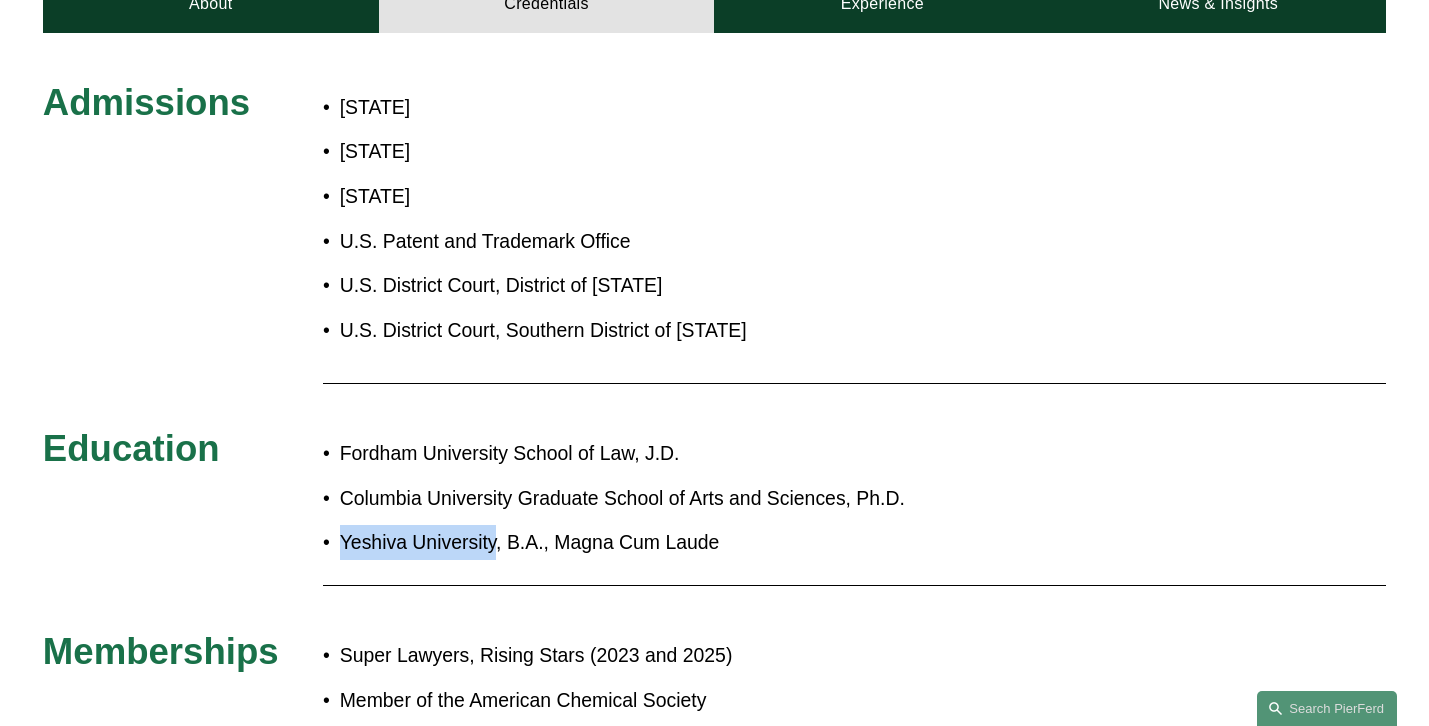 drag, startPoint x: 495, startPoint y: 556, endPoint x: 346, endPoint y: 550, distance: 149.12076 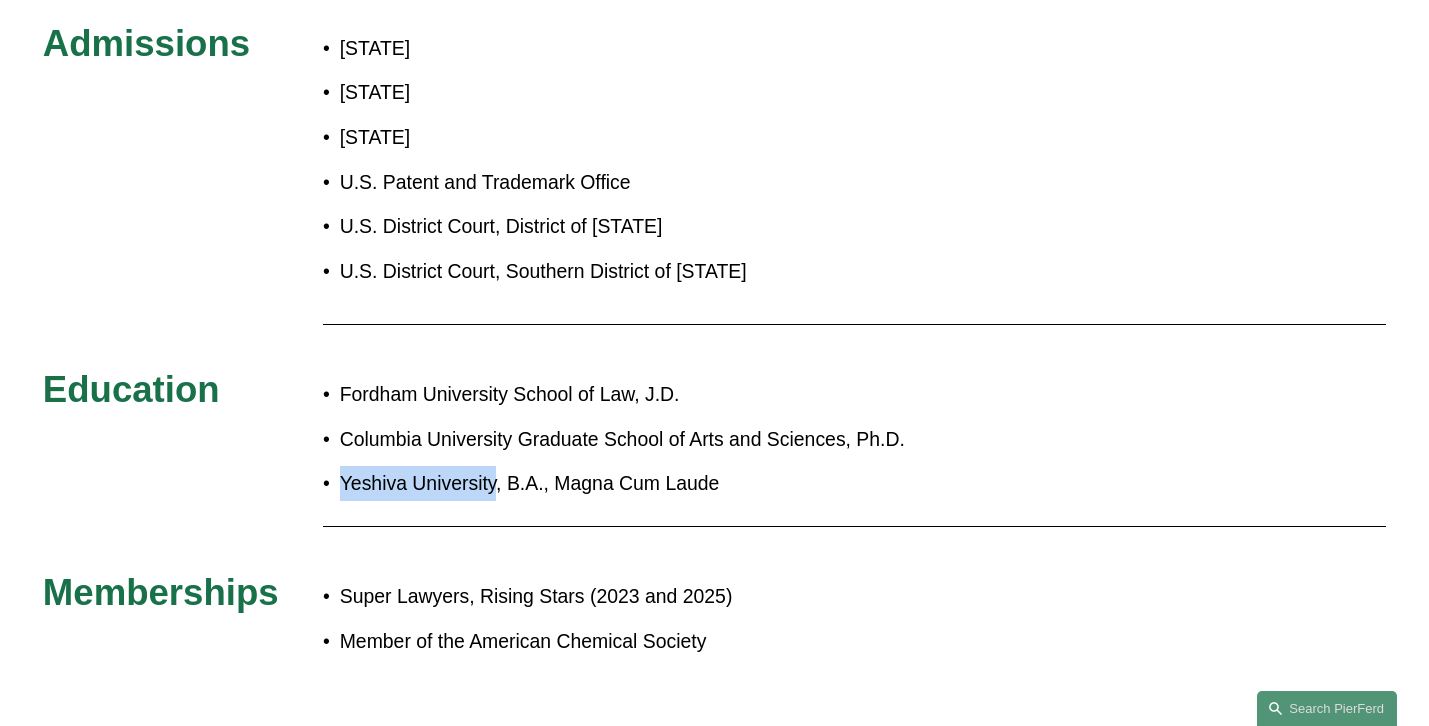 scroll, scrollTop: 1133, scrollLeft: 0, axis: vertical 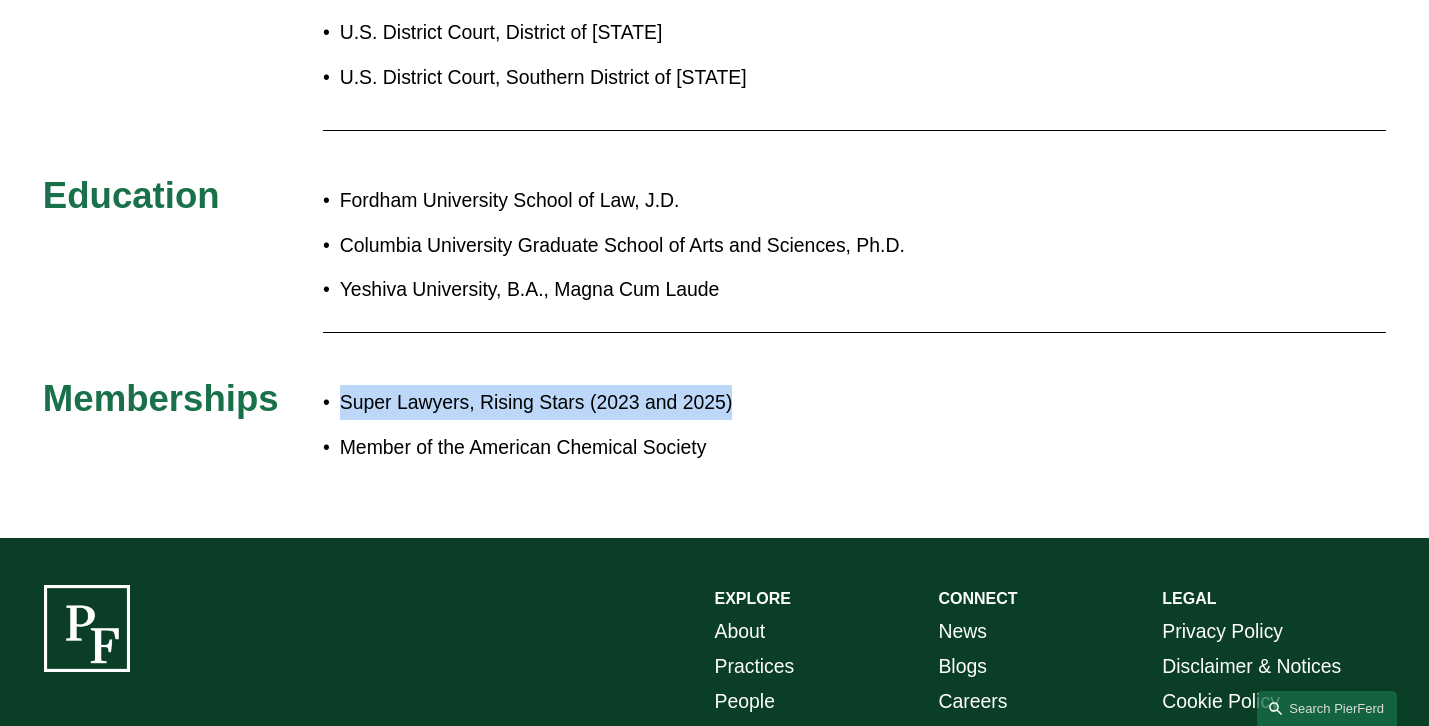 drag, startPoint x: 340, startPoint y: 413, endPoint x: 731, endPoint y: 389, distance: 391.73587 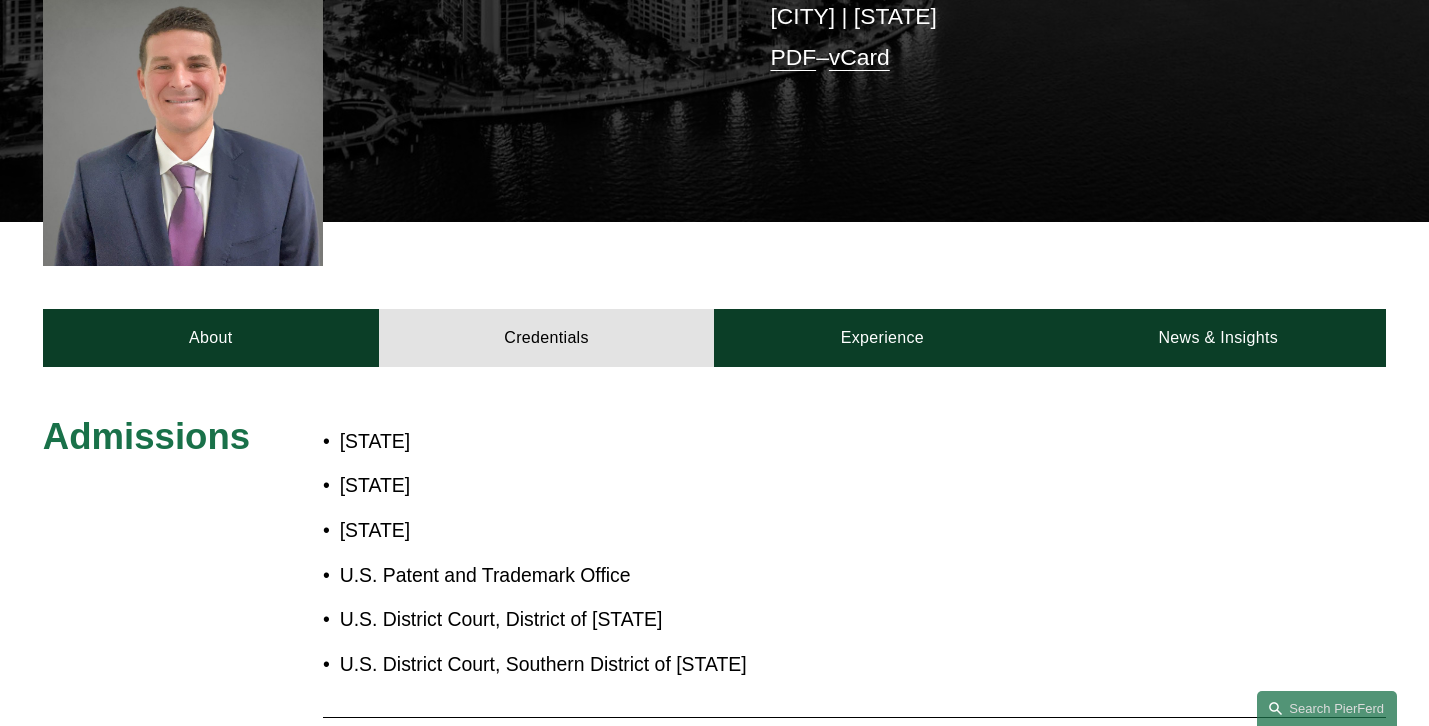 scroll, scrollTop: 0, scrollLeft: 0, axis: both 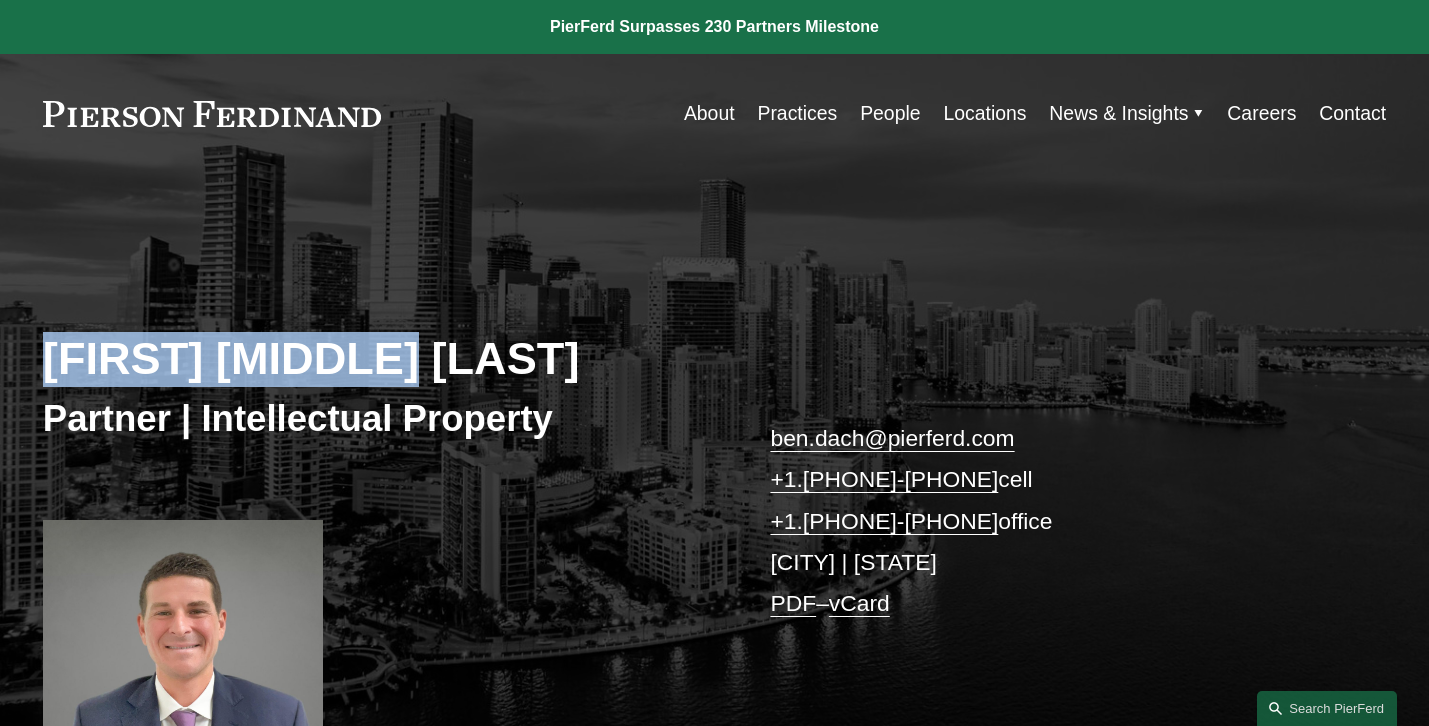 drag, startPoint x: 451, startPoint y: 365, endPoint x: 137, endPoint y: 277, distance: 326.09814 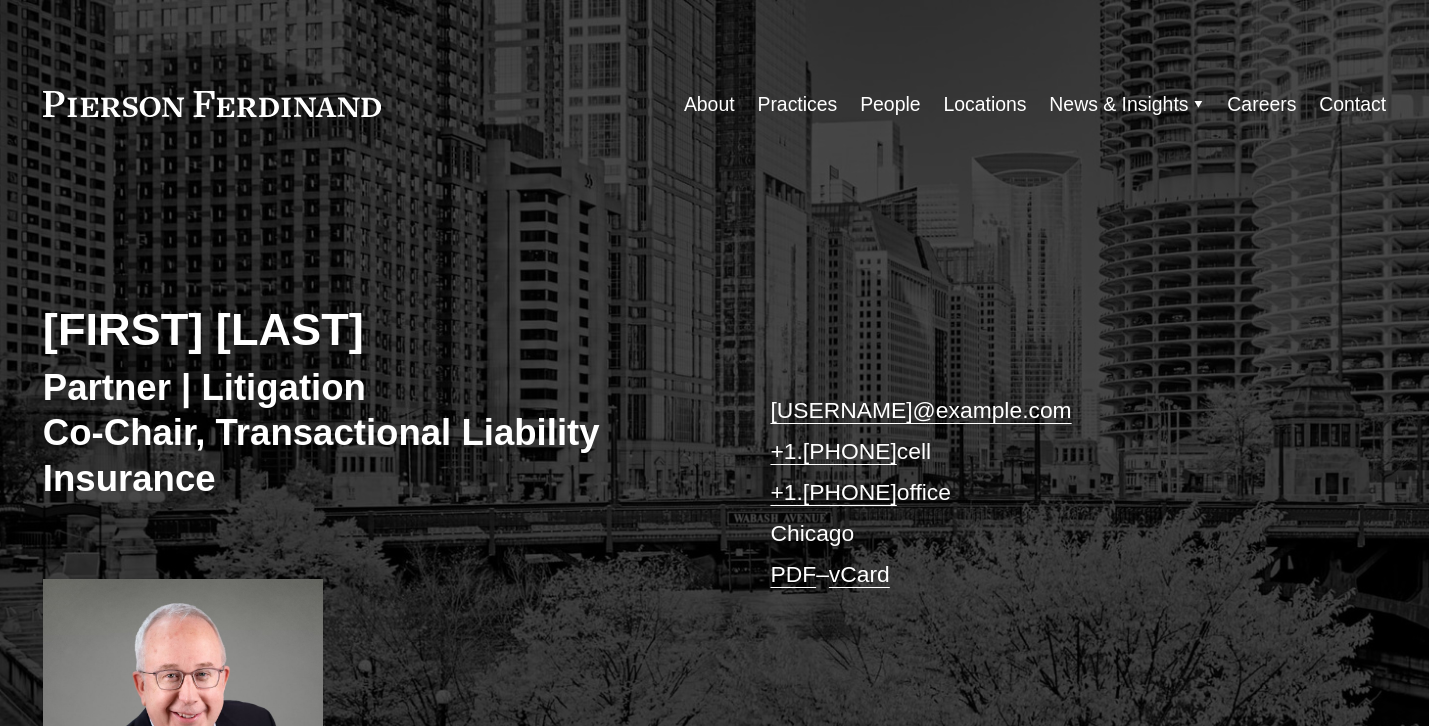 scroll, scrollTop: 0, scrollLeft: 0, axis: both 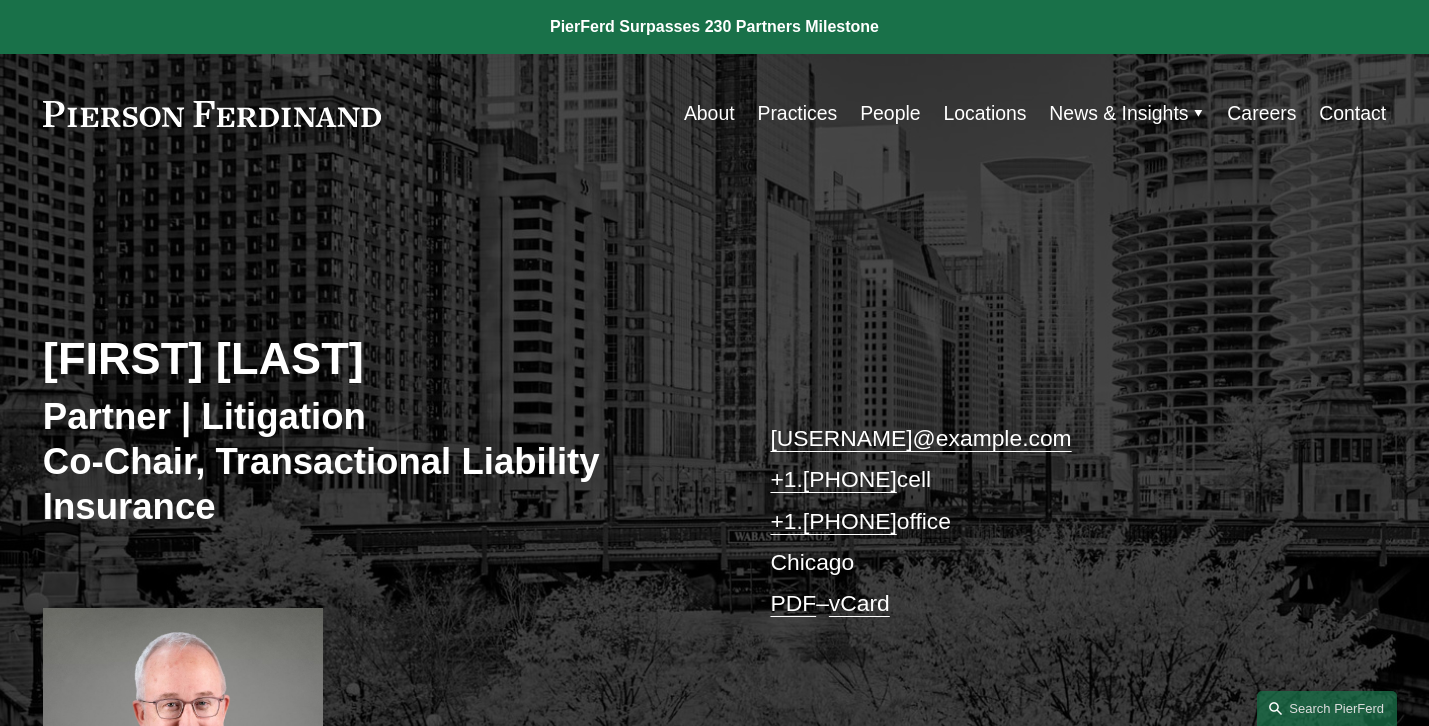 drag, startPoint x: 360, startPoint y: 364, endPoint x: 313, endPoint y: 264, distance: 110.49435 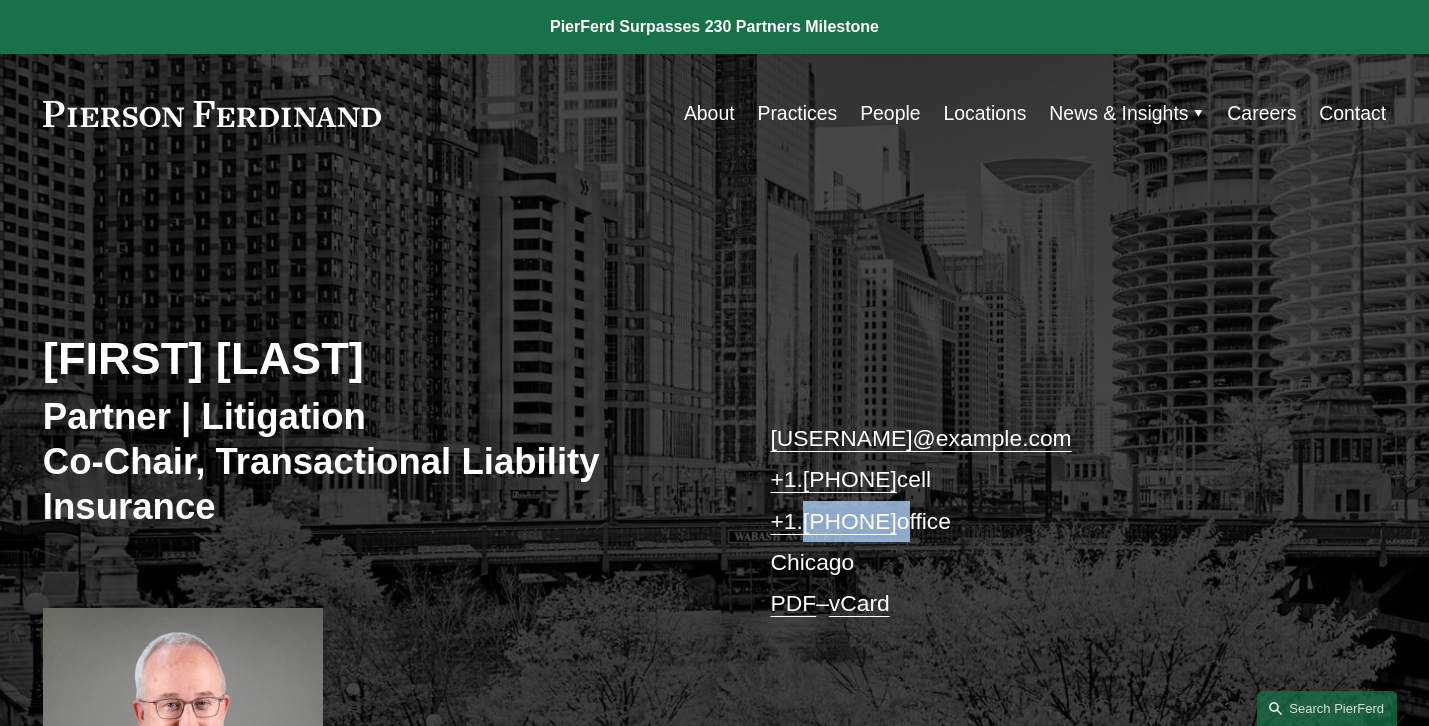 drag, startPoint x: 947, startPoint y: 523, endPoint x: 805, endPoint y: 523, distance: 142 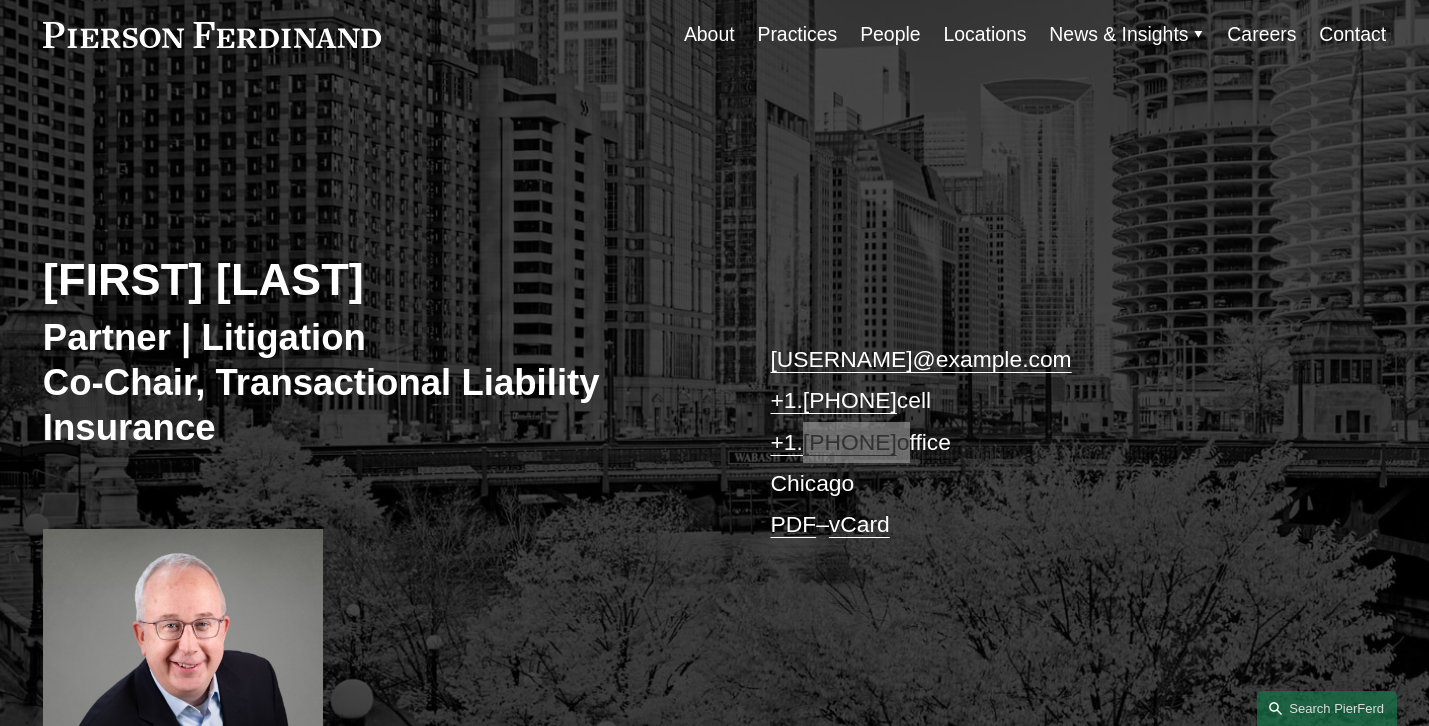 scroll, scrollTop: 100, scrollLeft: 0, axis: vertical 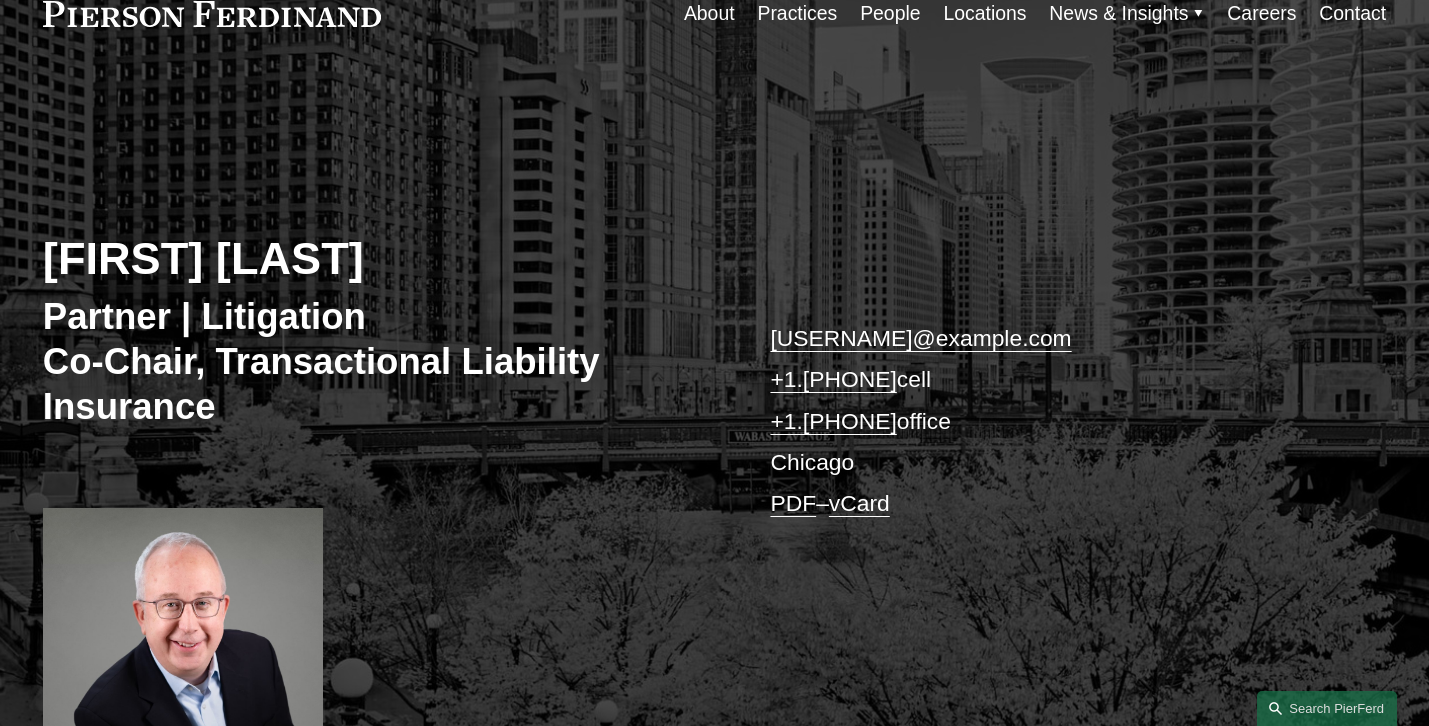 drag, startPoint x: 197, startPoint y: 322, endPoint x: 134, endPoint y: 356, distance: 71.5891 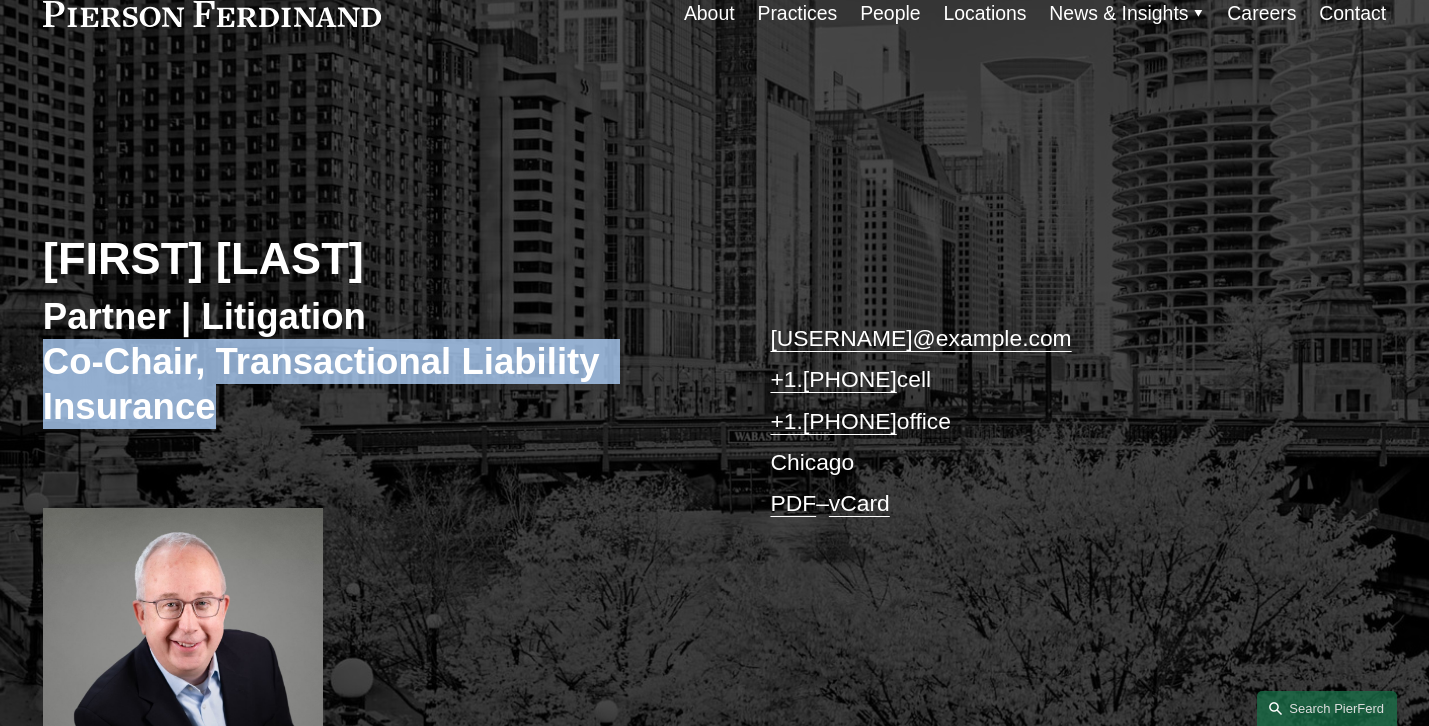 drag, startPoint x: 49, startPoint y: 365, endPoint x: 277, endPoint y: 375, distance: 228.2192 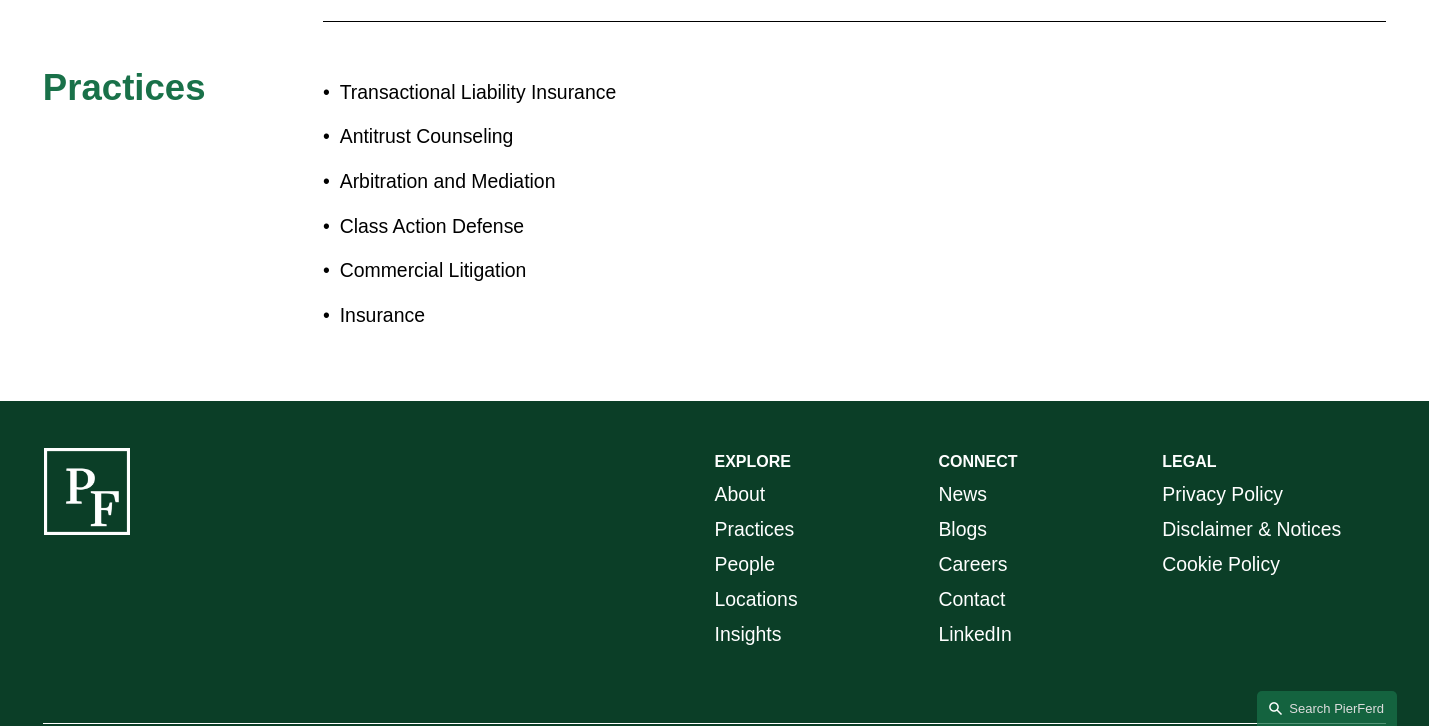 scroll, scrollTop: 780, scrollLeft: 0, axis: vertical 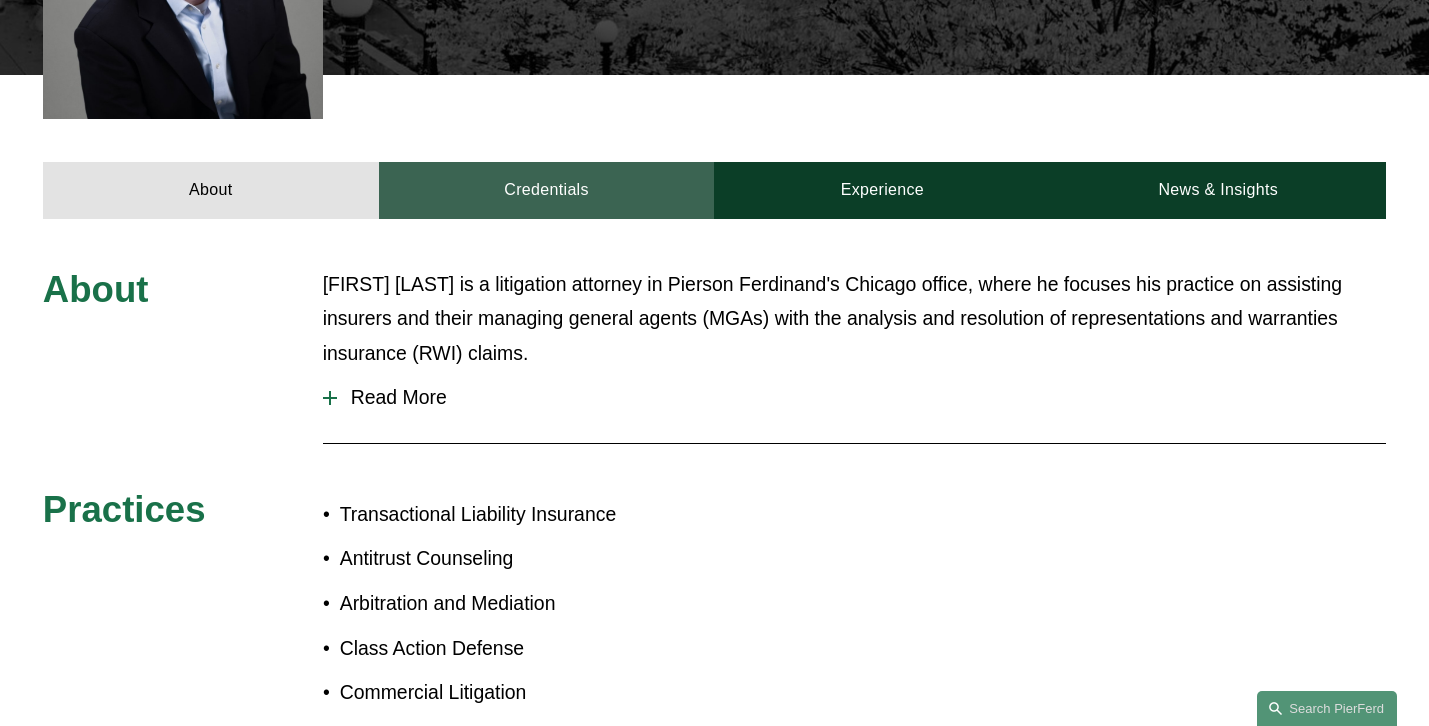 click on "Credentials" at bounding box center (547, 191) 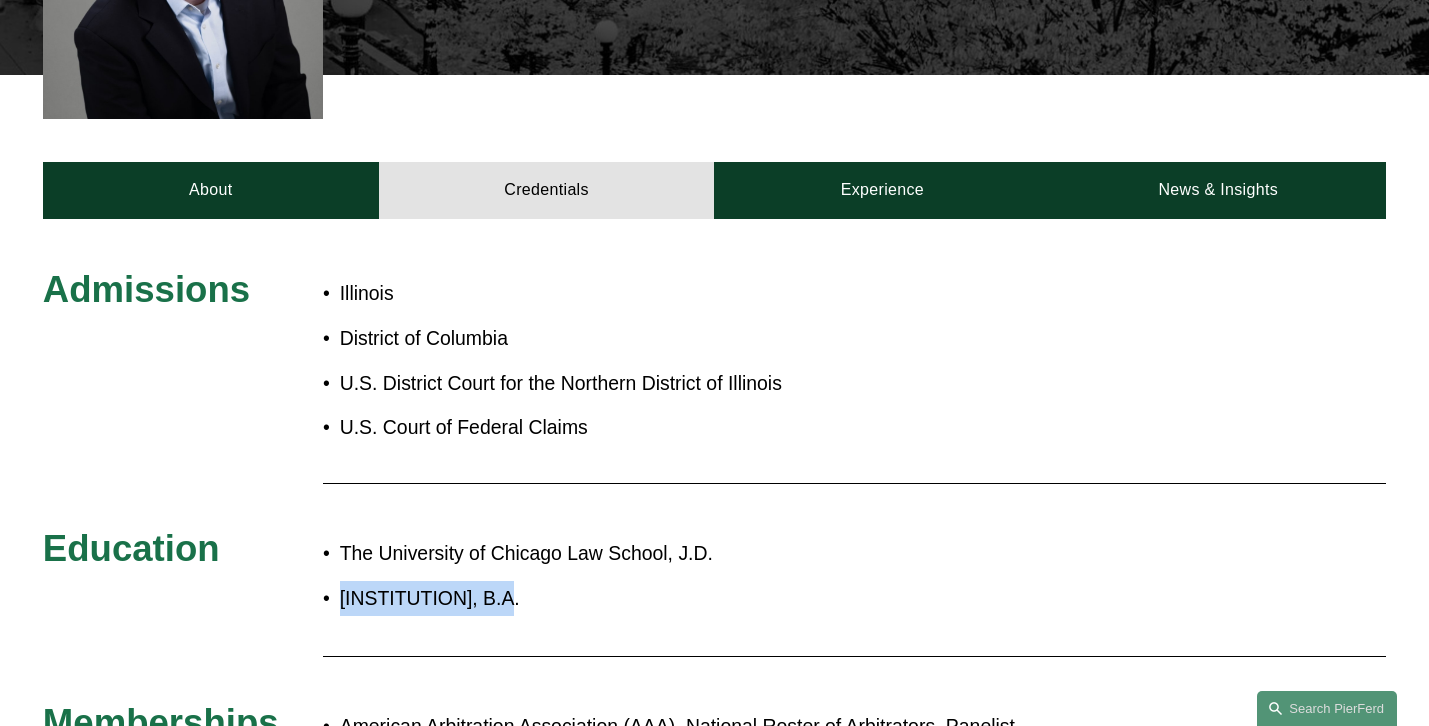 drag, startPoint x: 344, startPoint y: 603, endPoint x: 522, endPoint y: 589, distance: 178.54971 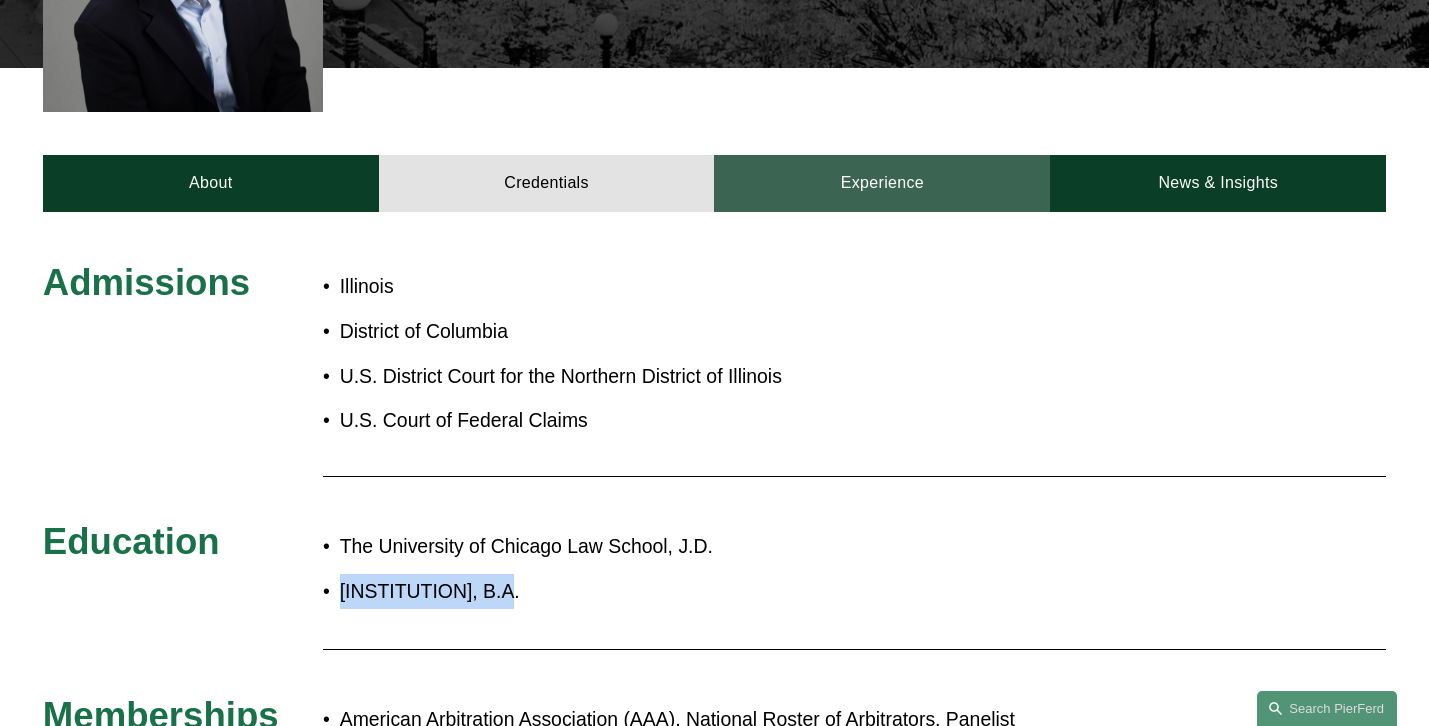 scroll, scrollTop: 788, scrollLeft: 0, axis: vertical 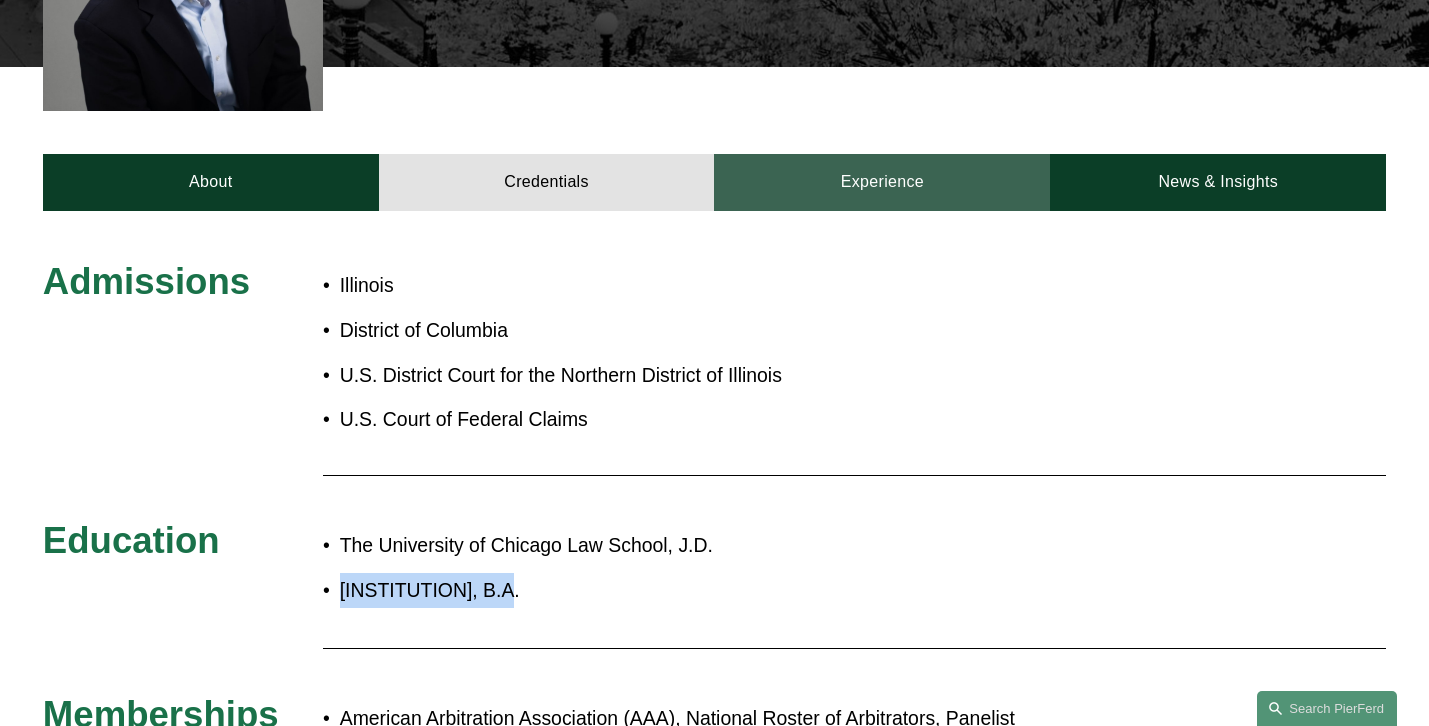 drag, startPoint x: 880, startPoint y: 185, endPoint x: 873, endPoint y: 197, distance: 13.892444 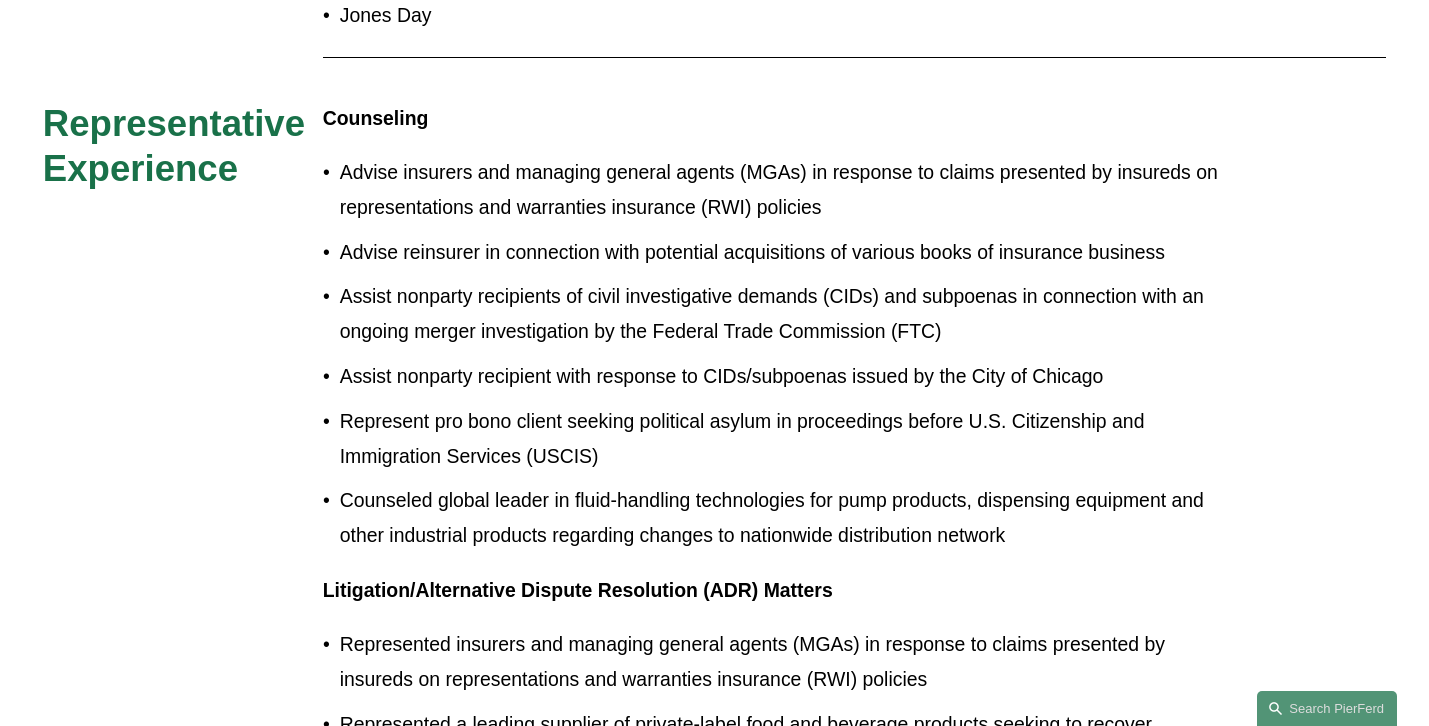 scroll, scrollTop: 751, scrollLeft: 0, axis: vertical 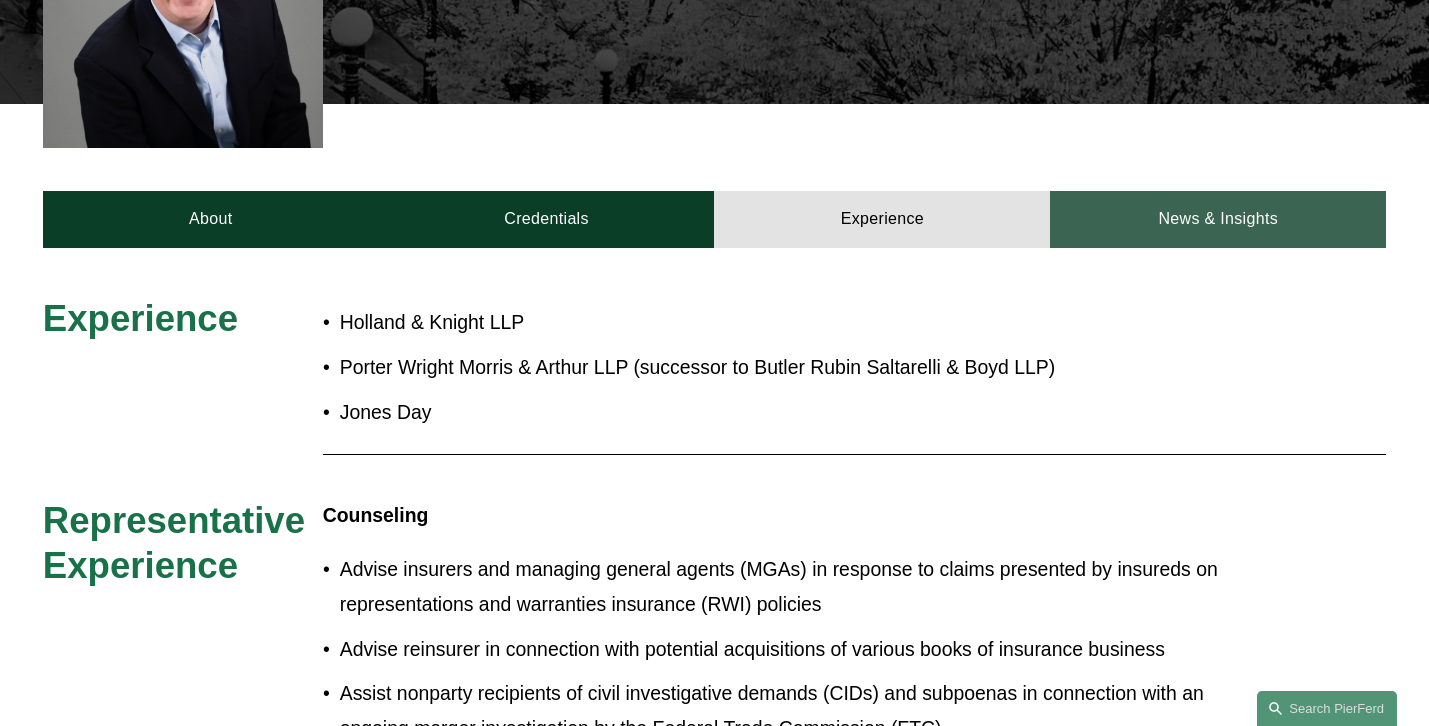 click on "News & Insights" at bounding box center [1218, 220] 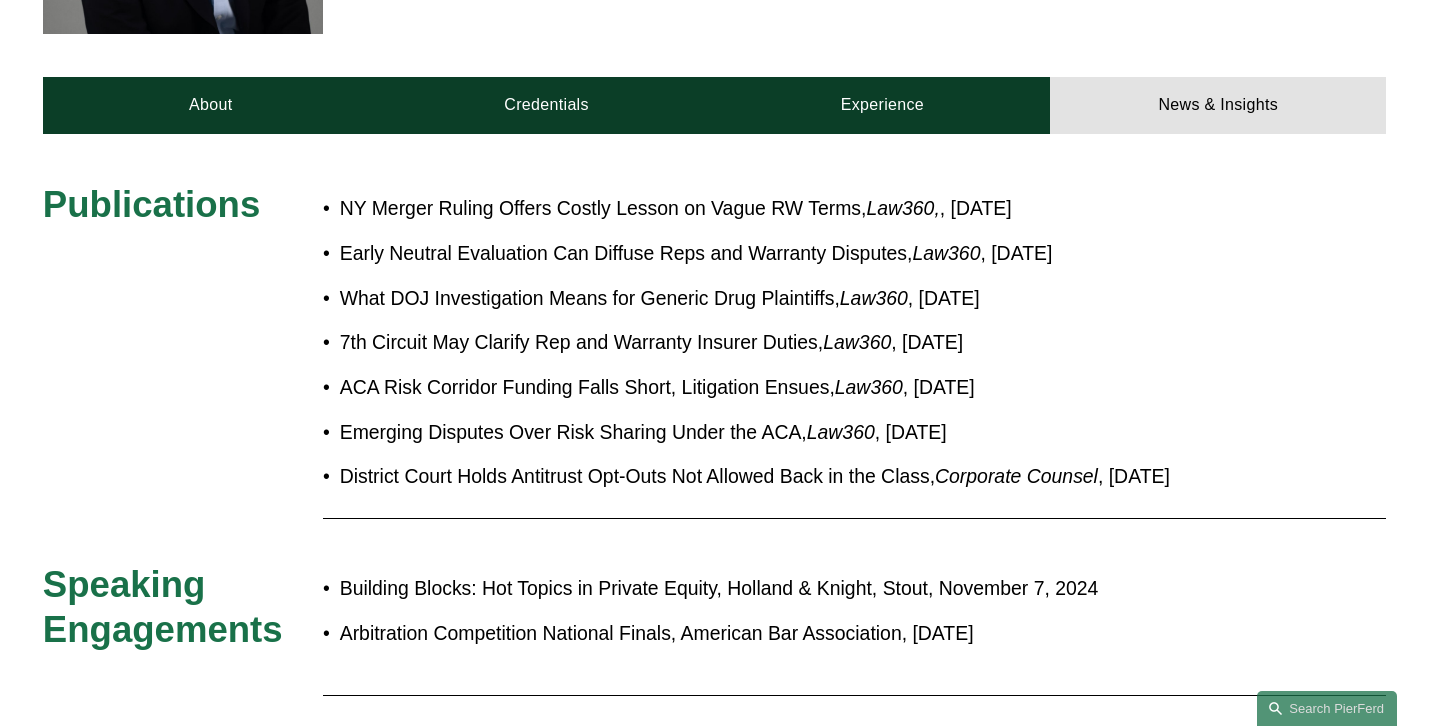 scroll, scrollTop: 1108, scrollLeft: 0, axis: vertical 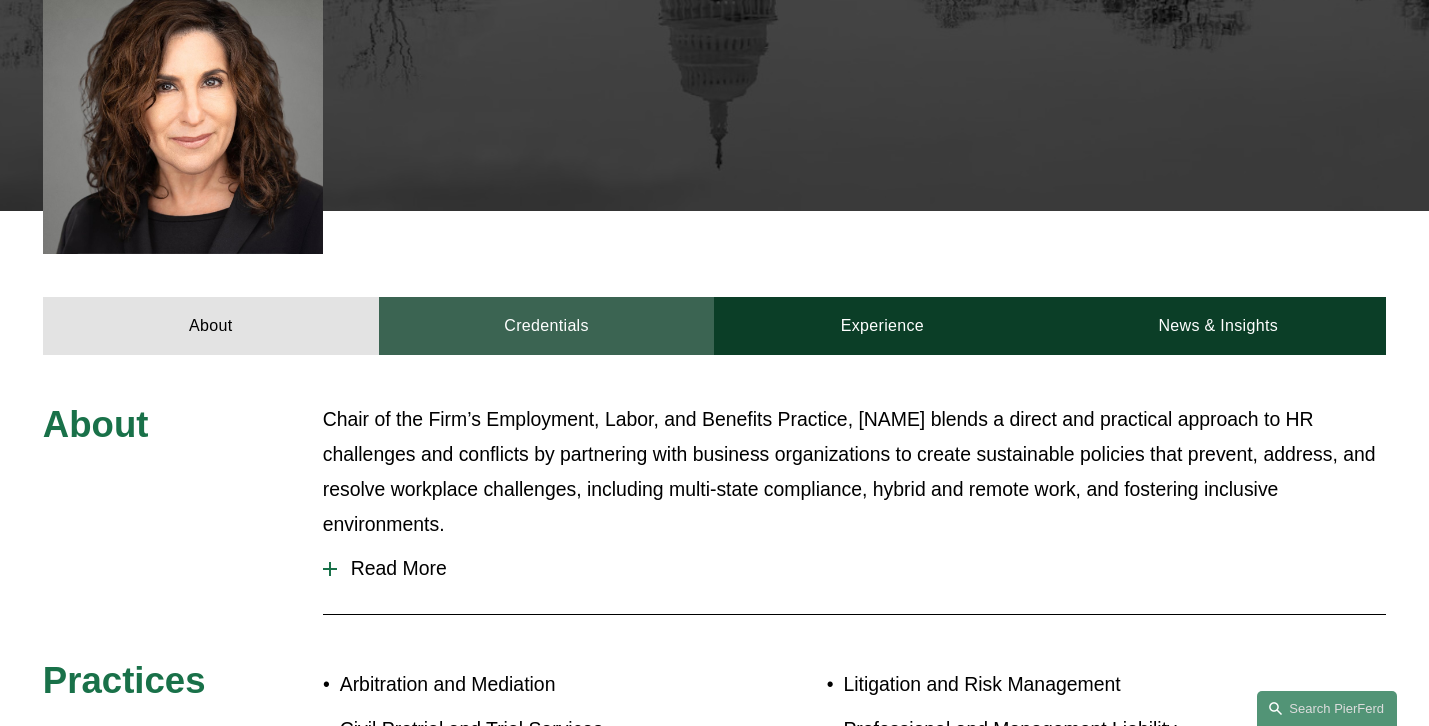 click on "Credentials" at bounding box center (547, 326) 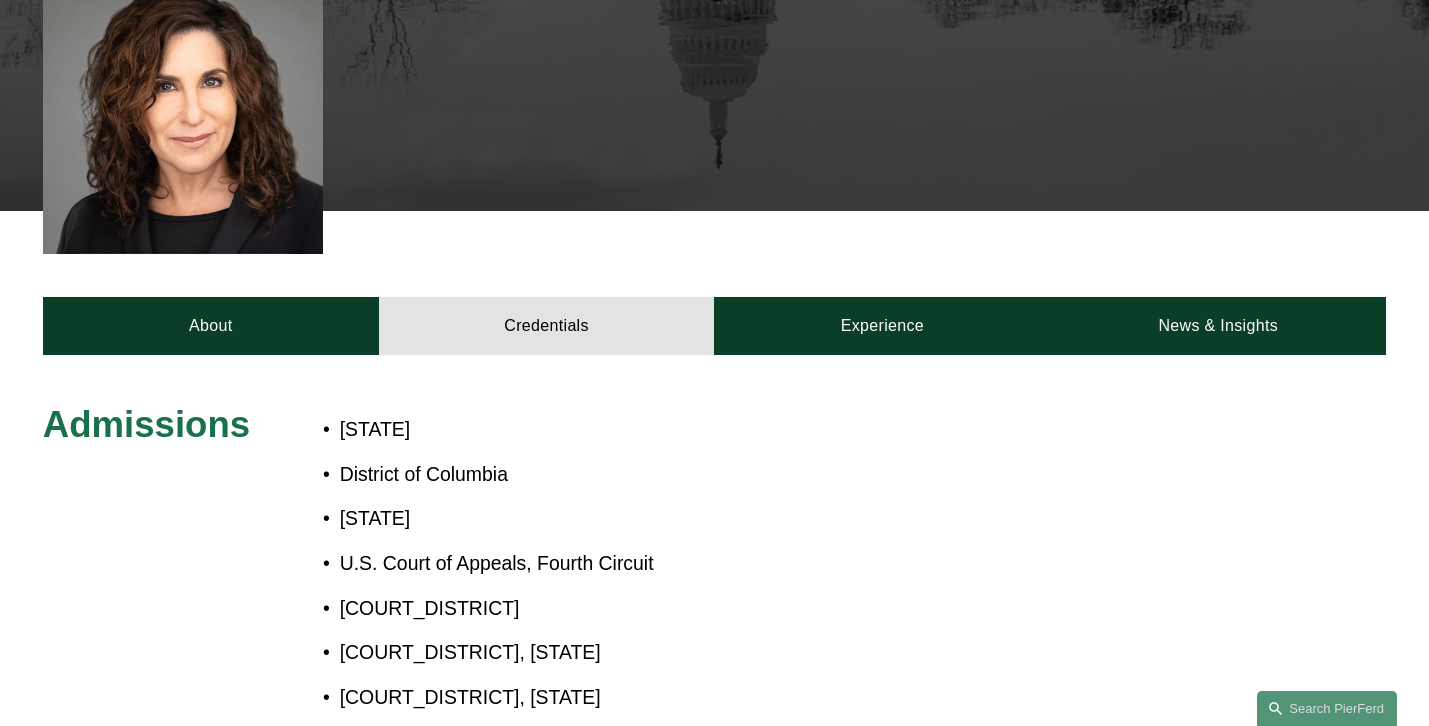 scroll, scrollTop: 1138, scrollLeft: 0, axis: vertical 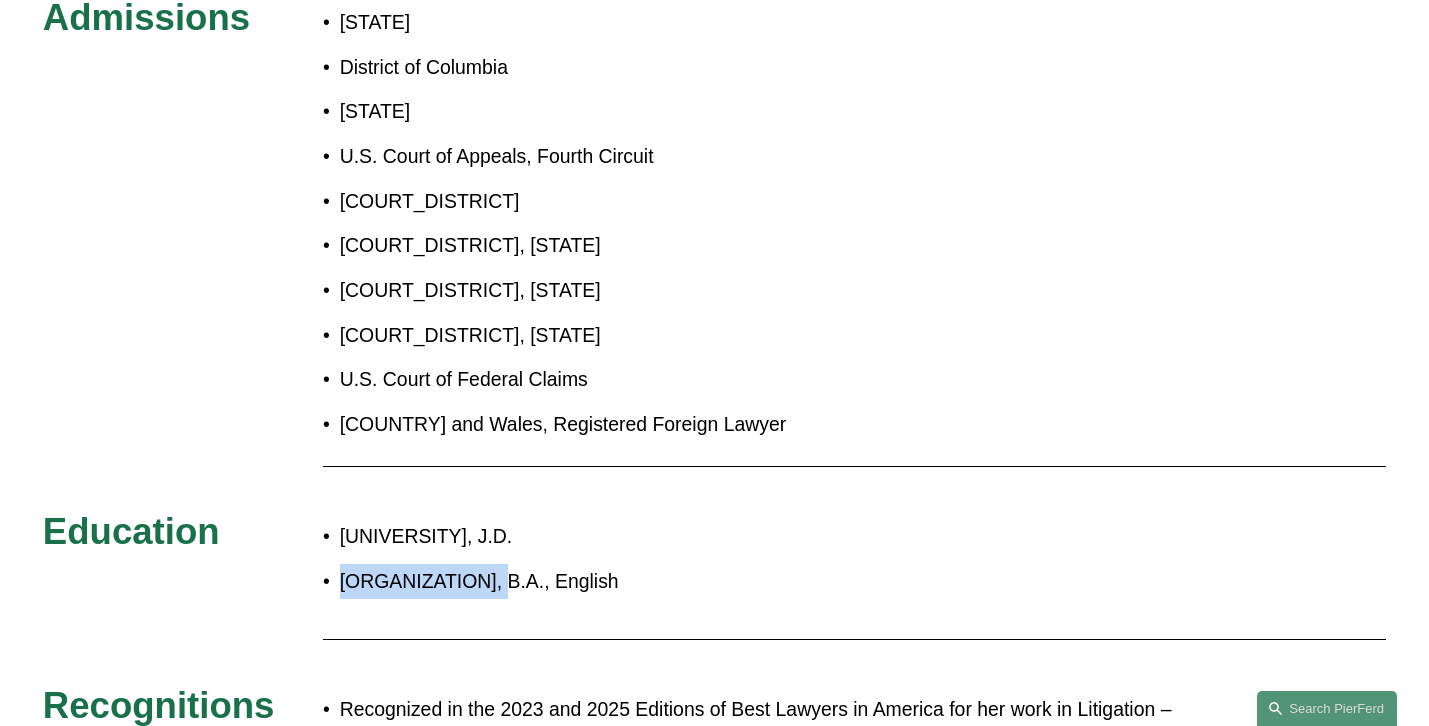 drag, startPoint x: 469, startPoint y: 595, endPoint x: 359, endPoint y: 532, distance: 126.76356 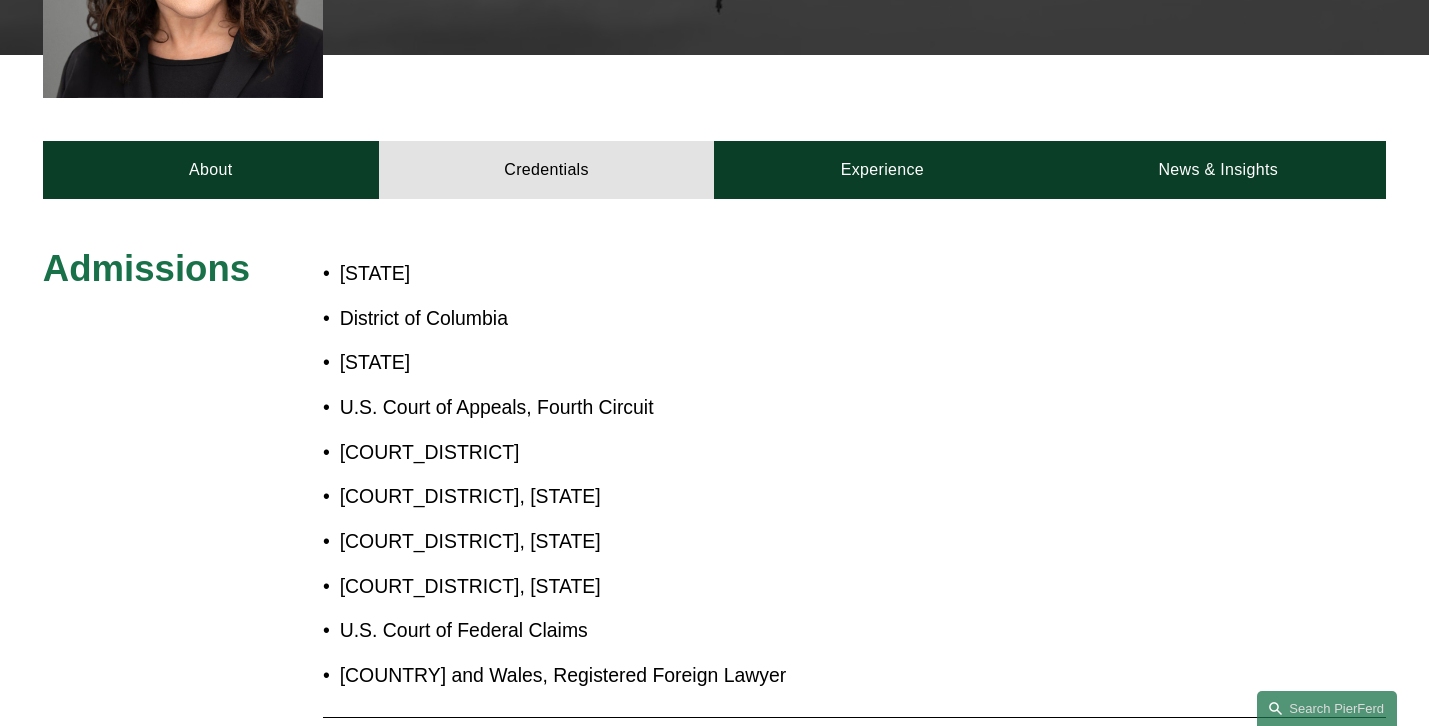 scroll, scrollTop: 793, scrollLeft: 0, axis: vertical 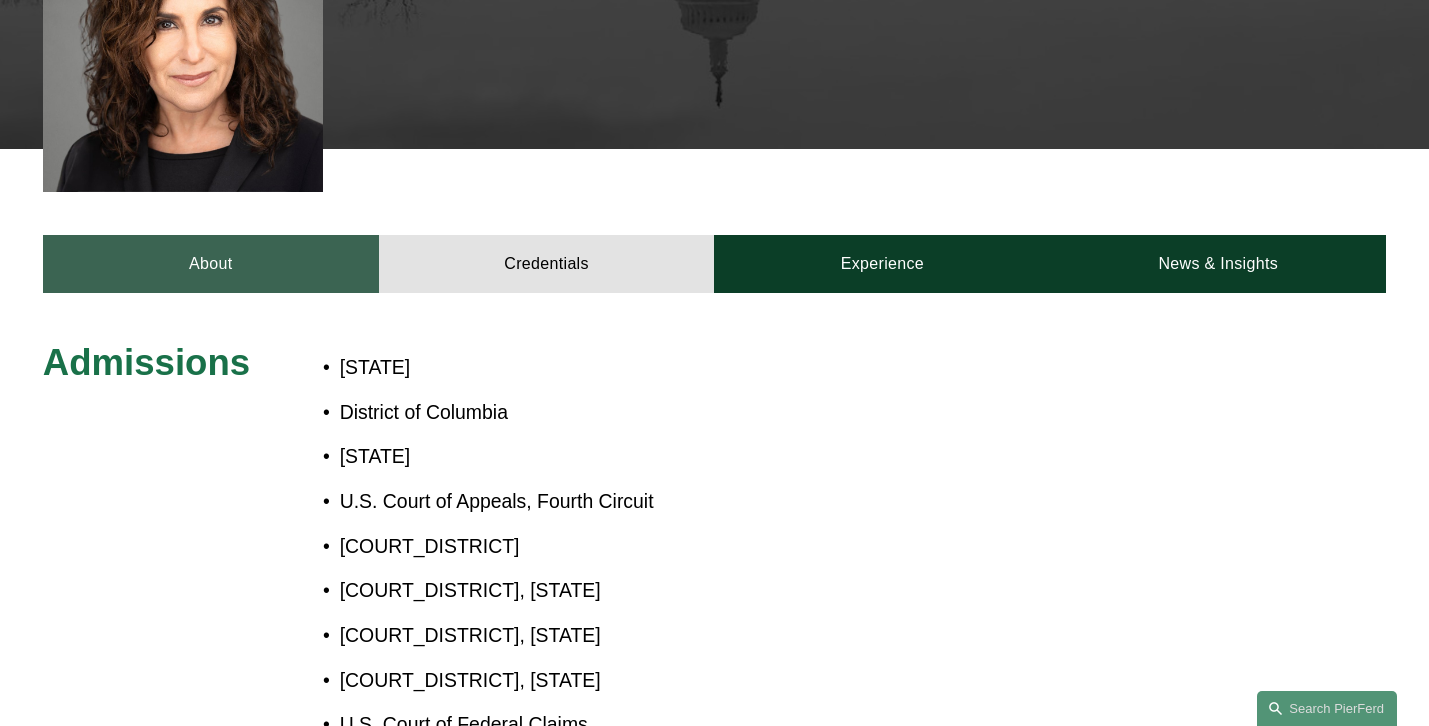 click on "About" at bounding box center [211, 264] 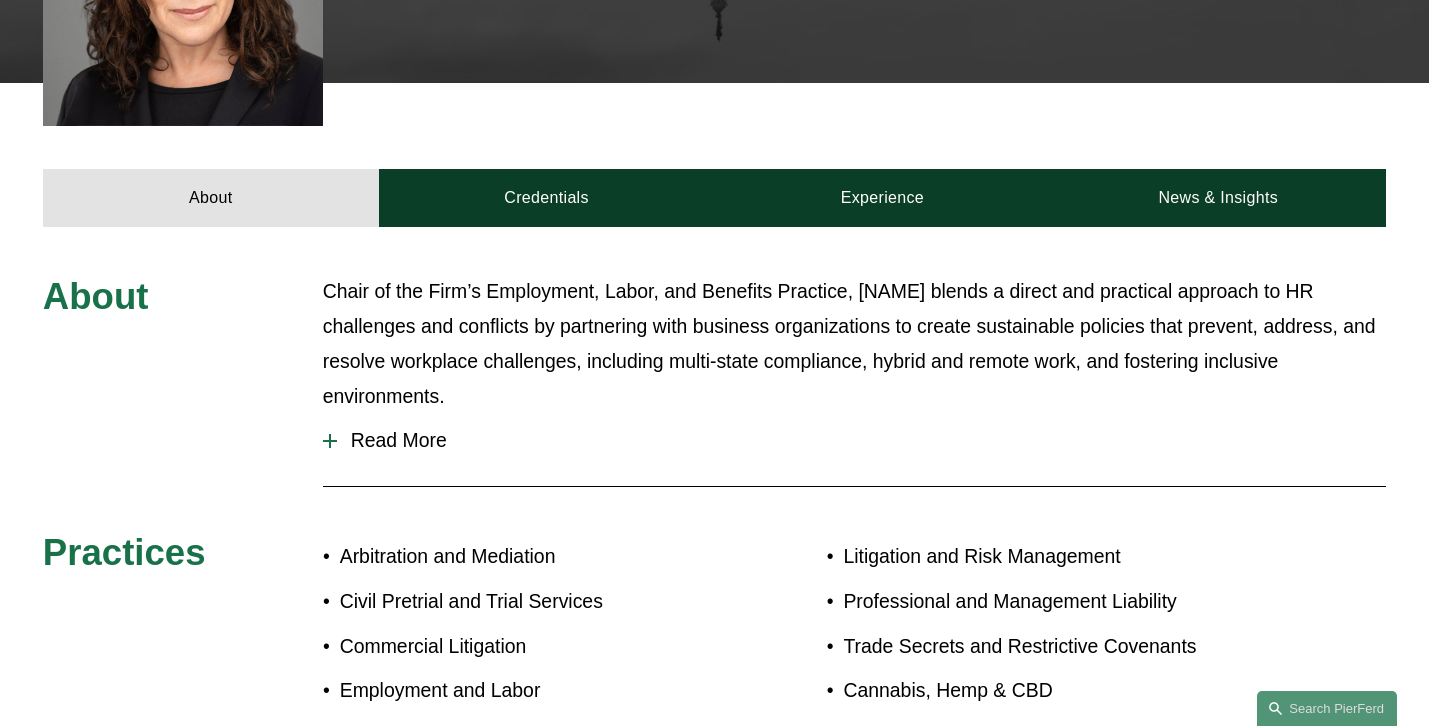 scroll, scrollTop: 1223, scrollLeft: 0, axis: vertical 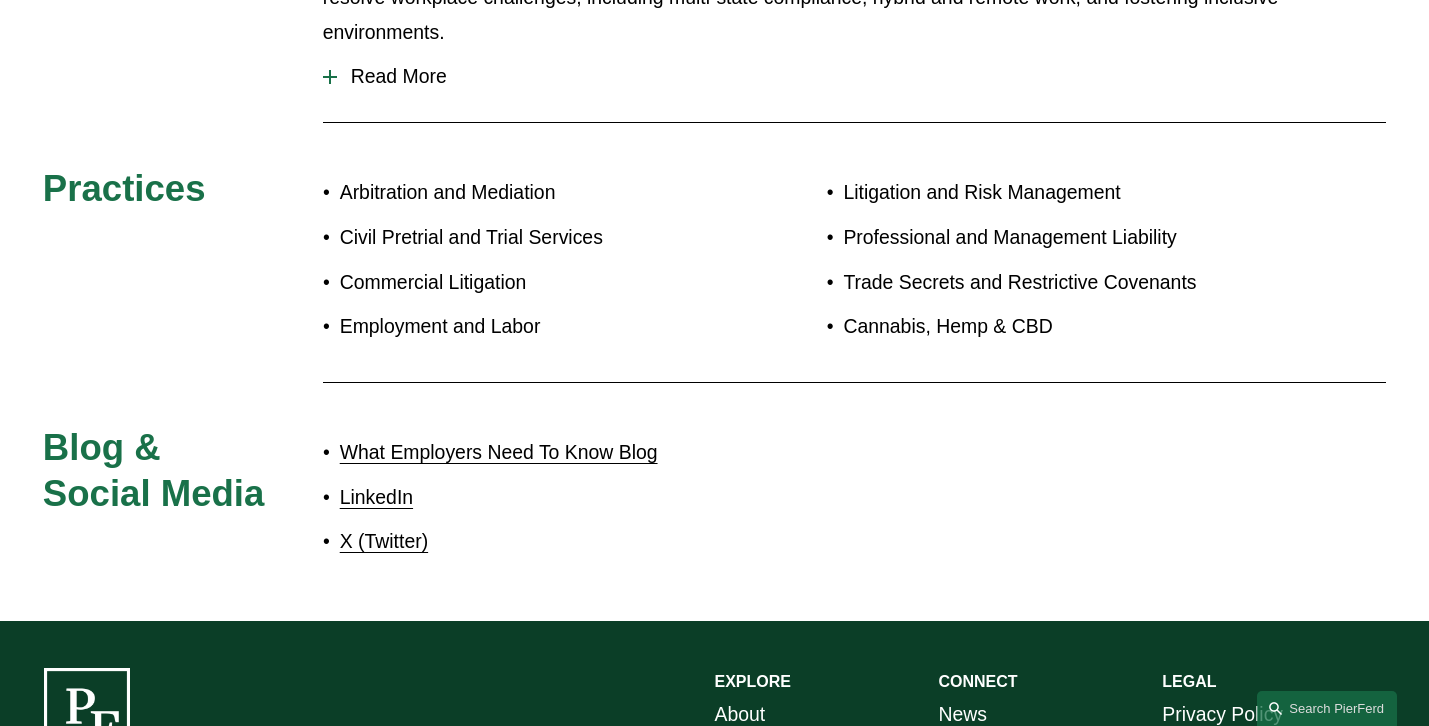 click on "LinkedIn" at bounding box center (376, 497) 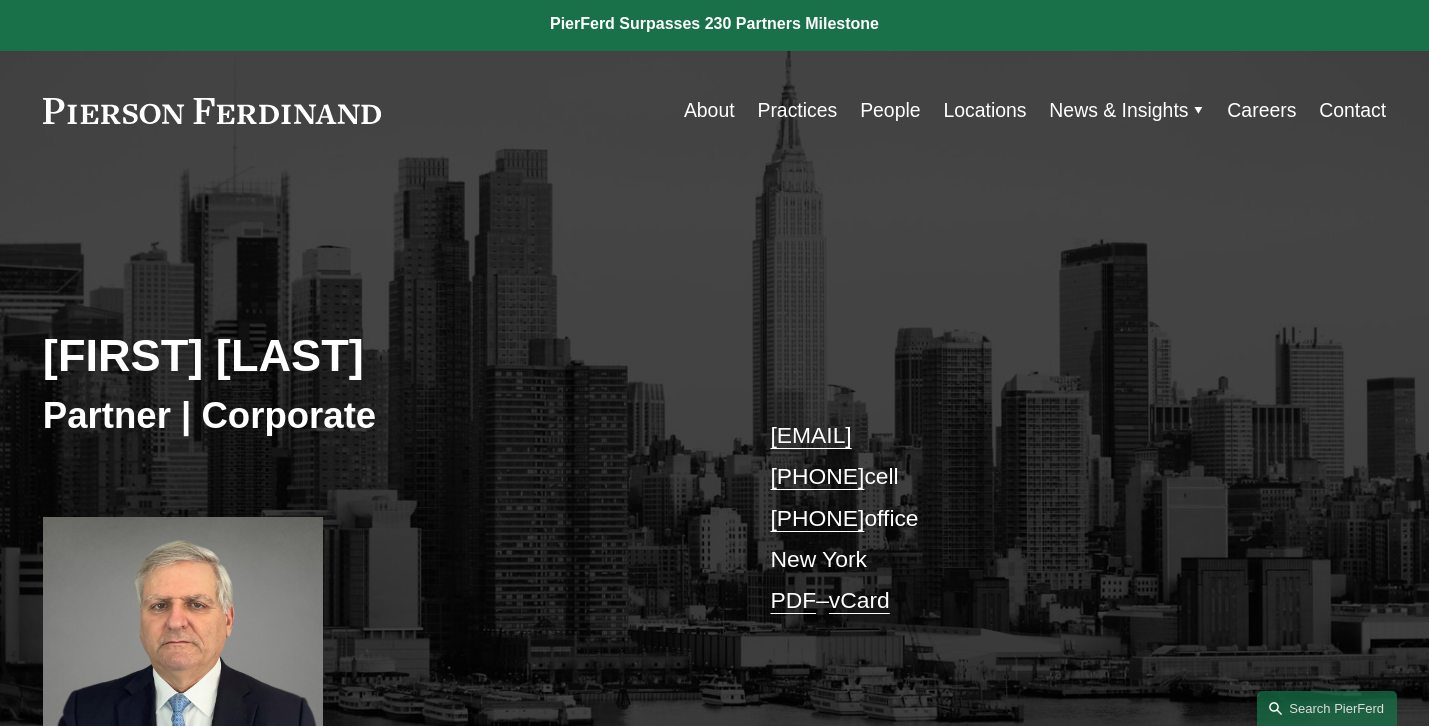 scroll, scrollTop: 4, scrollLeft: 0, axis: vertical 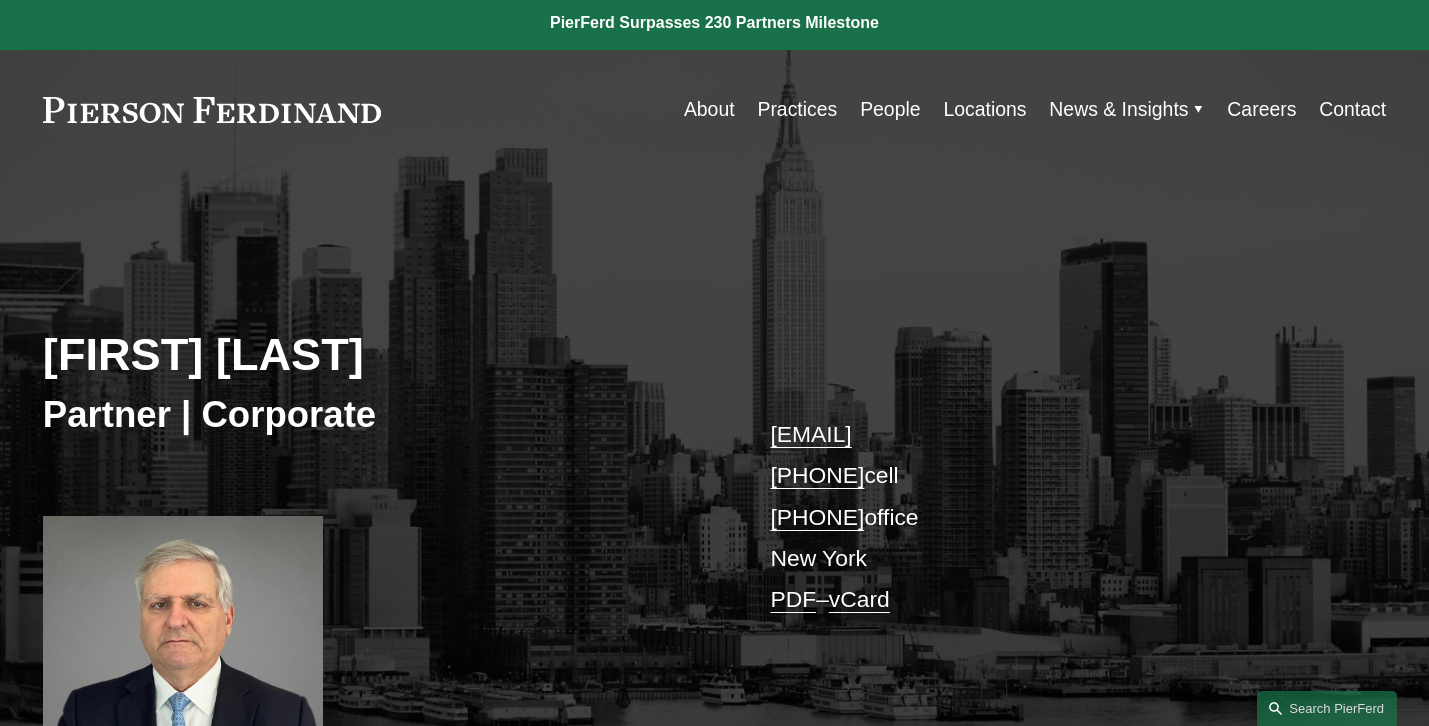 drag, startPoint x: 1066, startPoint y: 436, endPoint x: 762, endPoint y: 439, distance: 304.0148 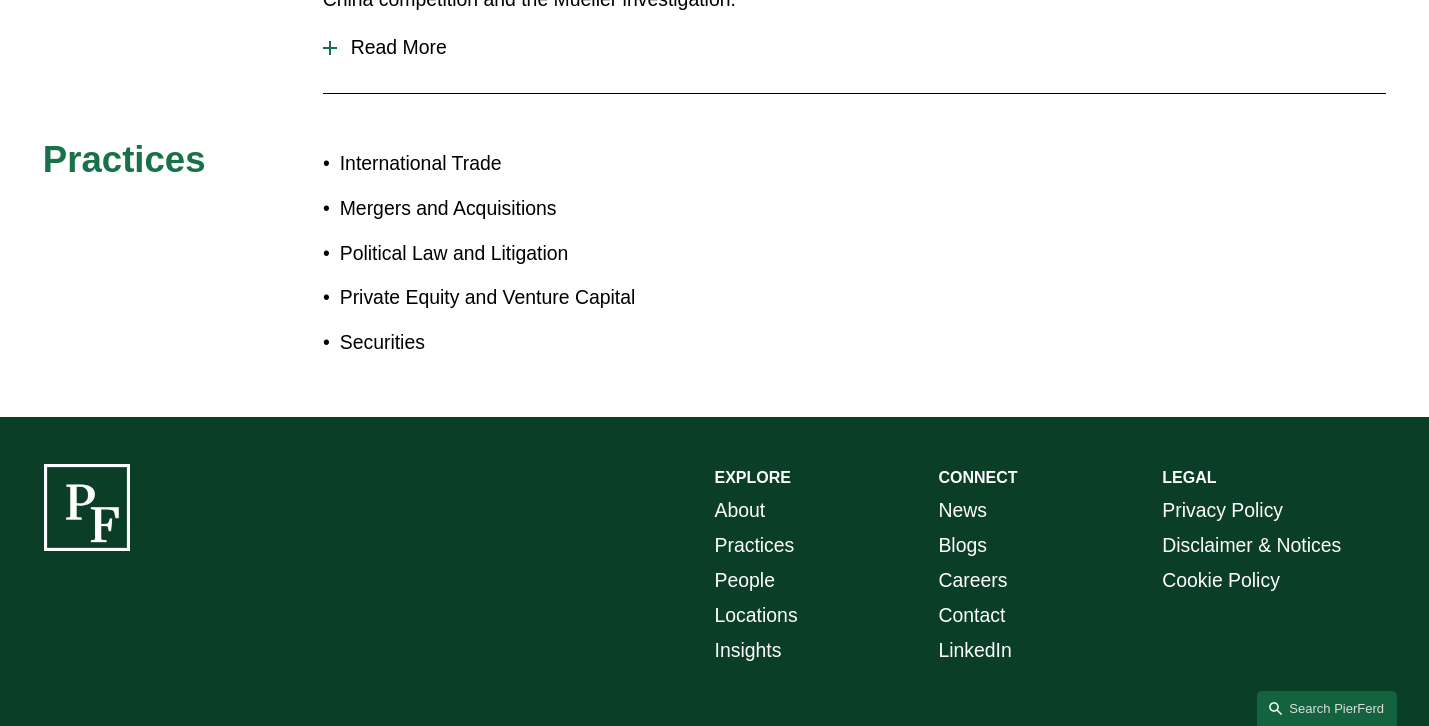 scroll, scrollTop: 473, scrollLeft: 0, axis: vertical 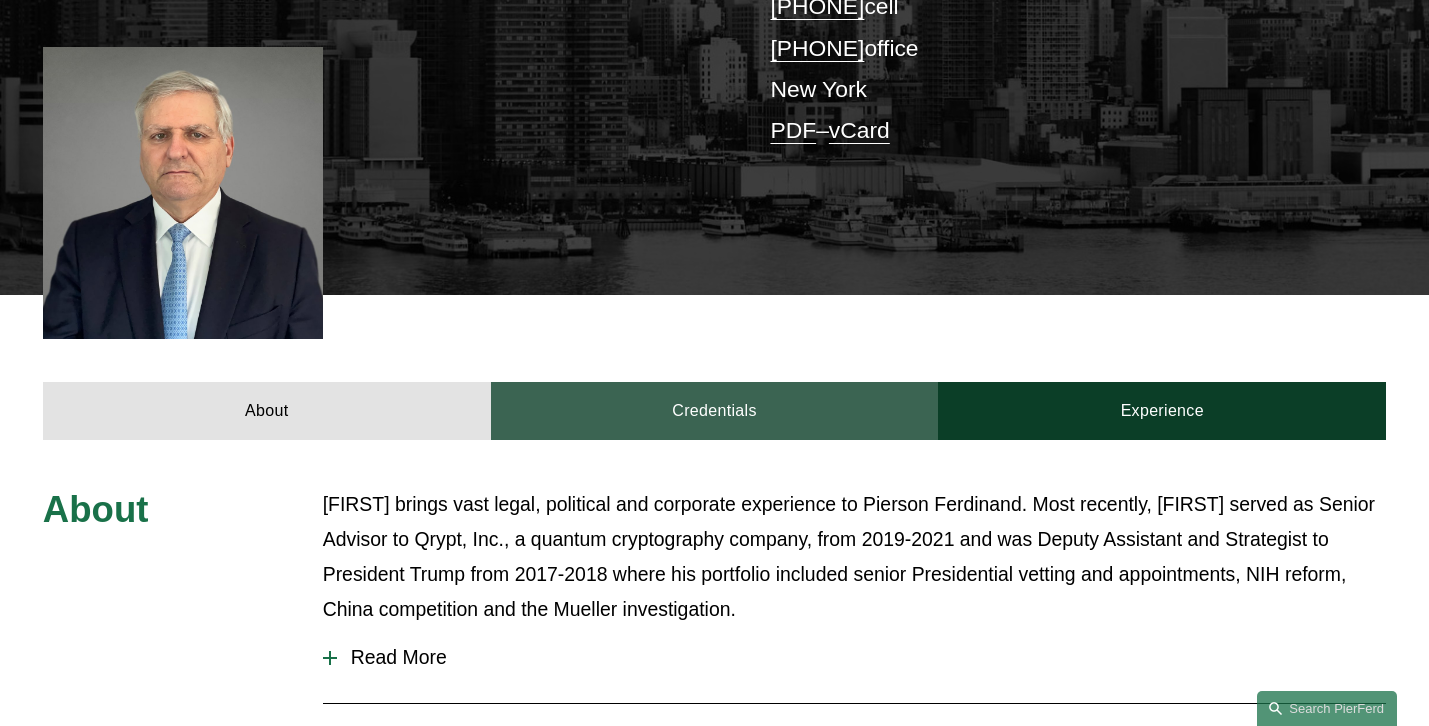 click on "Credentials" at bounding box center (715, 411) 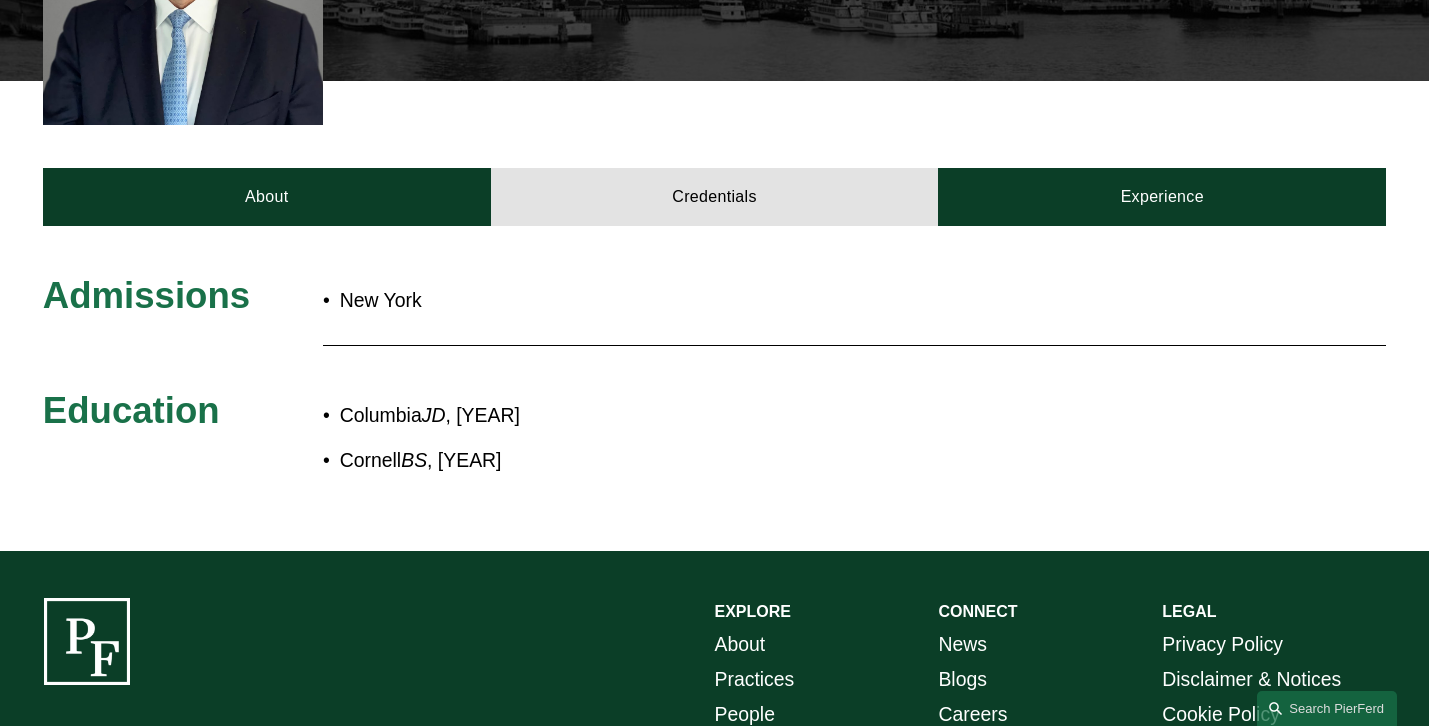 scroll, scrollTop: 0, scrollLeft: 0, axis: both 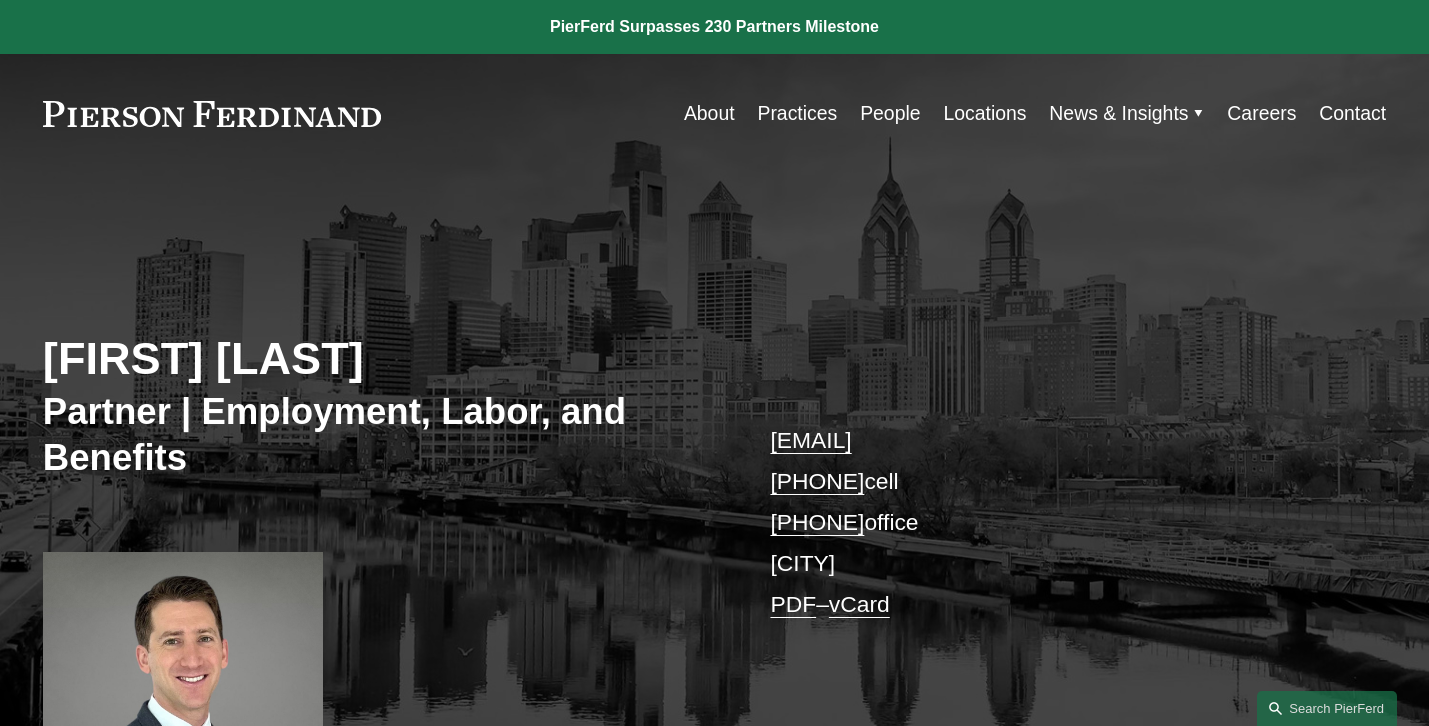 drag, startPoint x: 1088, startPoint y: 451, endPoint x: 775, endPoint y: 425, distance: 314.078 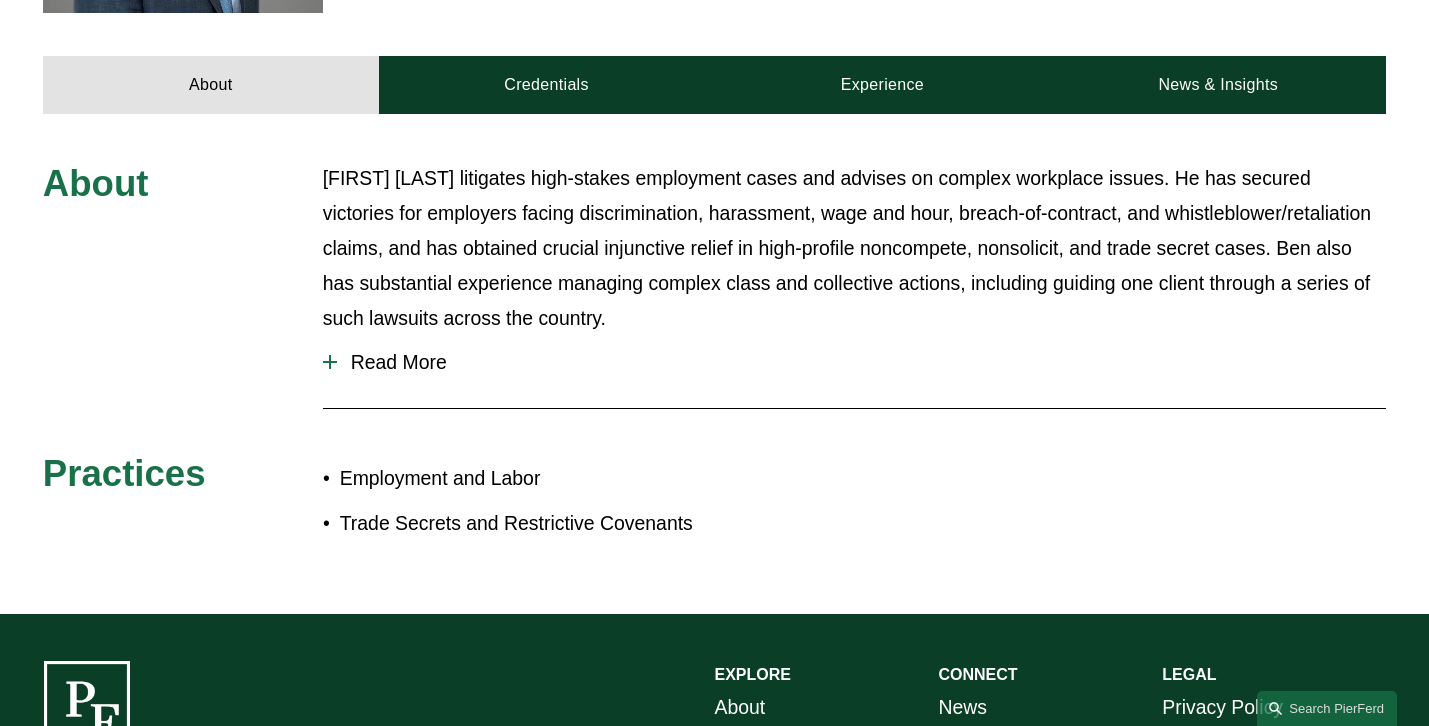 scroll, scrollTop: 833, scrollLeft: 0, axis: vertical 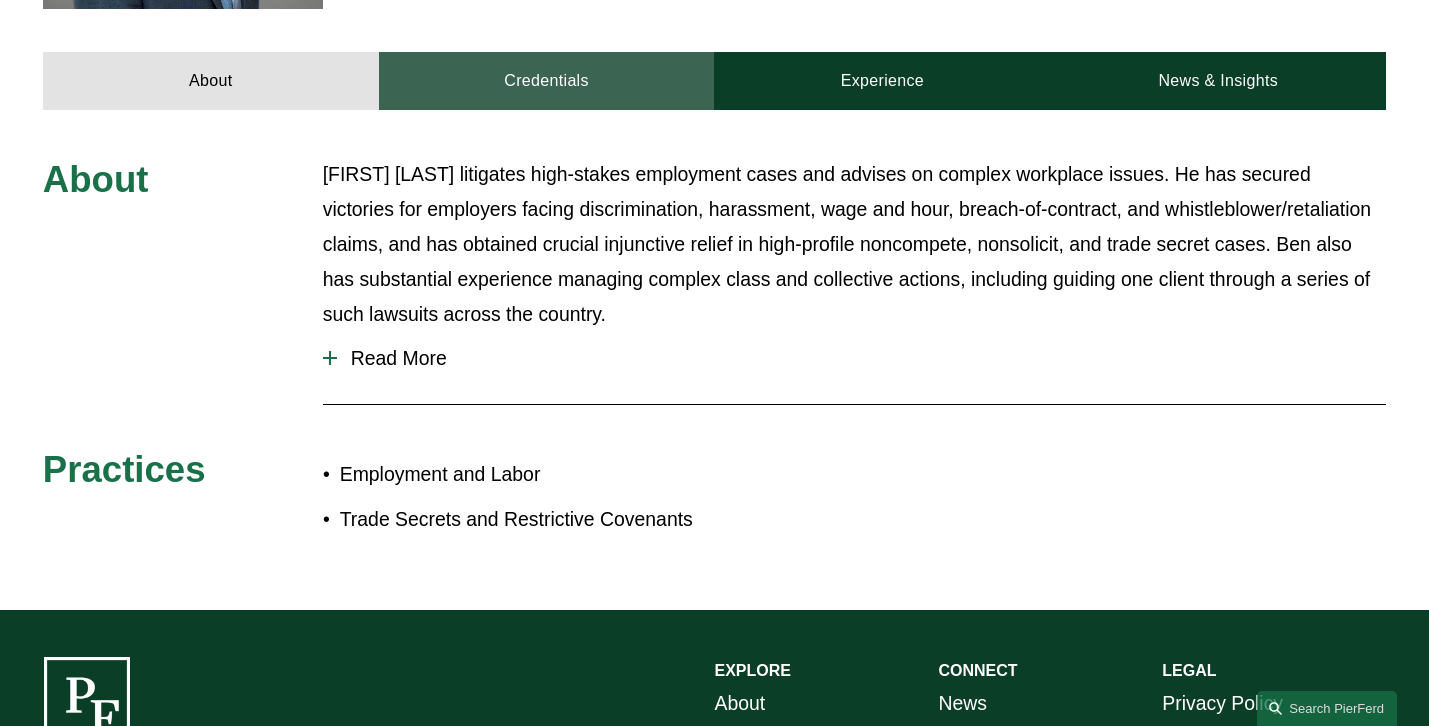 click on "Credentials" at bounding box center (547, 81) 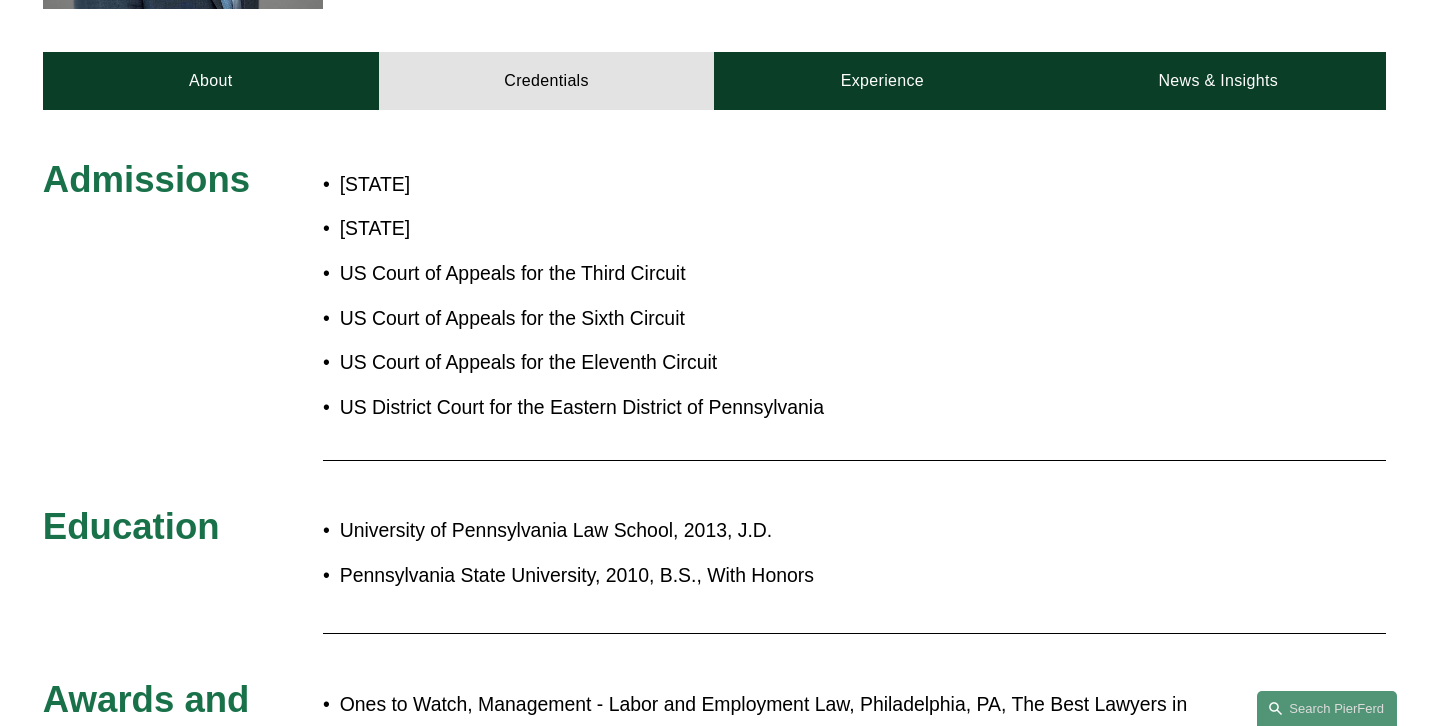 scroll, scrollTop: 0, scrollLeft: 0, axis: both 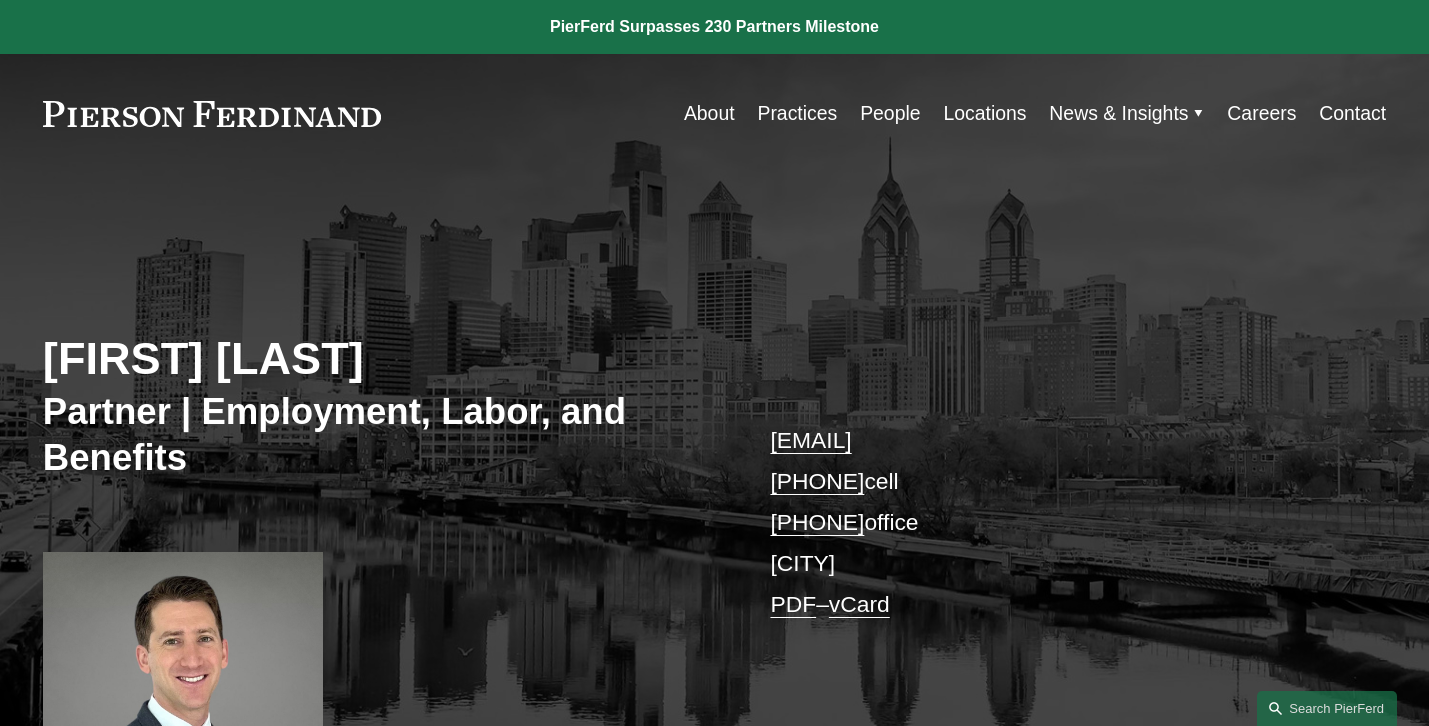 copy on "benjamin.jacobs@pierferd.com" 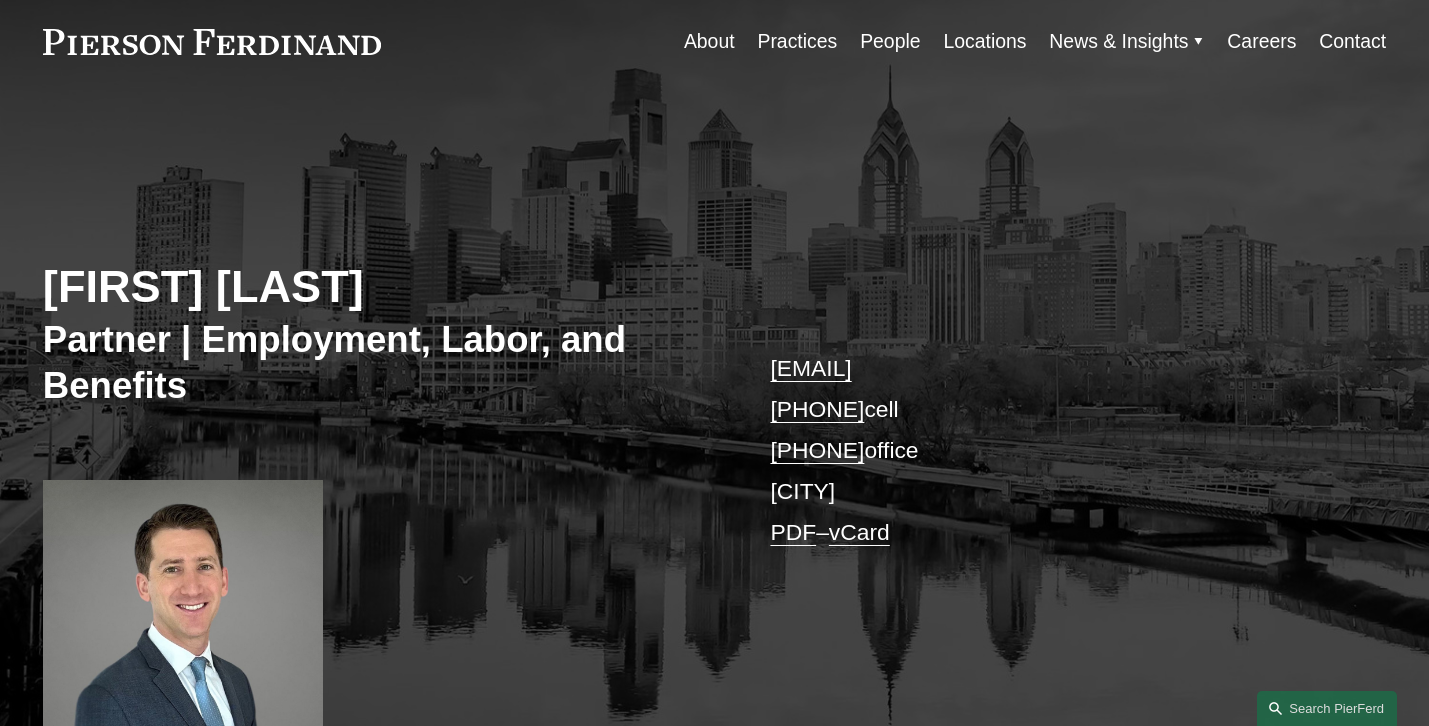 scroll, scrollTop: 72, scrollLeft: 0, axis: vertical 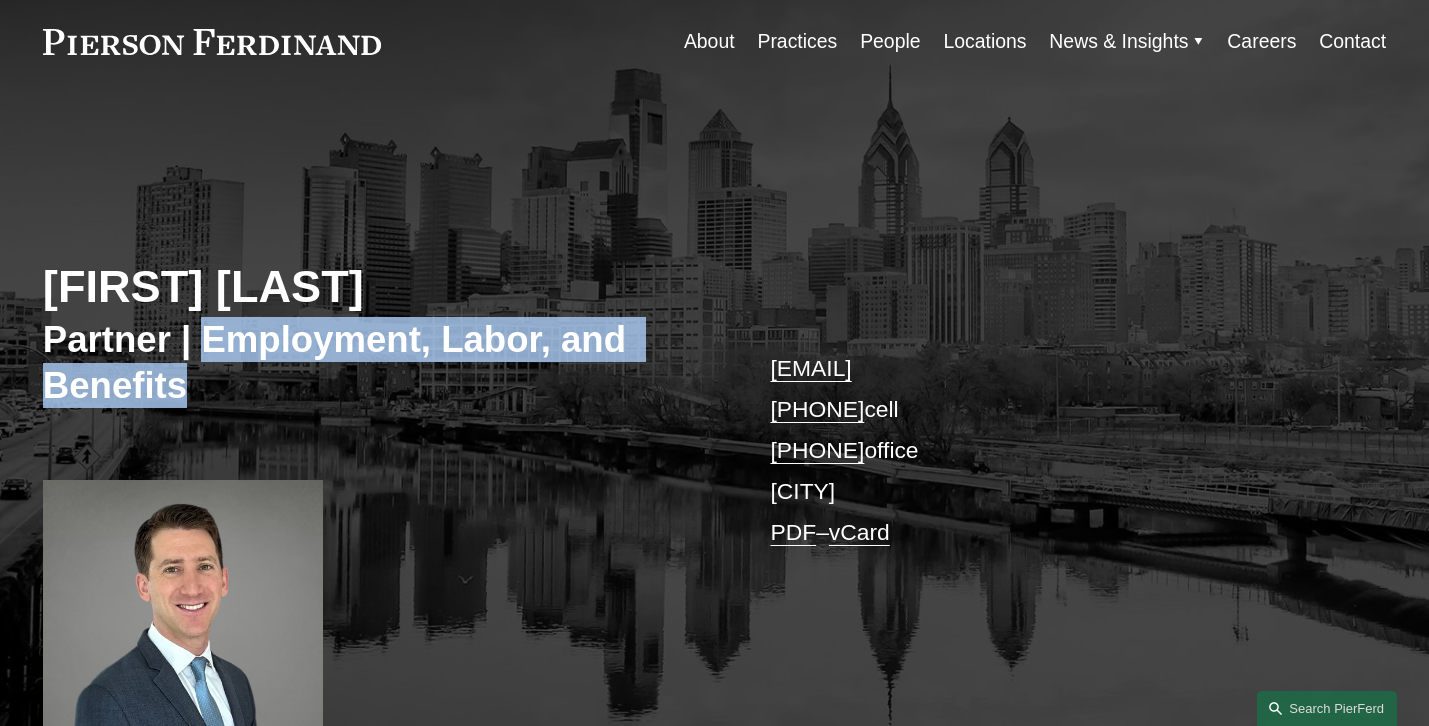 drag, startPoint x: 203, startPoint y: 342, endPoint x: 264, endPoint y: 394, distance: 80.1561 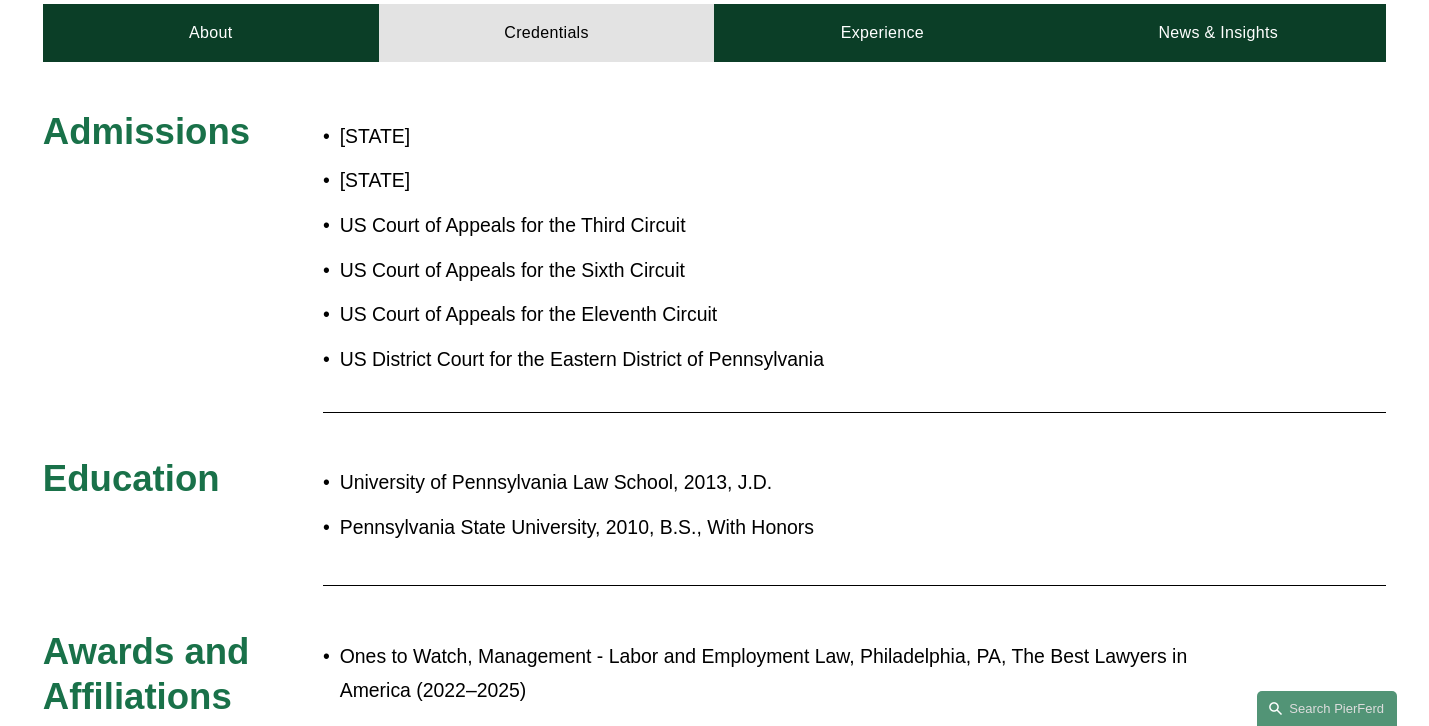 scroll, scrollTop: 884, scrollLeft: 0, axis: vertical 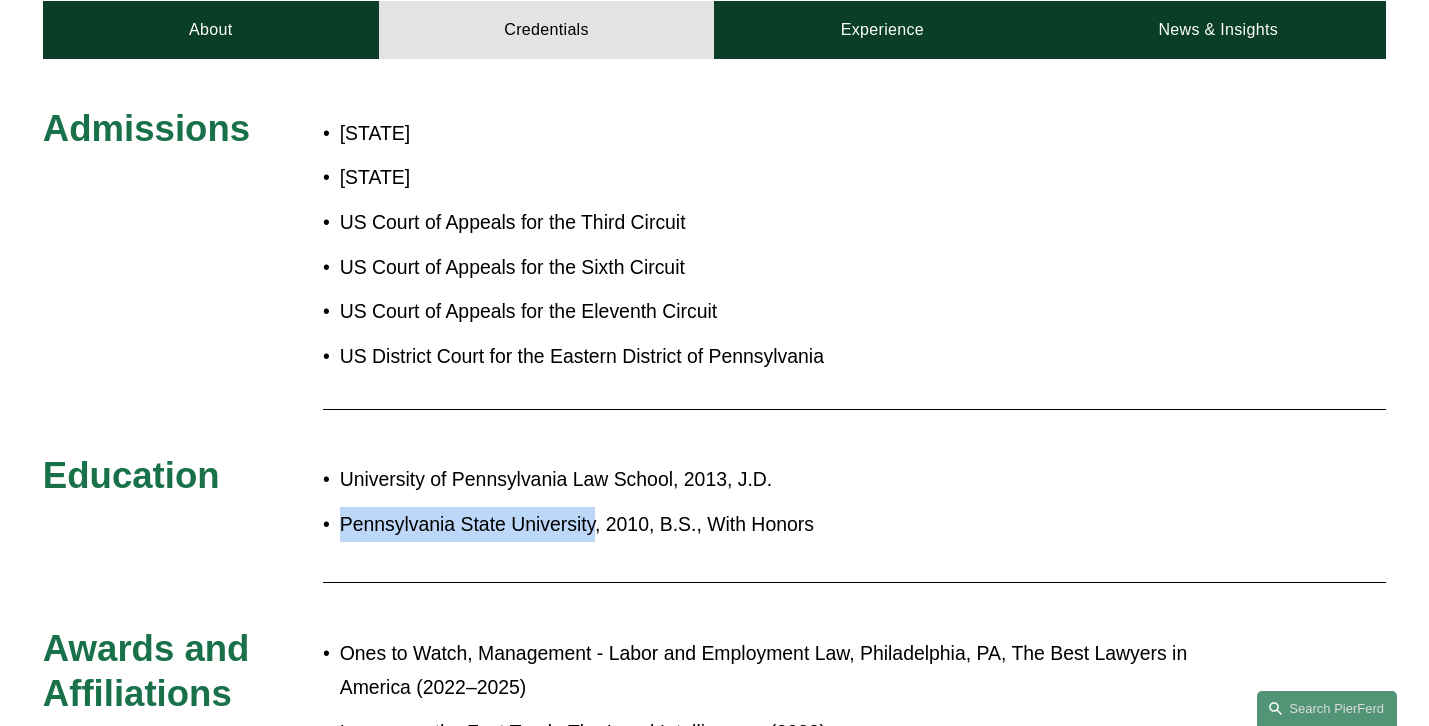 drag, startPoint x: 596, startPoint y: 559, endPoint x: 342, endPoint y: 554, distance: 254.04921 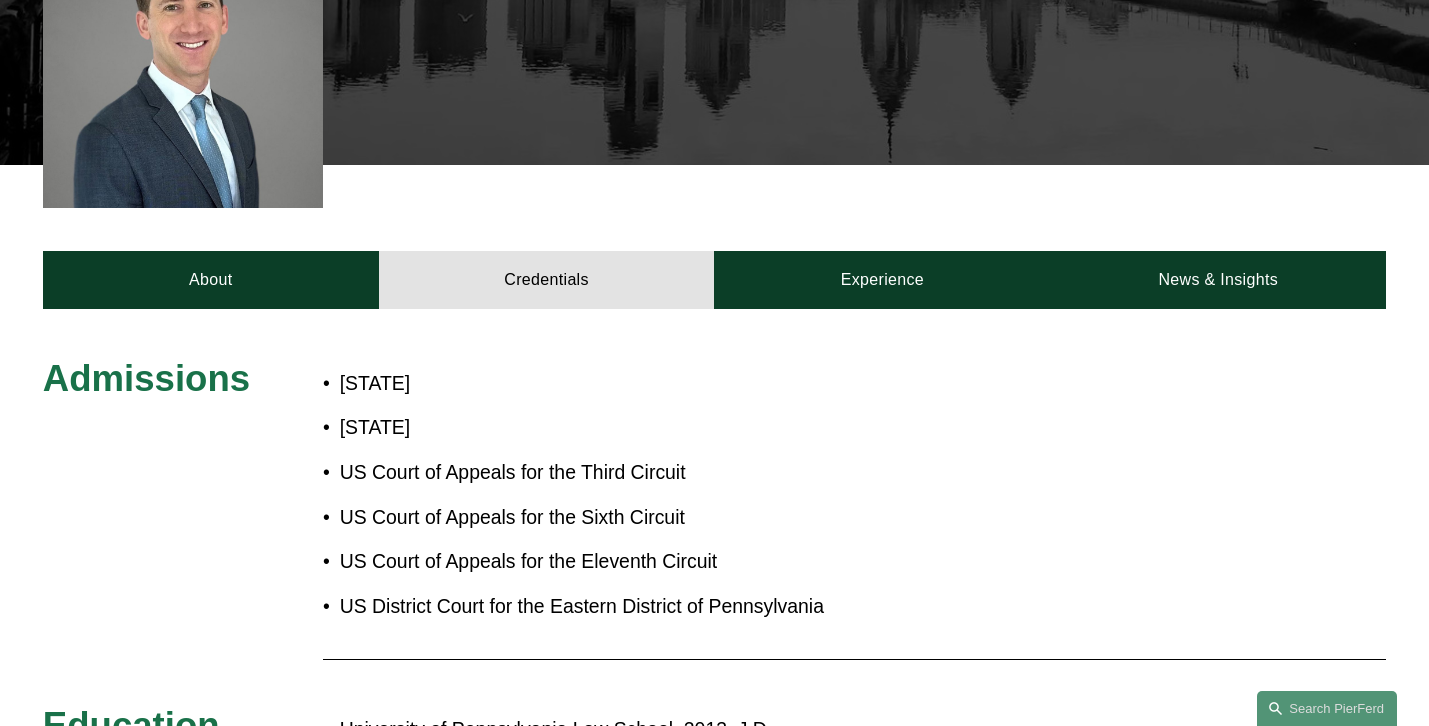 scroll, scrollTop: 271, scrollLeft: 0, axis: vertical 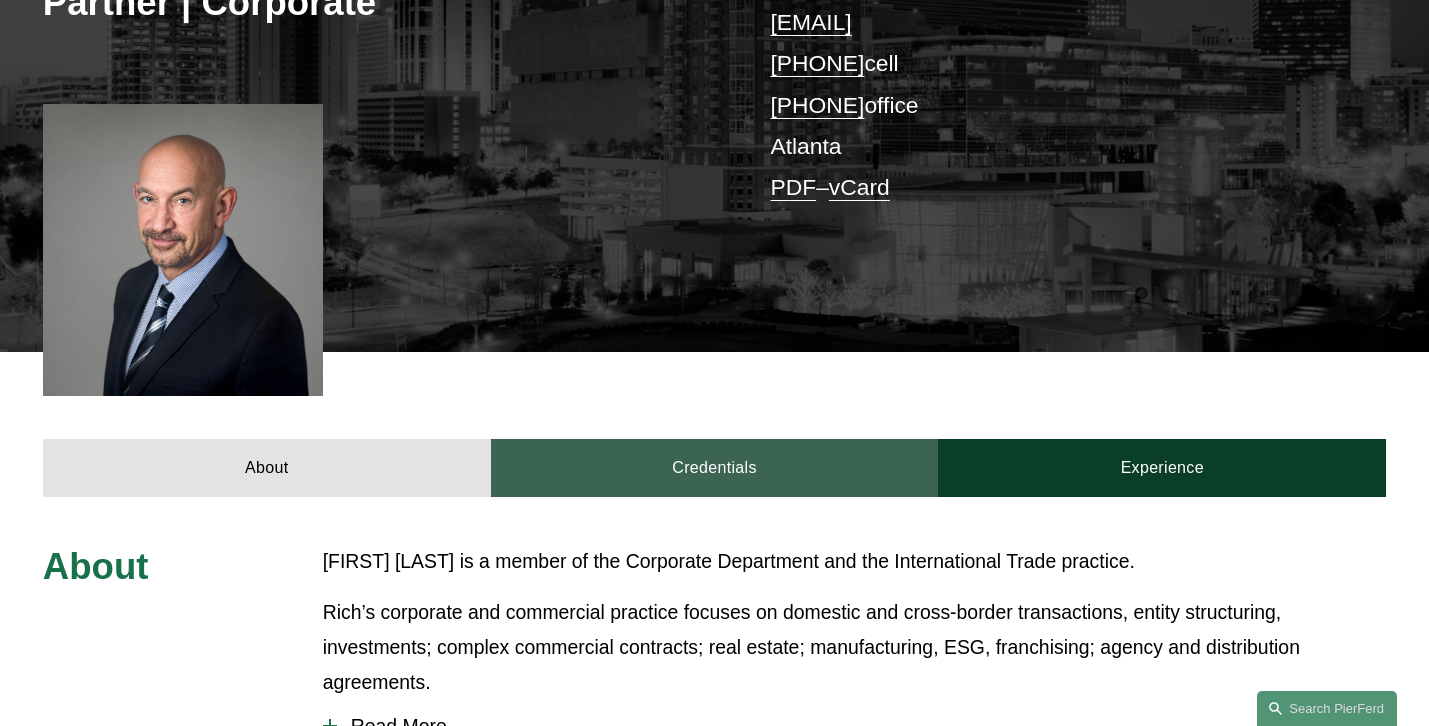 click on "Credentials" at bounding box center [715, 468] 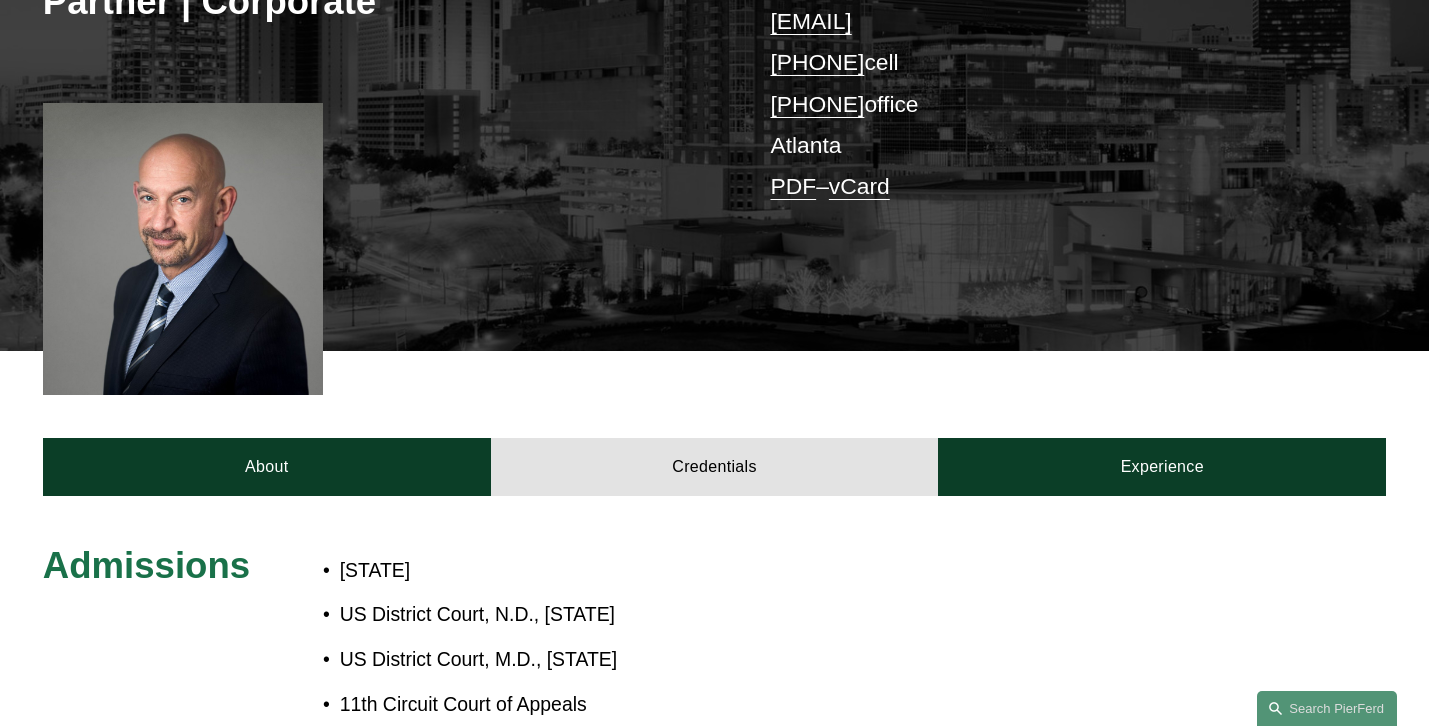 scroll, scrollTop: 0, scrollLeft: 0, axis: both 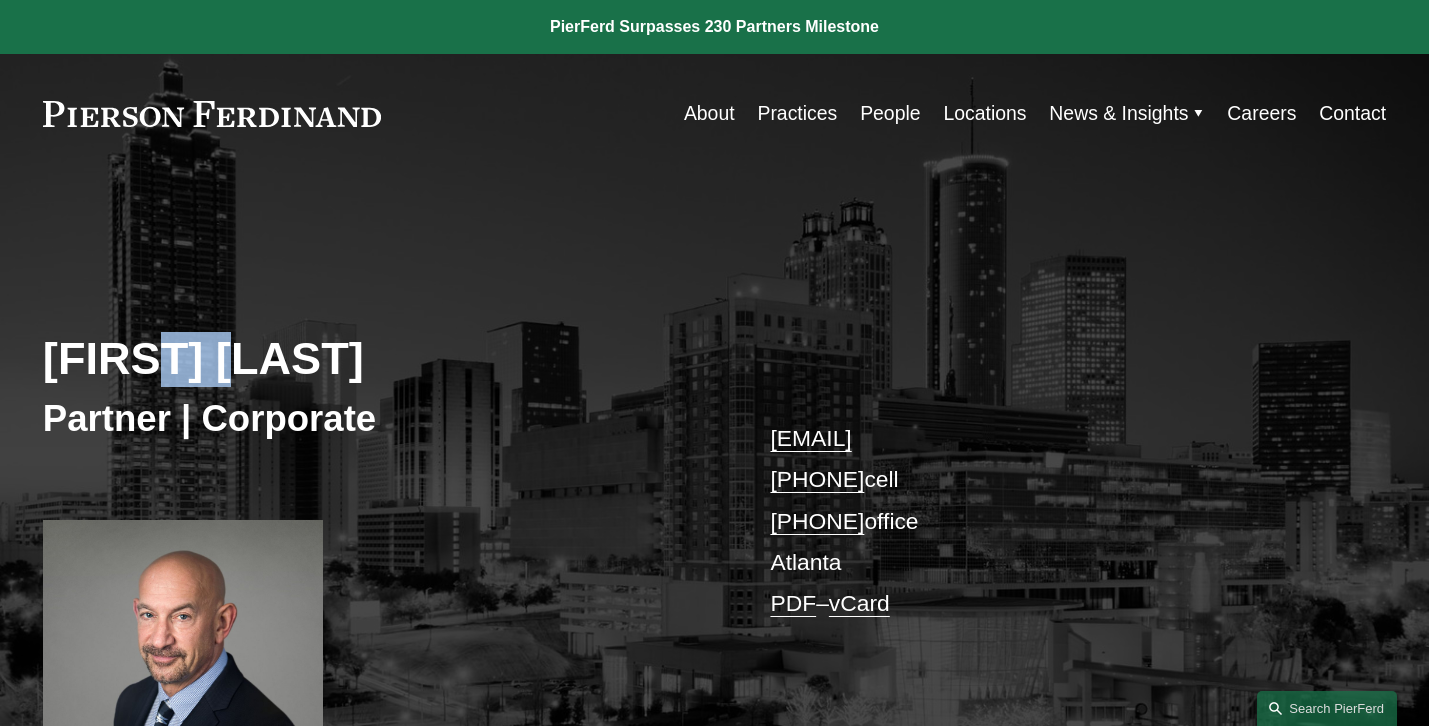 drag, startPoint x: 255, startPoint y: 372, endPoint x: 342, endPoint y: 236, distance: 161.44658 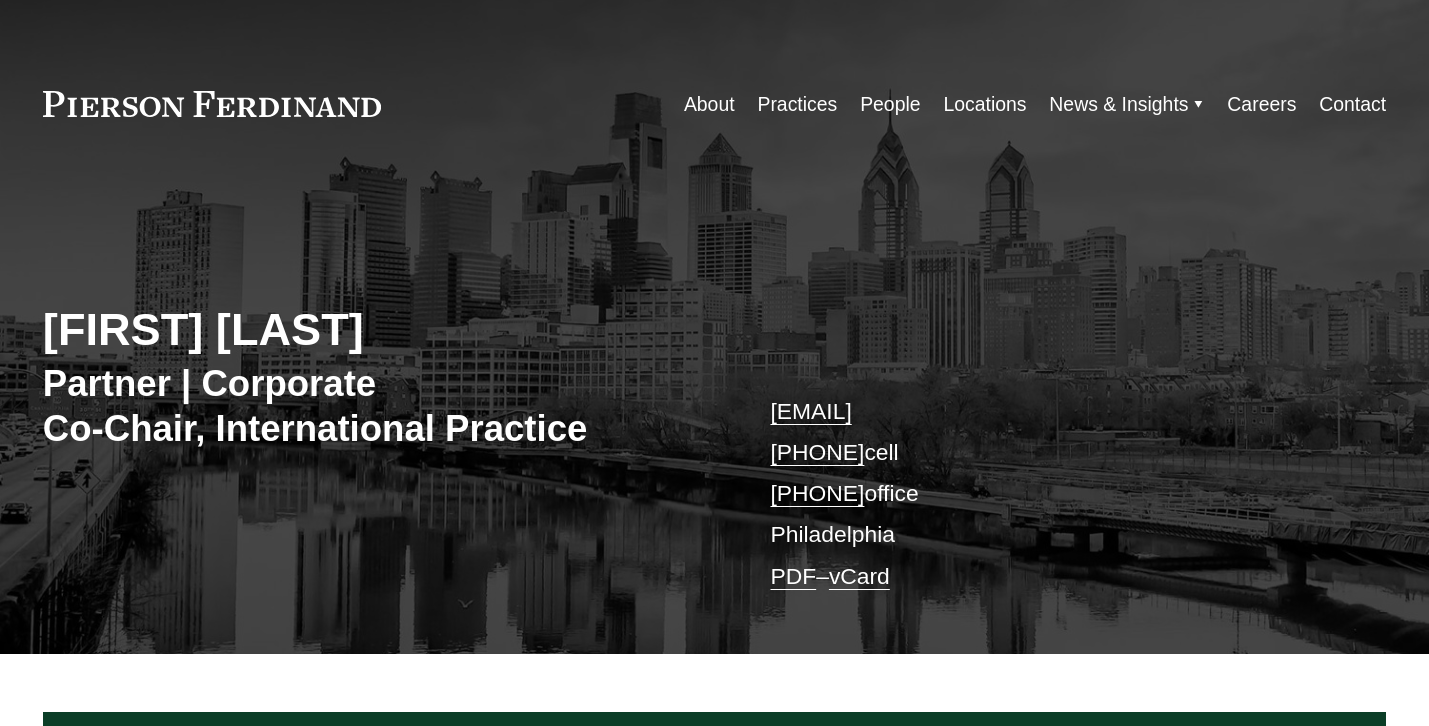 scroll, scrollTop: 0, scrollLeft: 0, axis: both 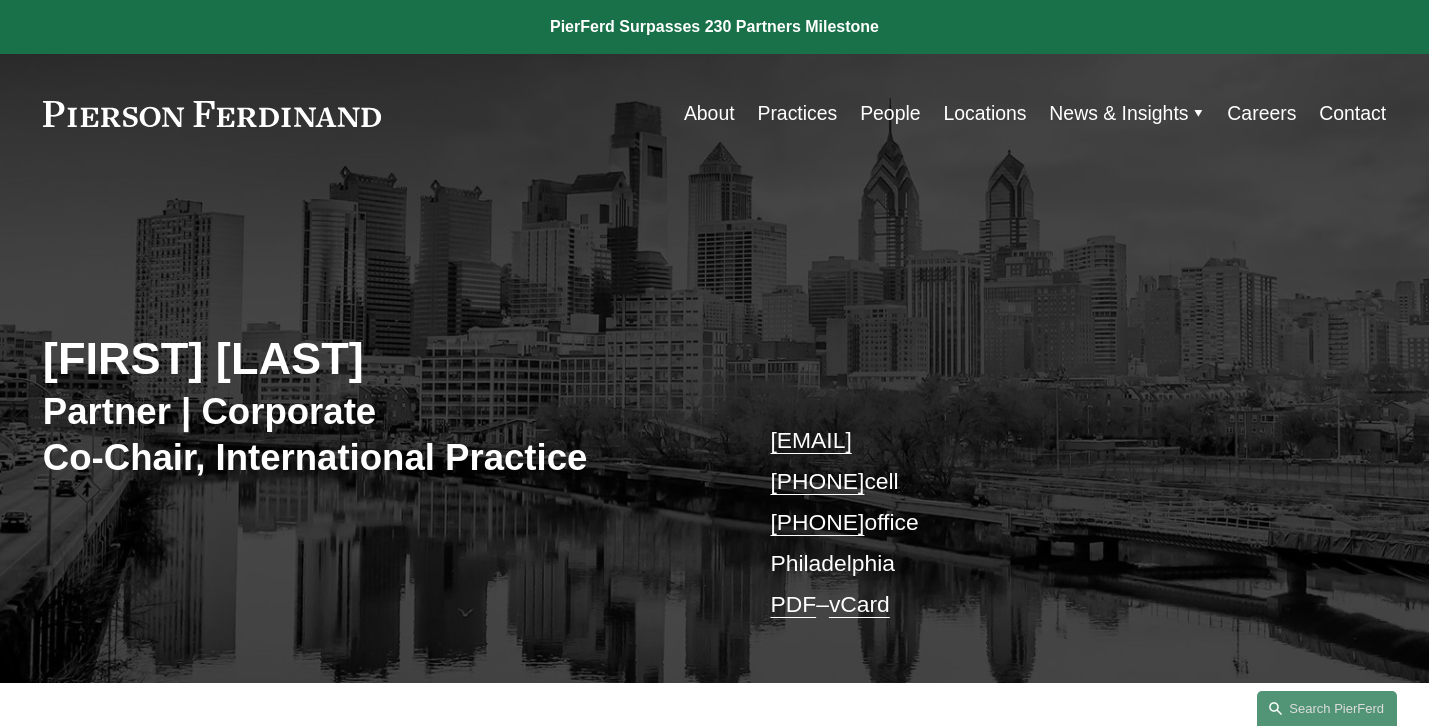 drag, startPoint x: 1017, startPoint y: 446, endPoint x: 772, endPoint y: 441, distance: 245.05101 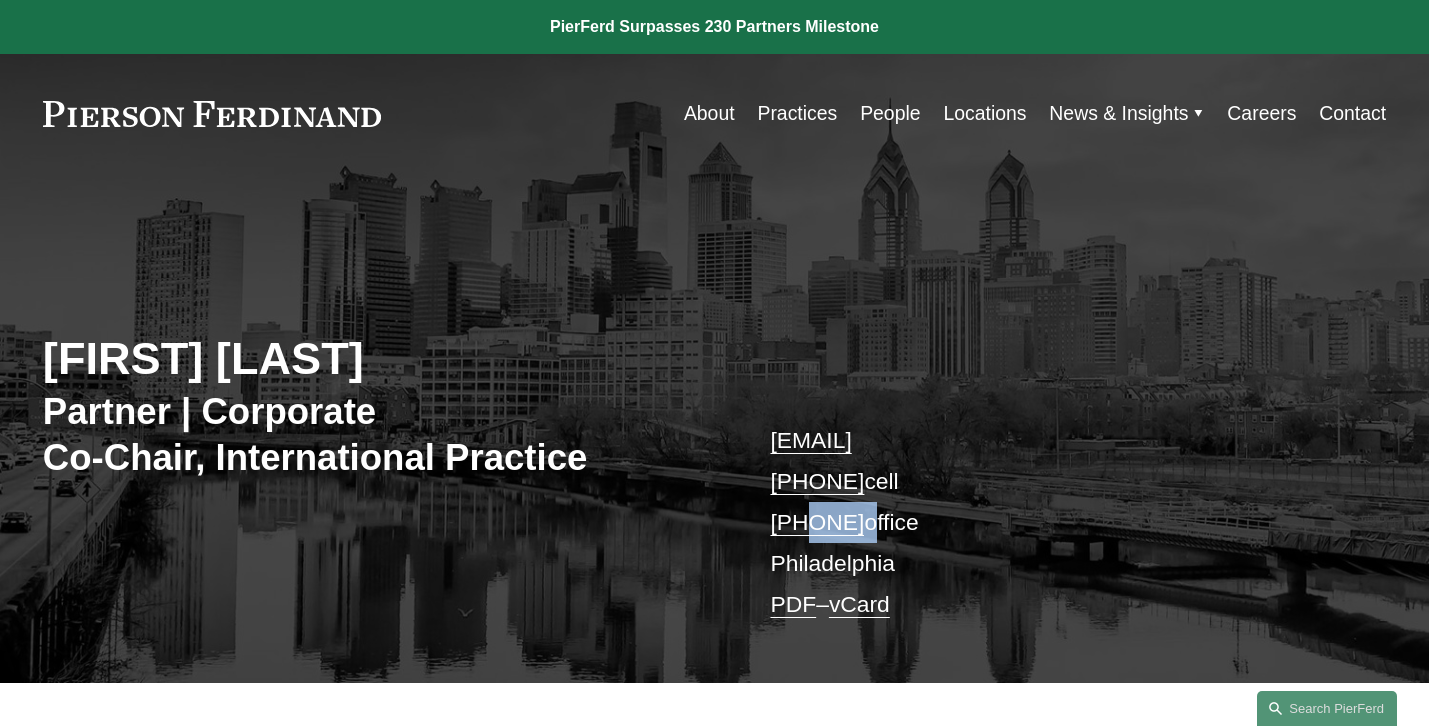 drag, startPoint x: 948, startPoint y: 525, endPoint x: 806, endPoint y: 525, distance: 142 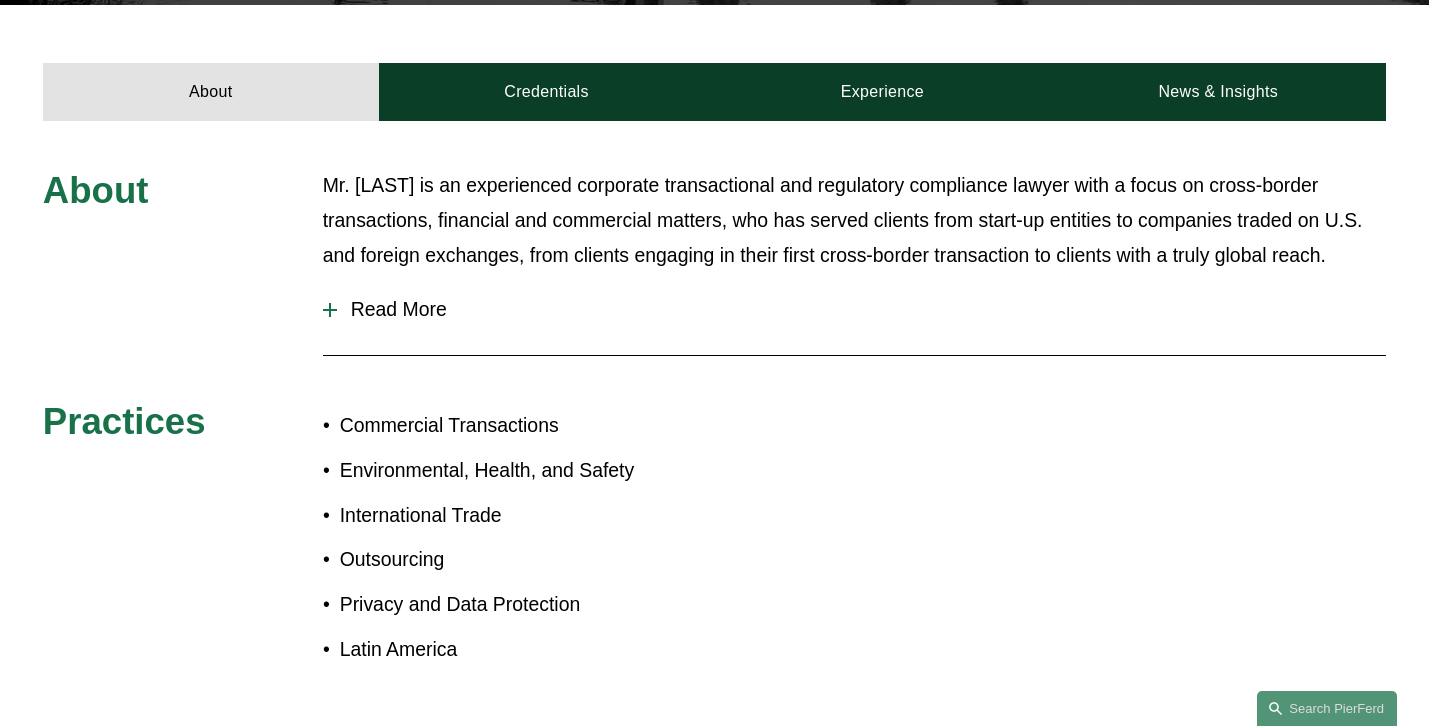 scroll, scrollTop: 320, scrollLeft: 0, axis: vertical 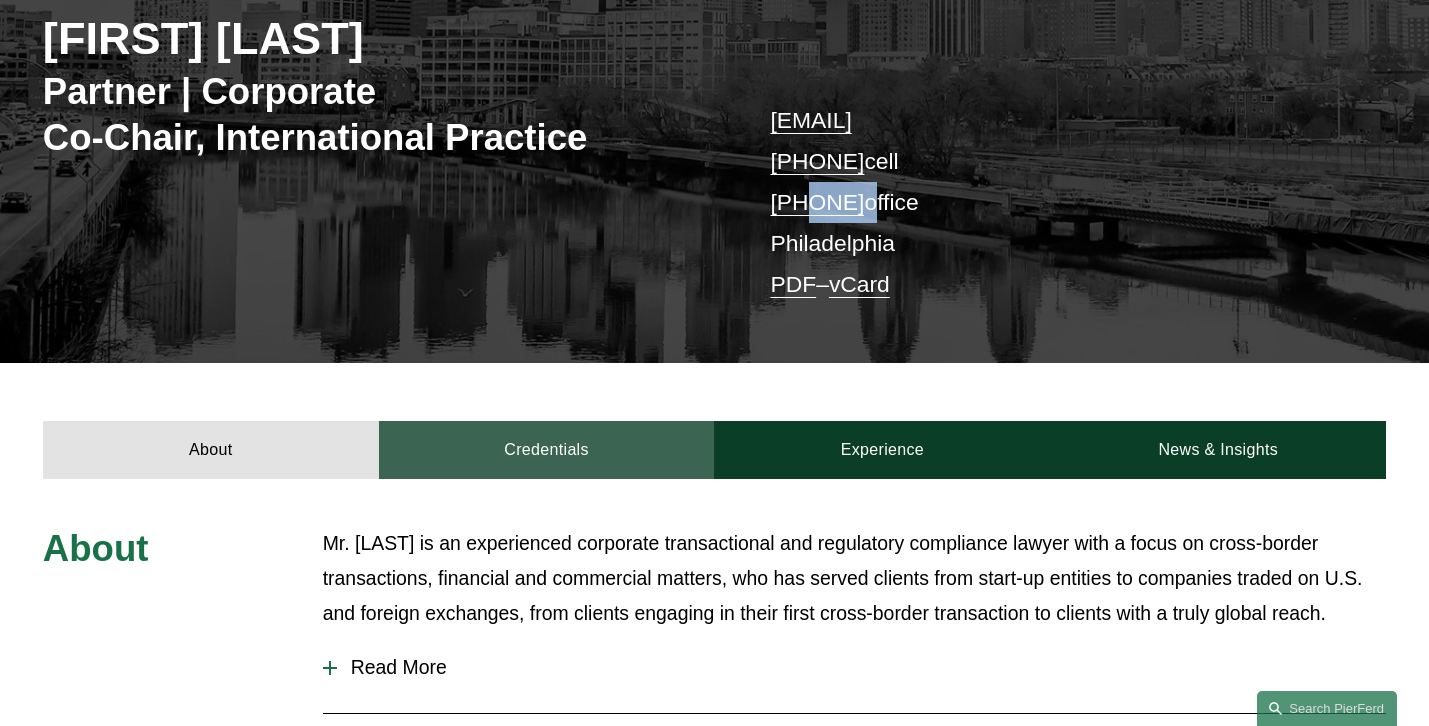 click on "Credentials" at bounding box center [547, 450] 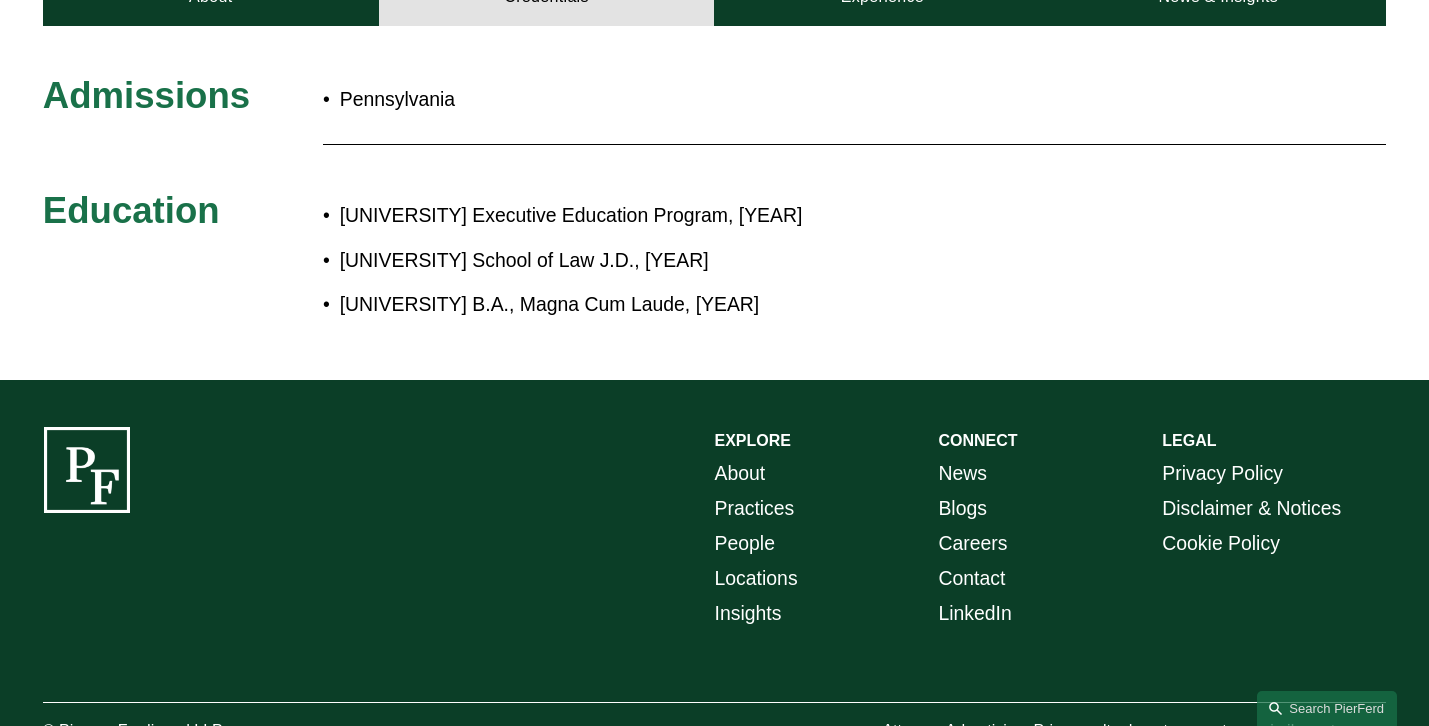 scroll, scrollTop: 852, scrollLeft: 0, axis: vertical 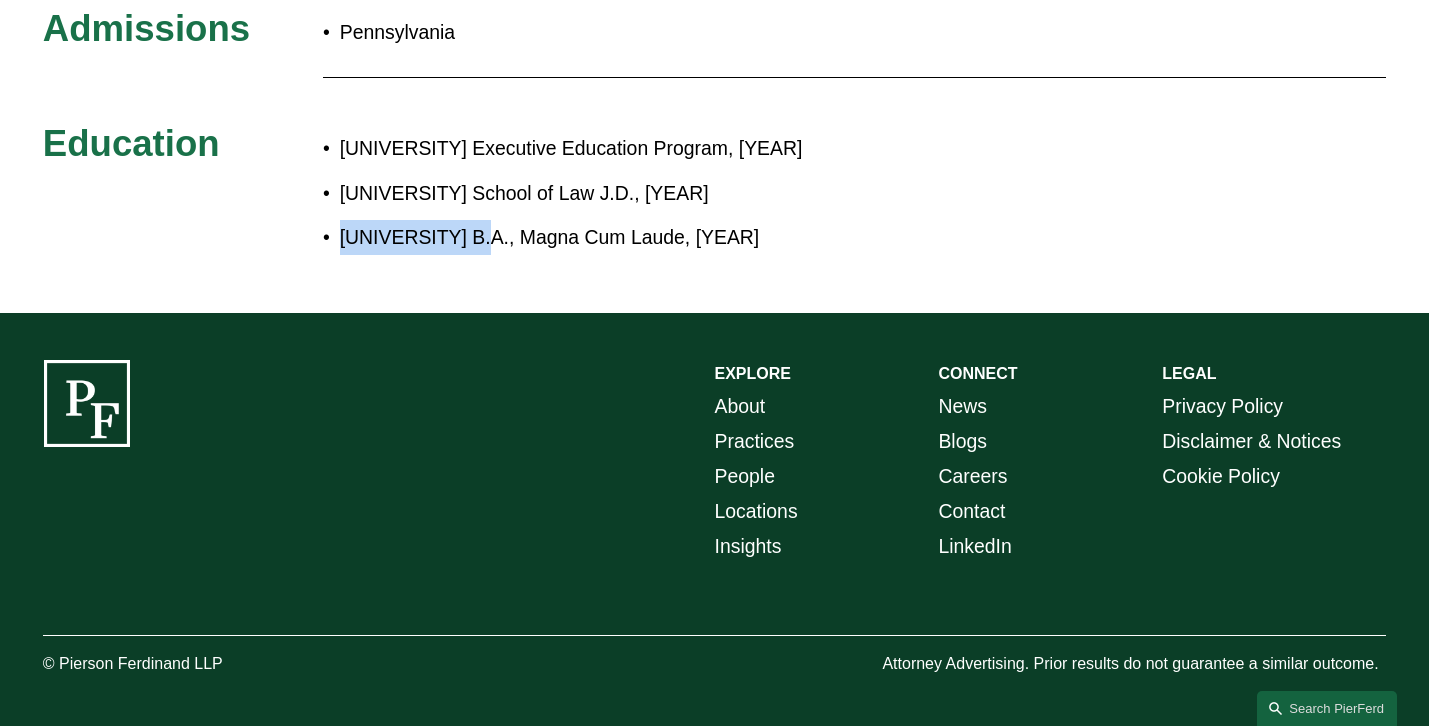 drag, startPoint x: 475, startPoint y: 235, endPoint x: 346, endPoint y: 231, distance: 129.062 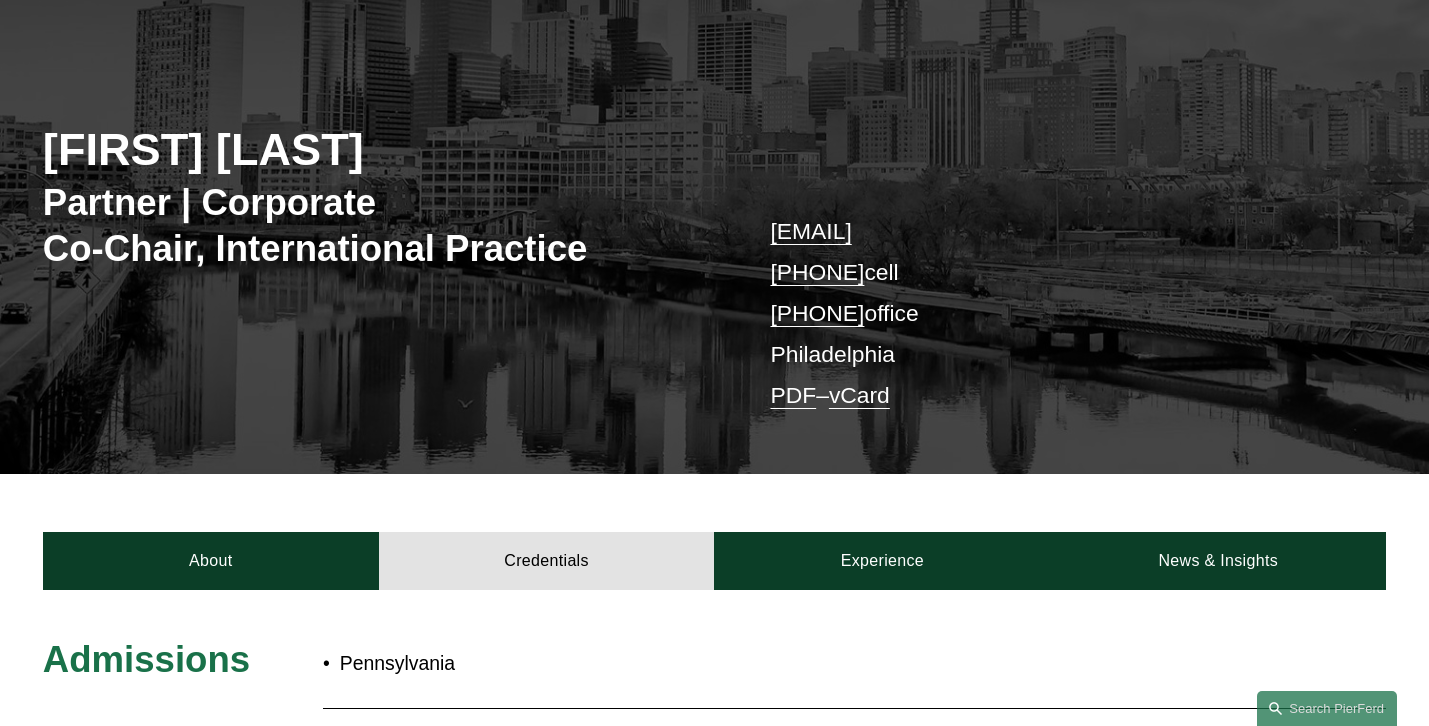 scroll, scrollTop: 8, scrollLeft: 0, axis: vertical 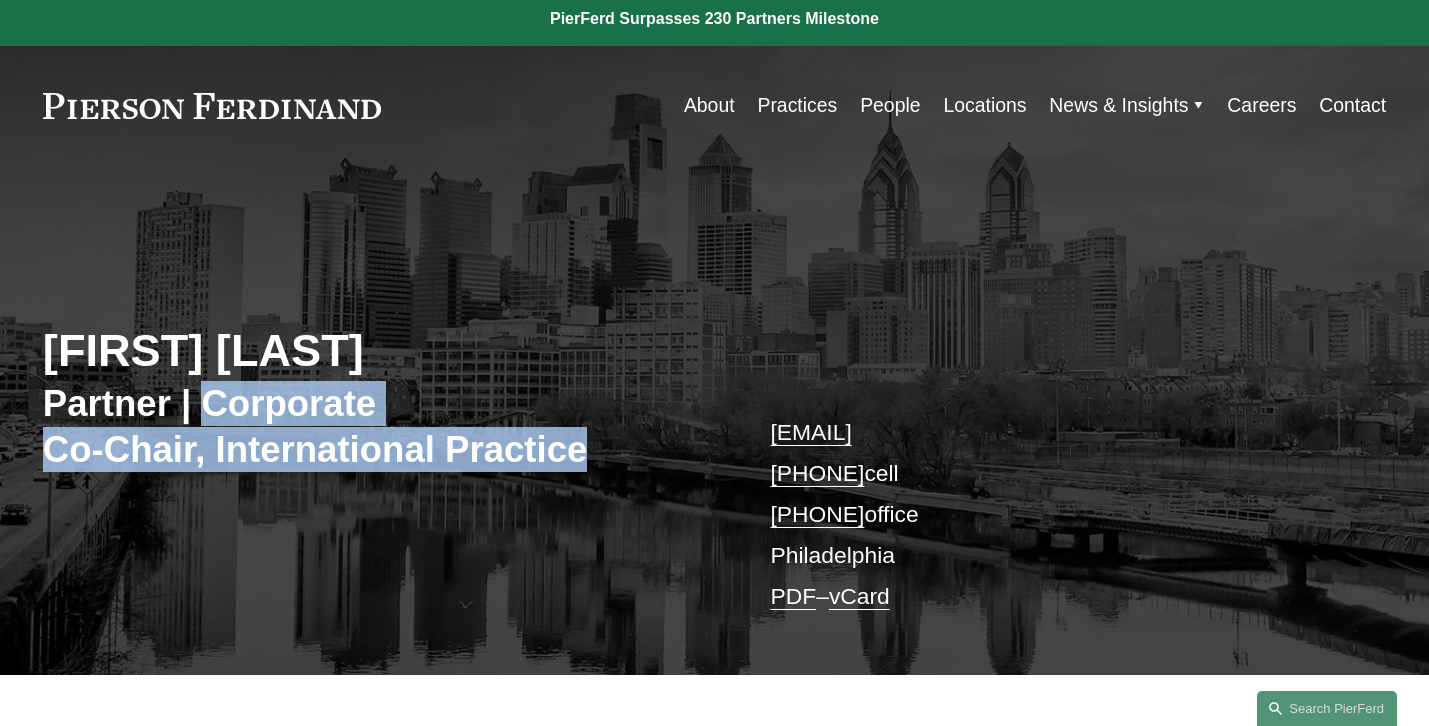drag, startPoint x: 202, startPoint y: 412, endPoint x: 613, endPoint y: 438, distance: 411.82156 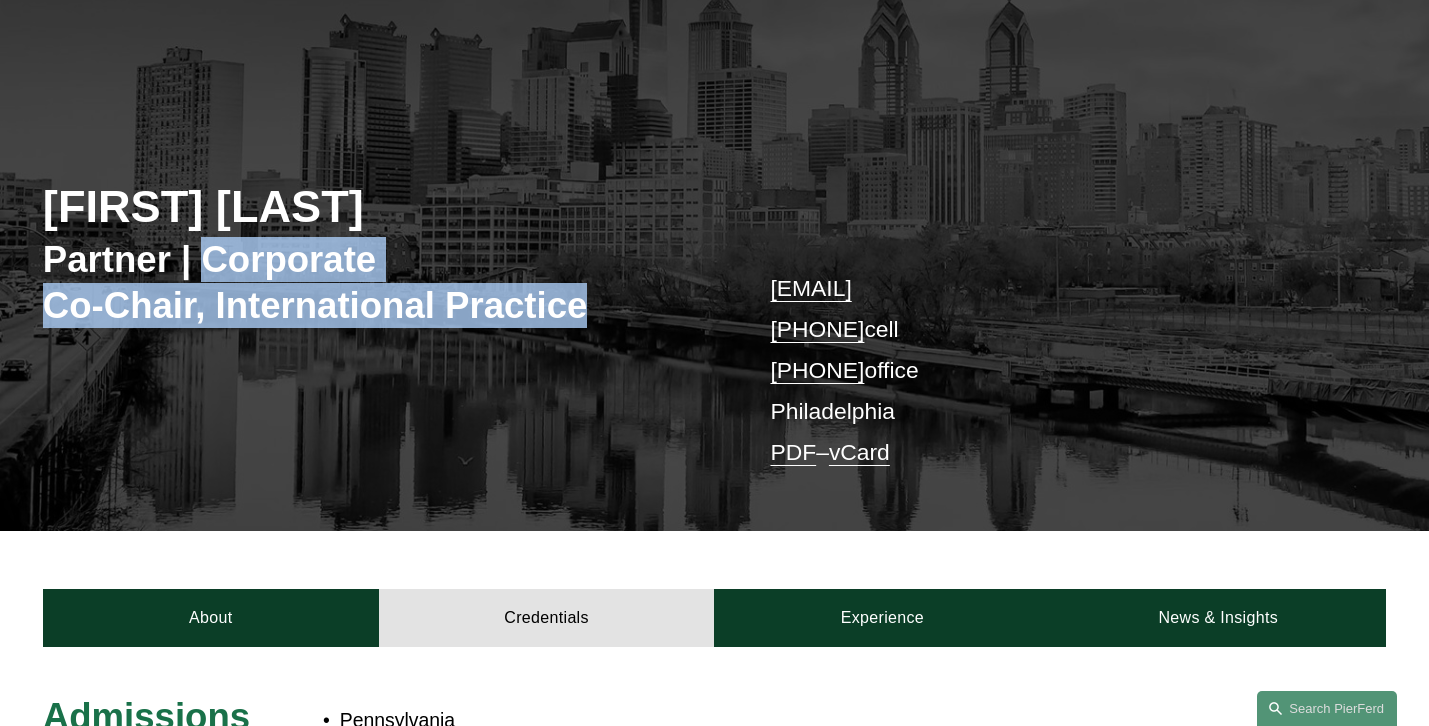 scroll, scrollTop: 256, scrollLeft: 0, axis: vertical 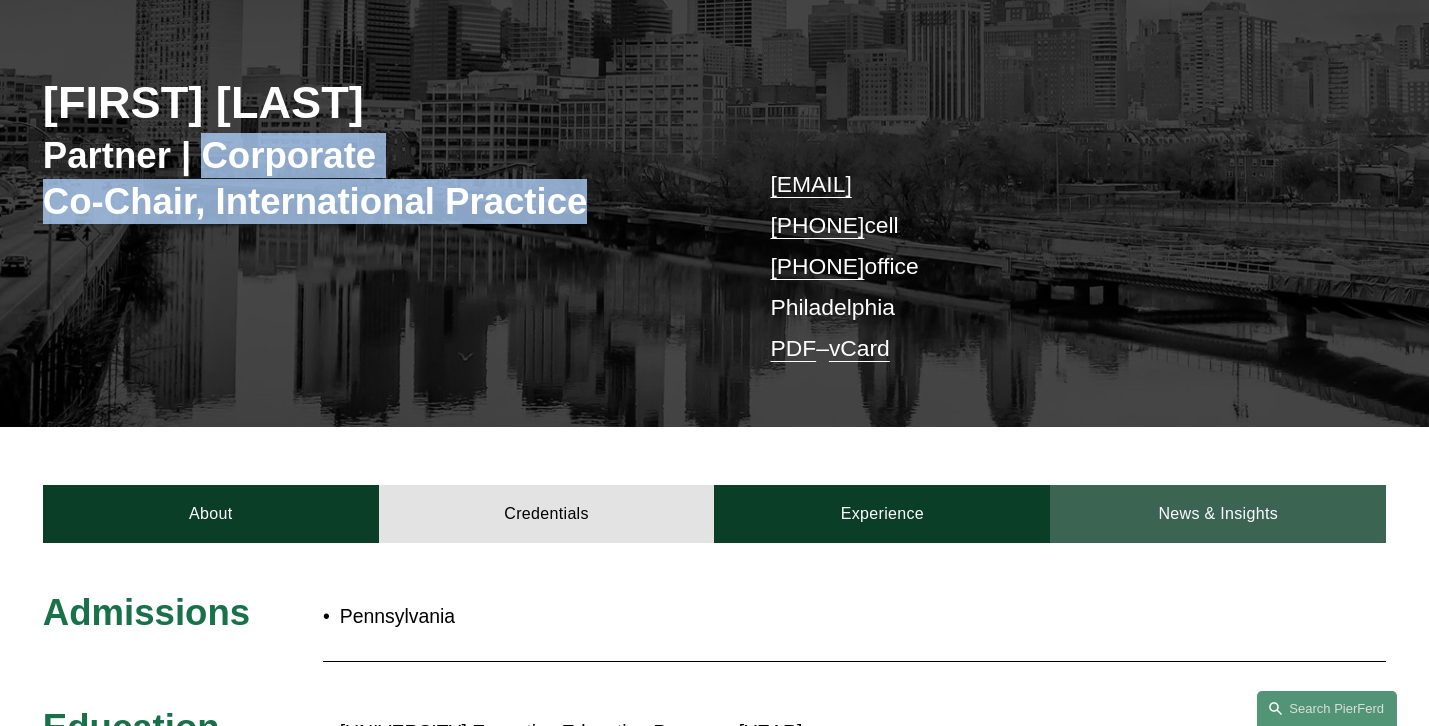 click on "News & Insights" at bounding box center (1218, 514) 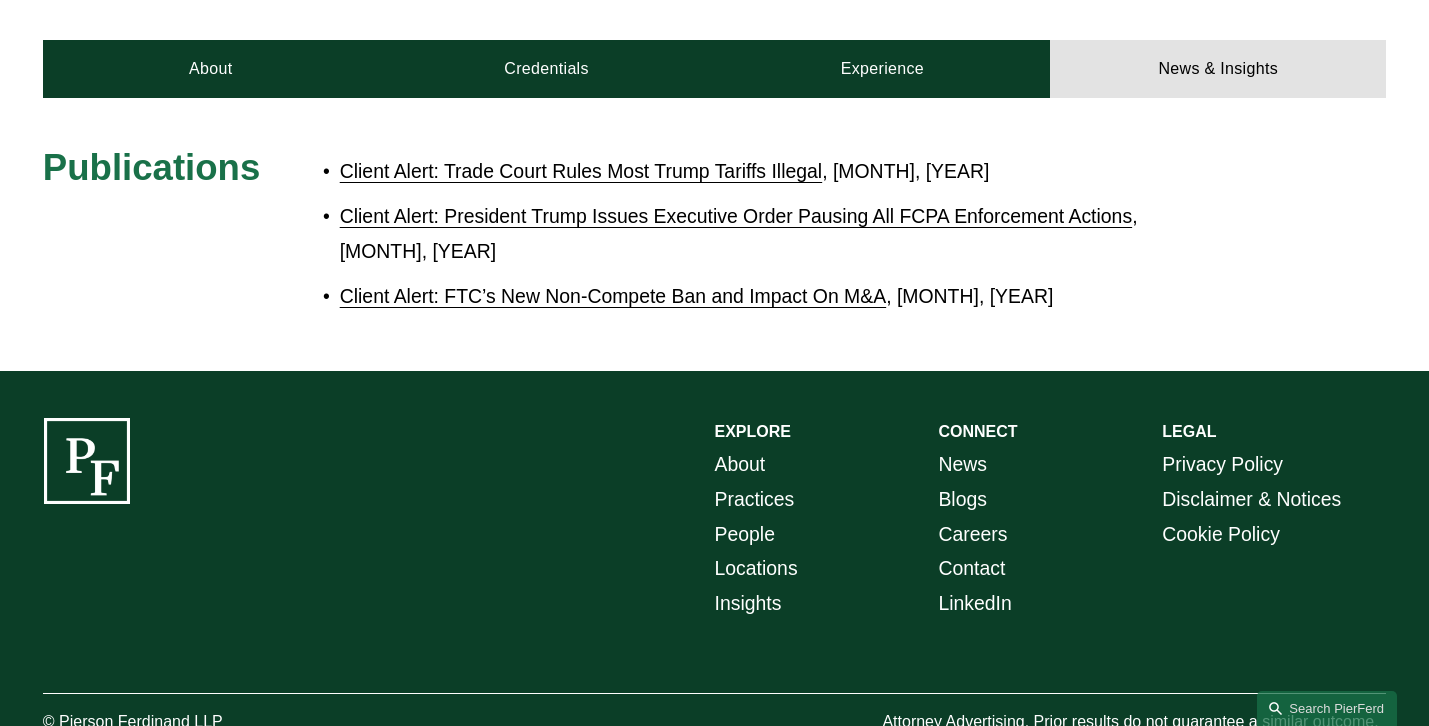 scroll, scrollTop: 545, scrollLeft: 0, axis: vertical 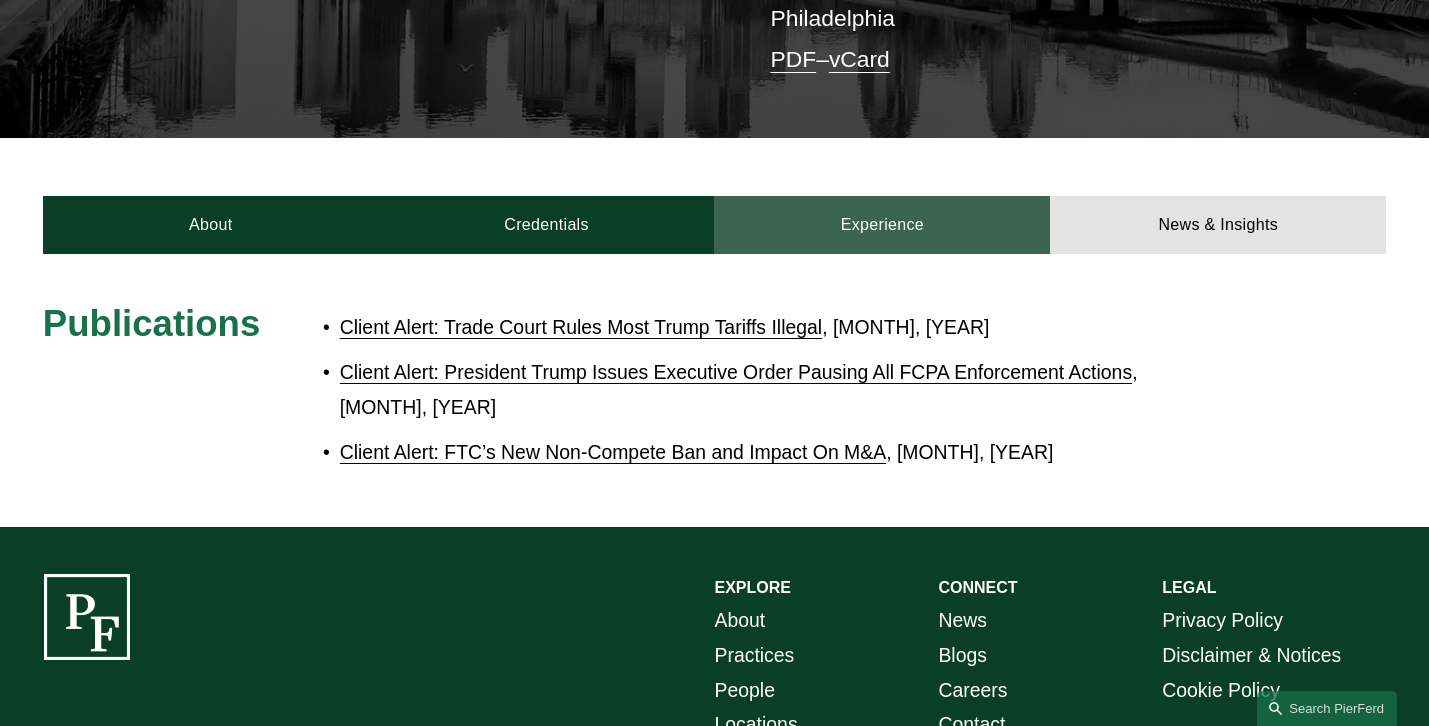 click on "Experience" at bounding box center [882, 225] 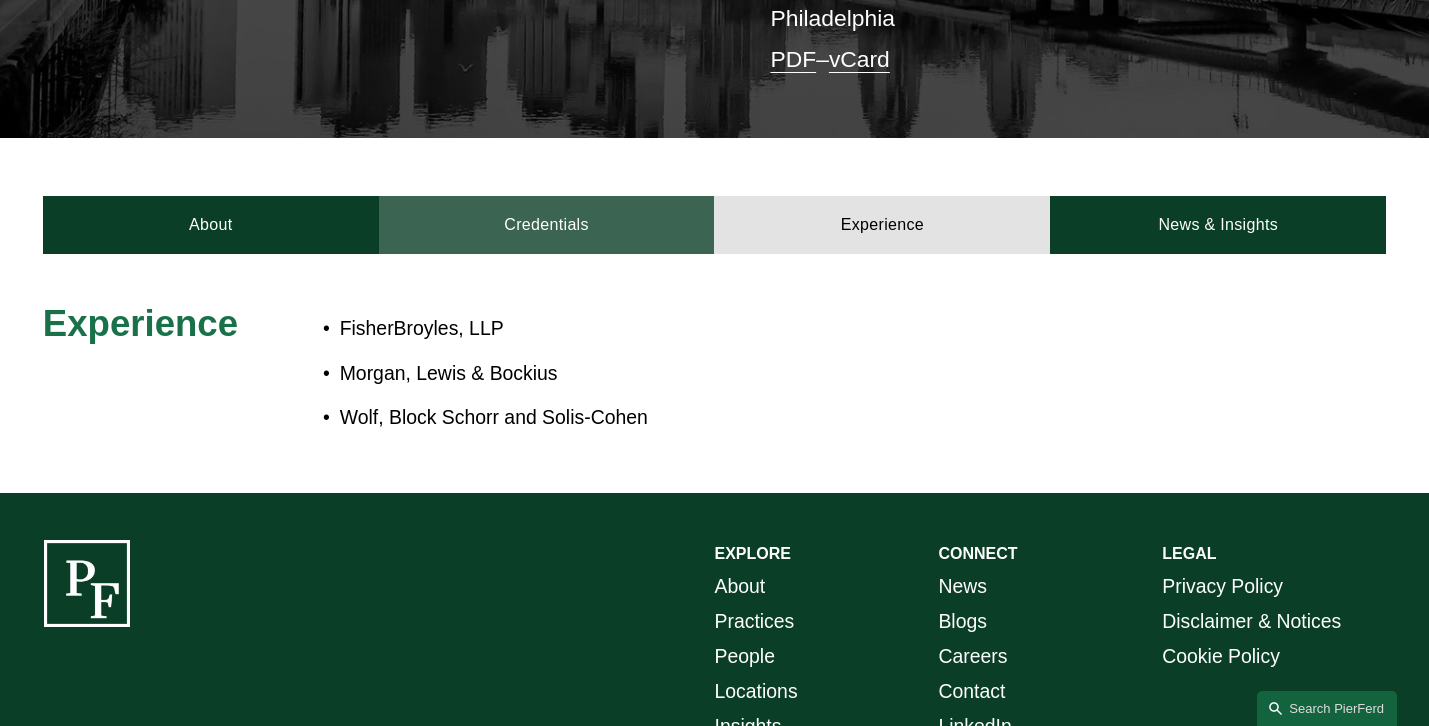 click on "Credentials" at bounding box center [547, 225] 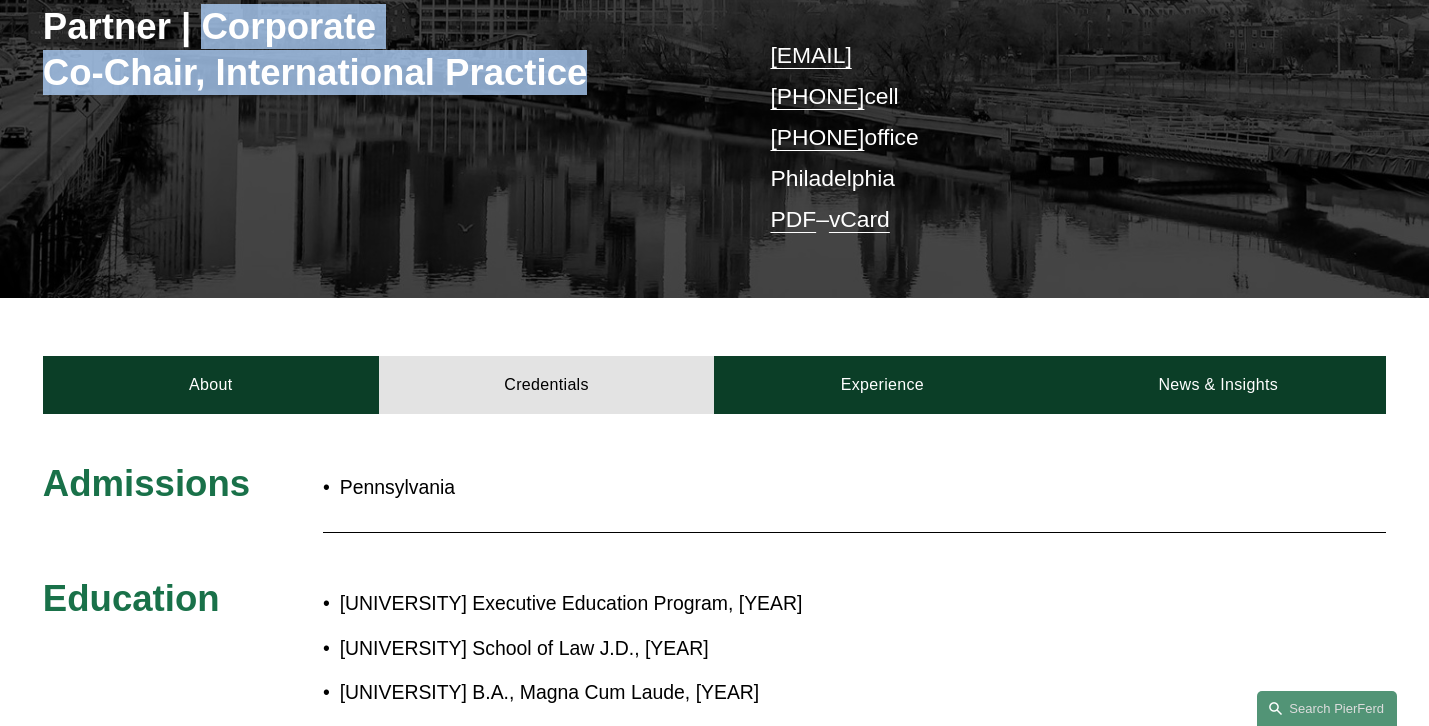 scroll, scrollTop: 367, scrollLeft: 0, axis: vertical 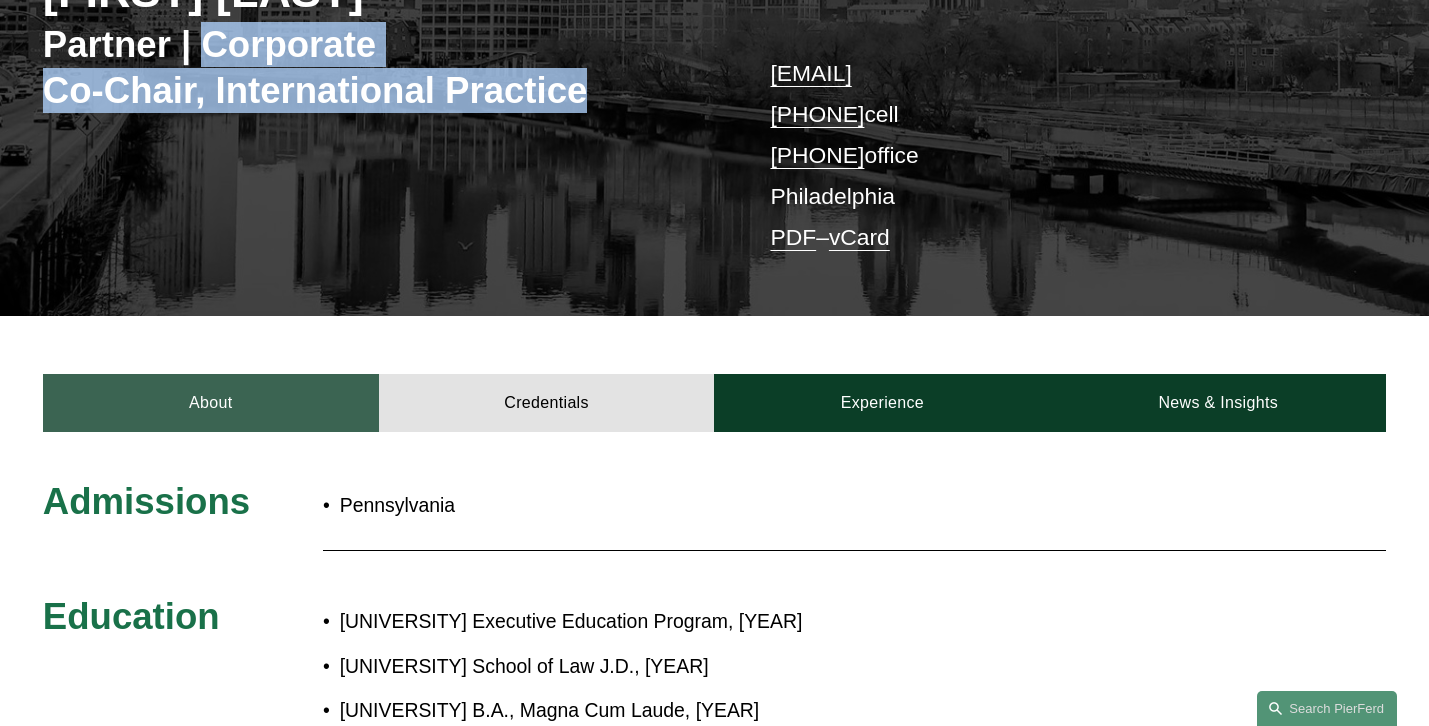 drag, startPoint x: 273, startPoint y: 395, endPoint x: 299, endPoint y: 392, distance: 26.172504 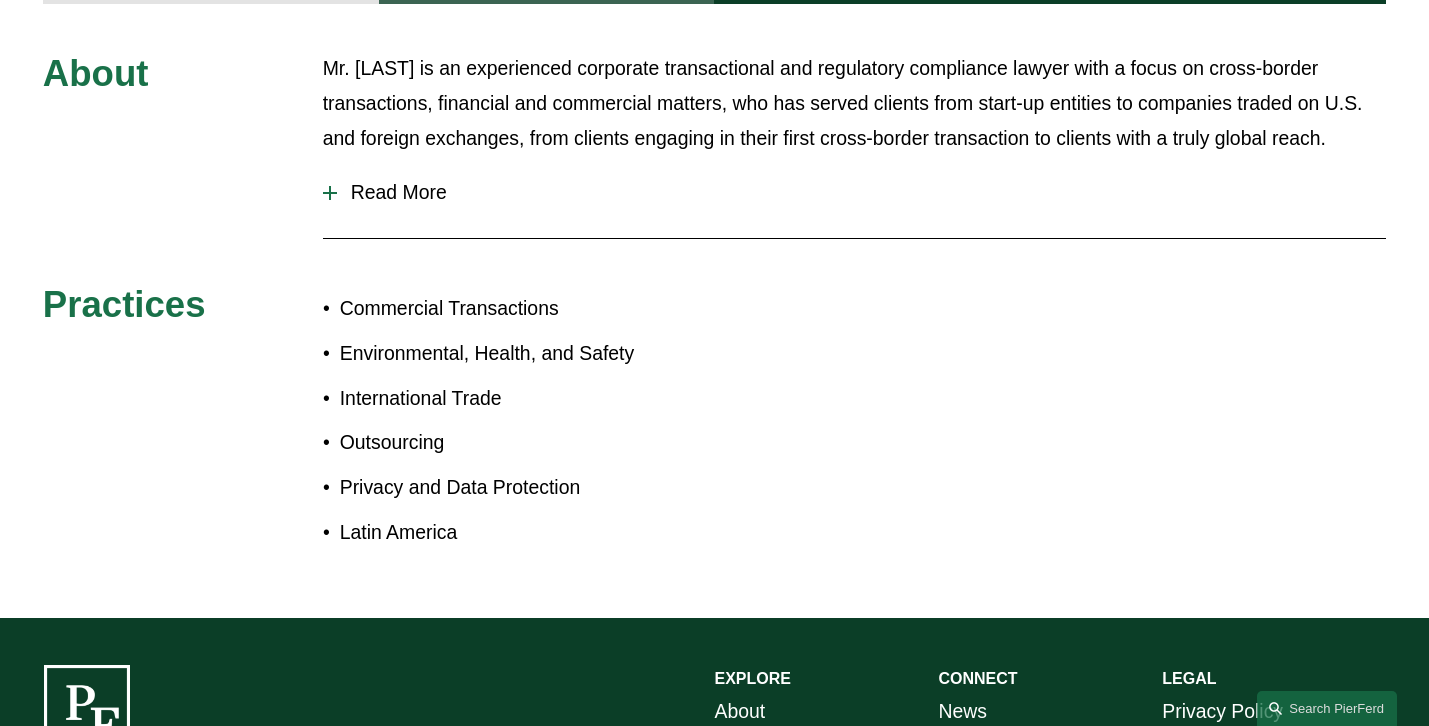 scroll, scrollTop: 392, scrollLeft: 0, axis: vertical 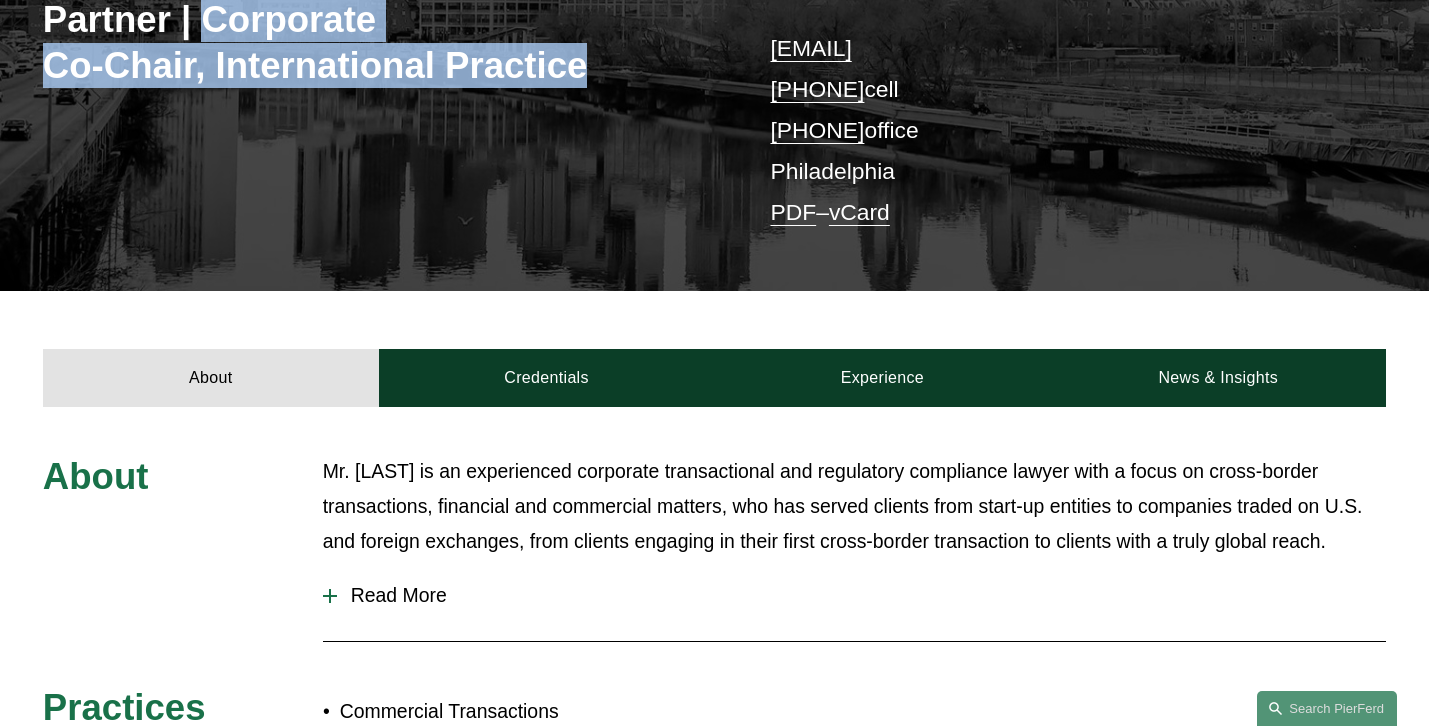 click on "Read More" at bounding box center [861, 595] 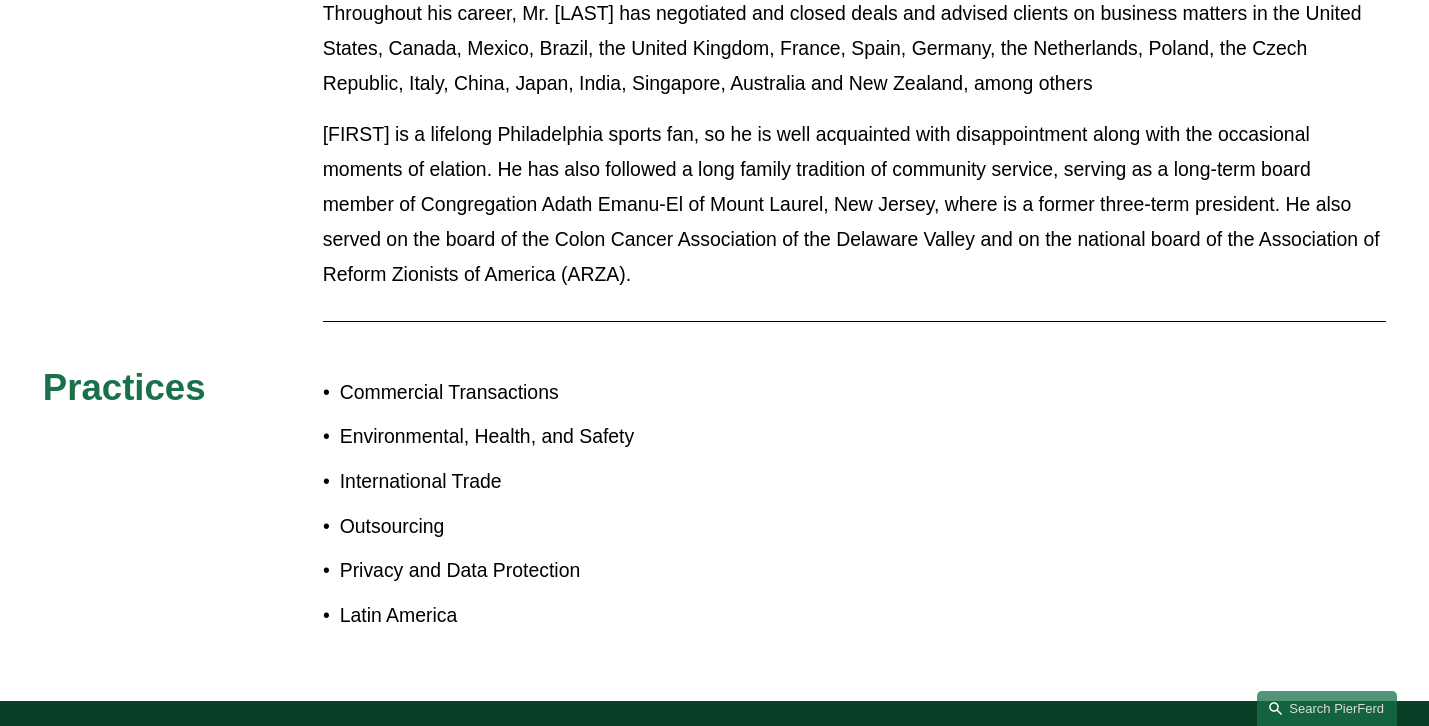 scroll, scrollTop: 2001, scrollLeft: 0, axis: vertical 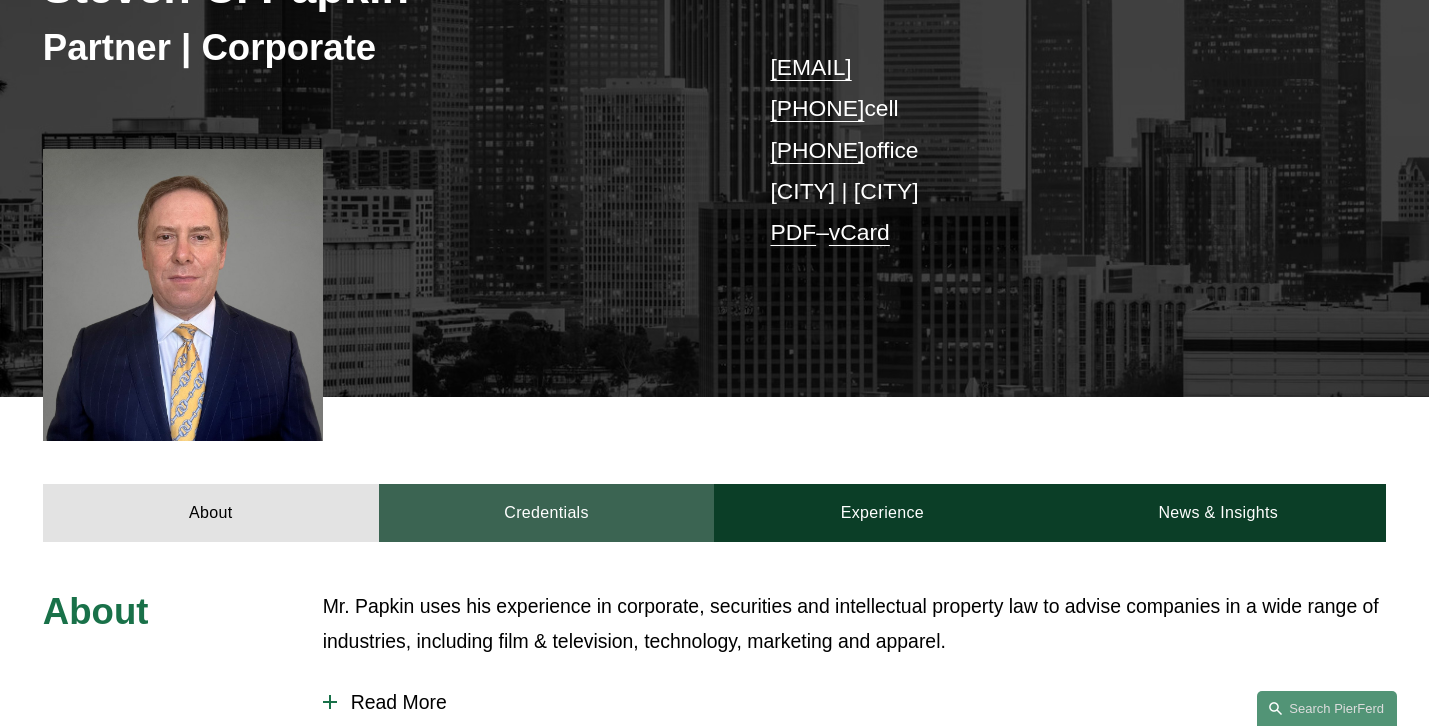 click on "Credentials" at bounding box center (547, 513) 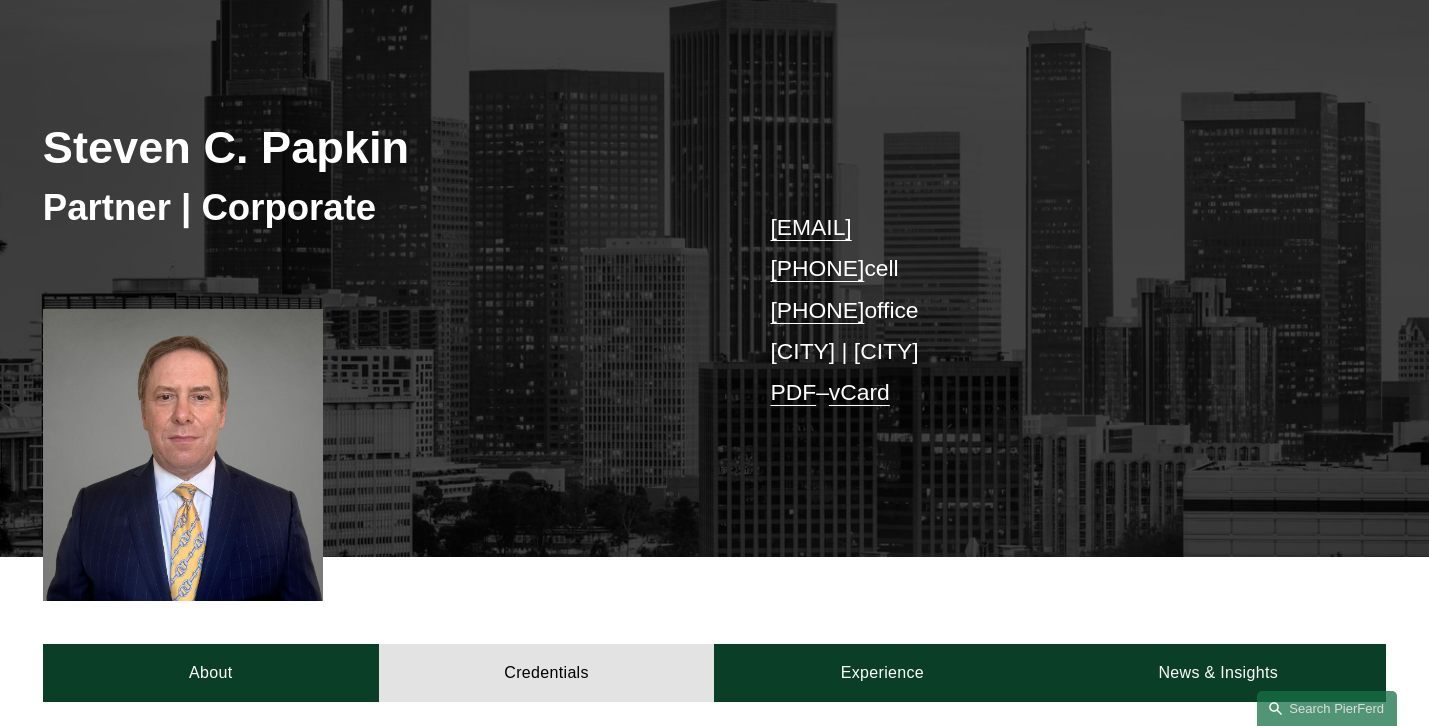 scroll, scrollTop: 0, scrollLeft: 0, axis: both 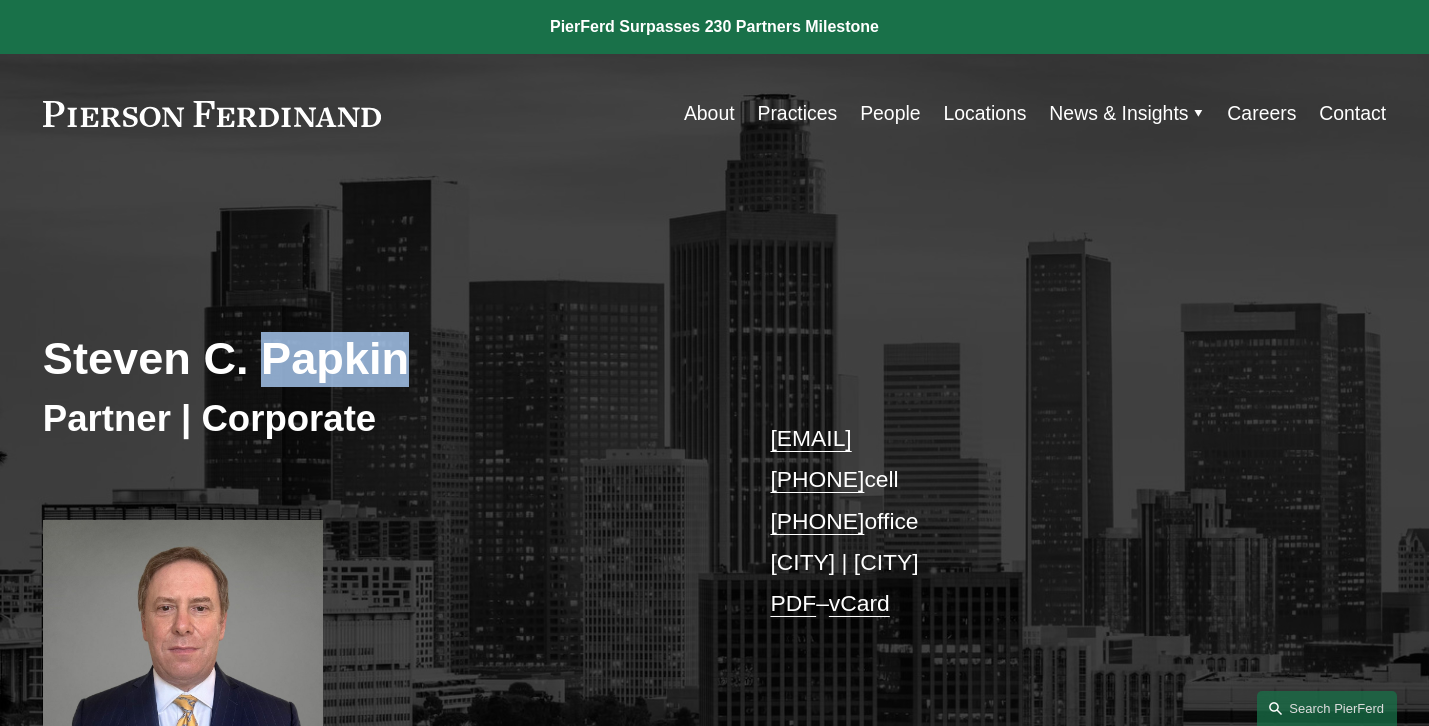 drag, startPoint x: 410, startPoint y: 362, endPoint x: 270, endPoint y: 360, distance: 140.01428 